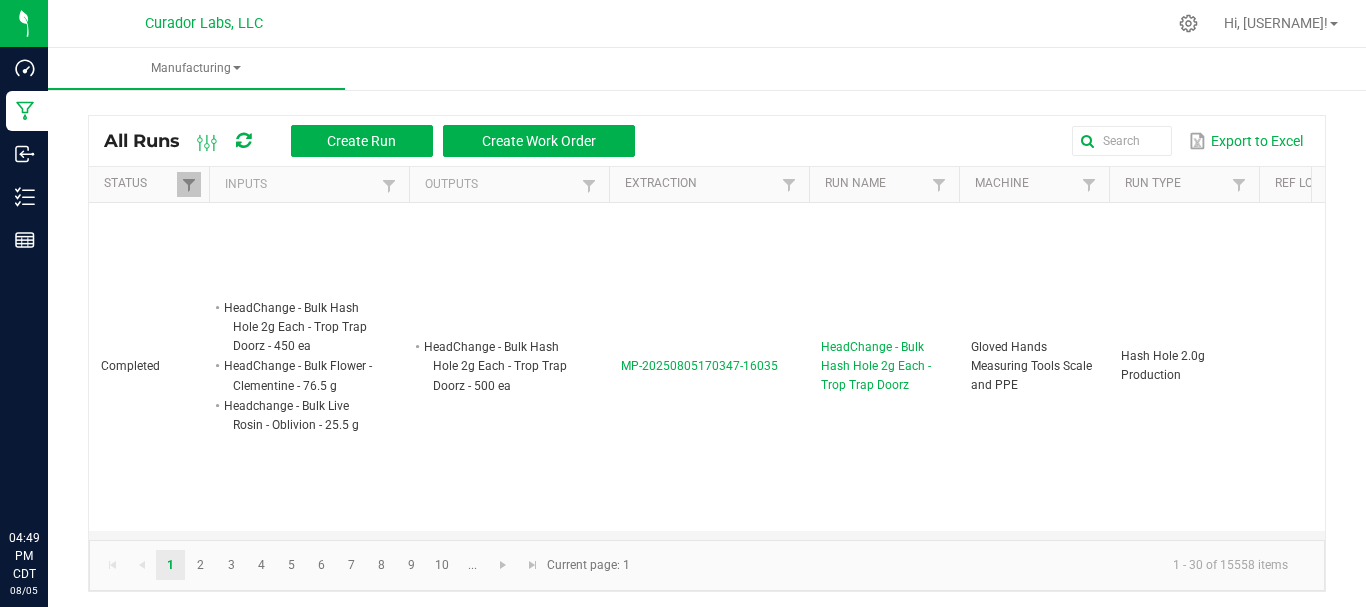 scroll, scrollTop: 0, scrollLeft: 0, axis: both 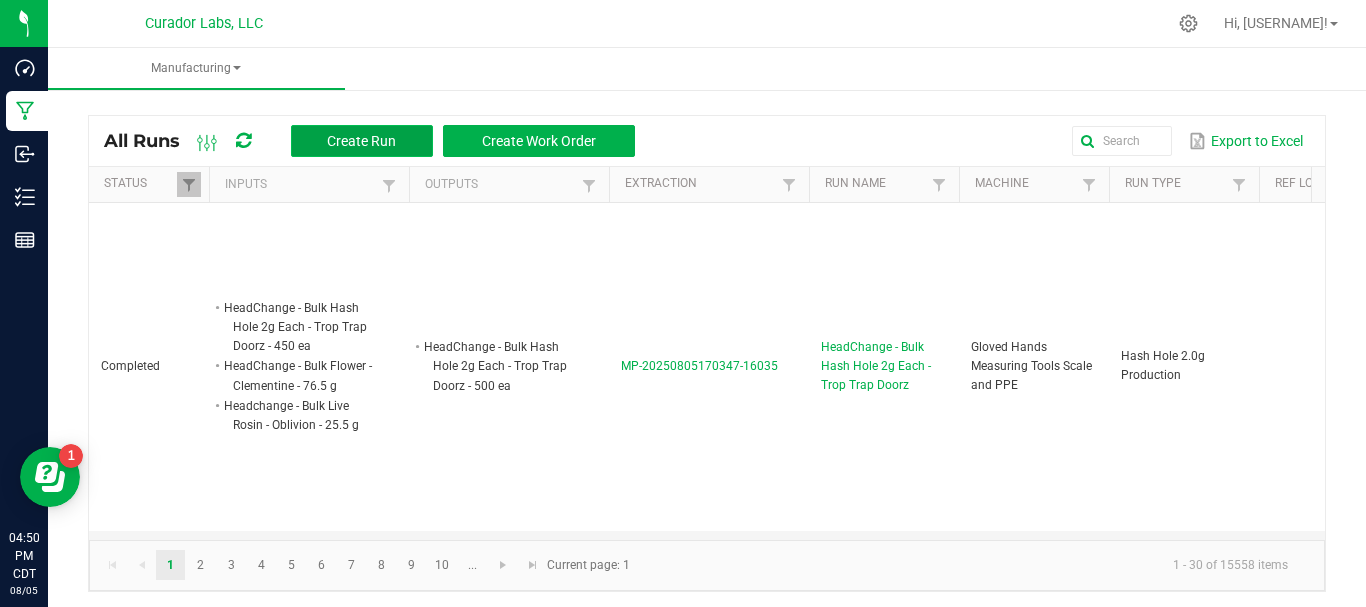 click on "Create Run" at bounding box center [361, 141] 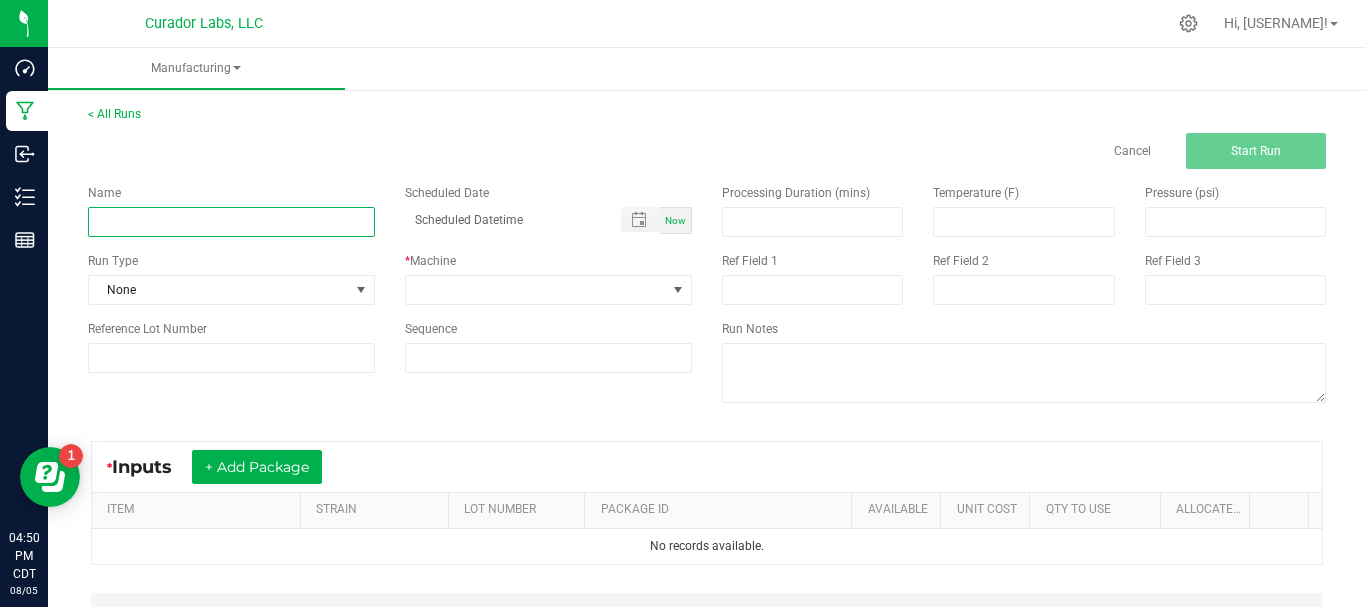 click at bounding box center (231, 222) 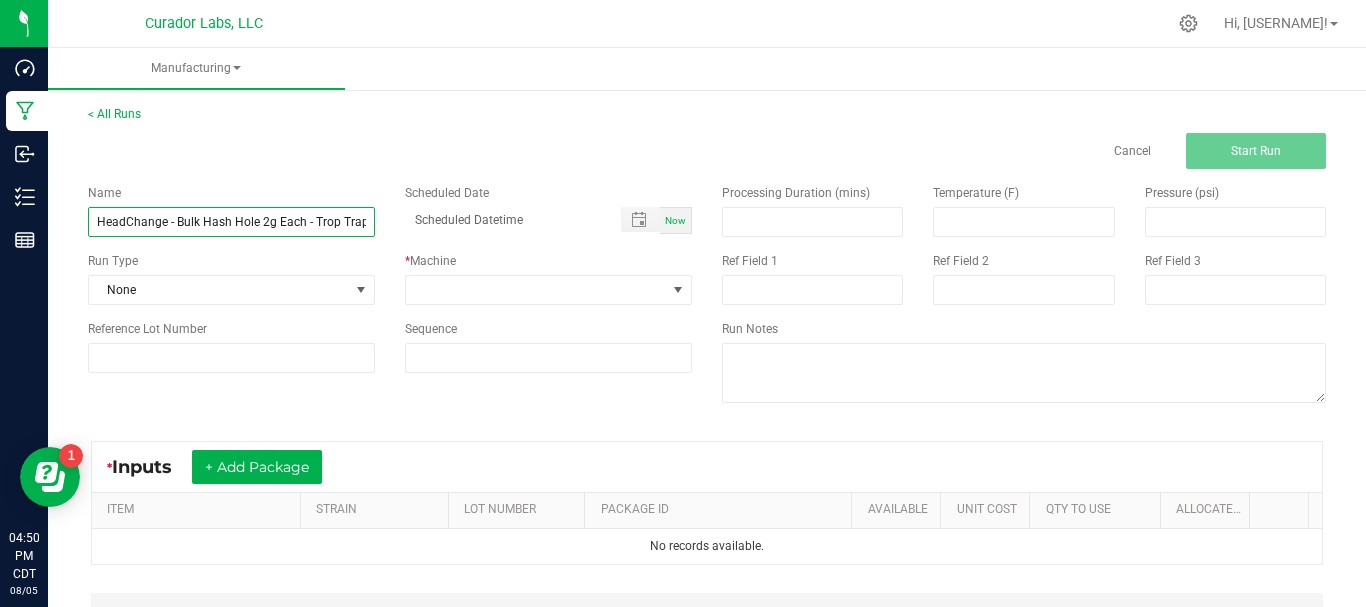 scroll, scrollTop: 0, scrollLeft: 34, axis: horizontal 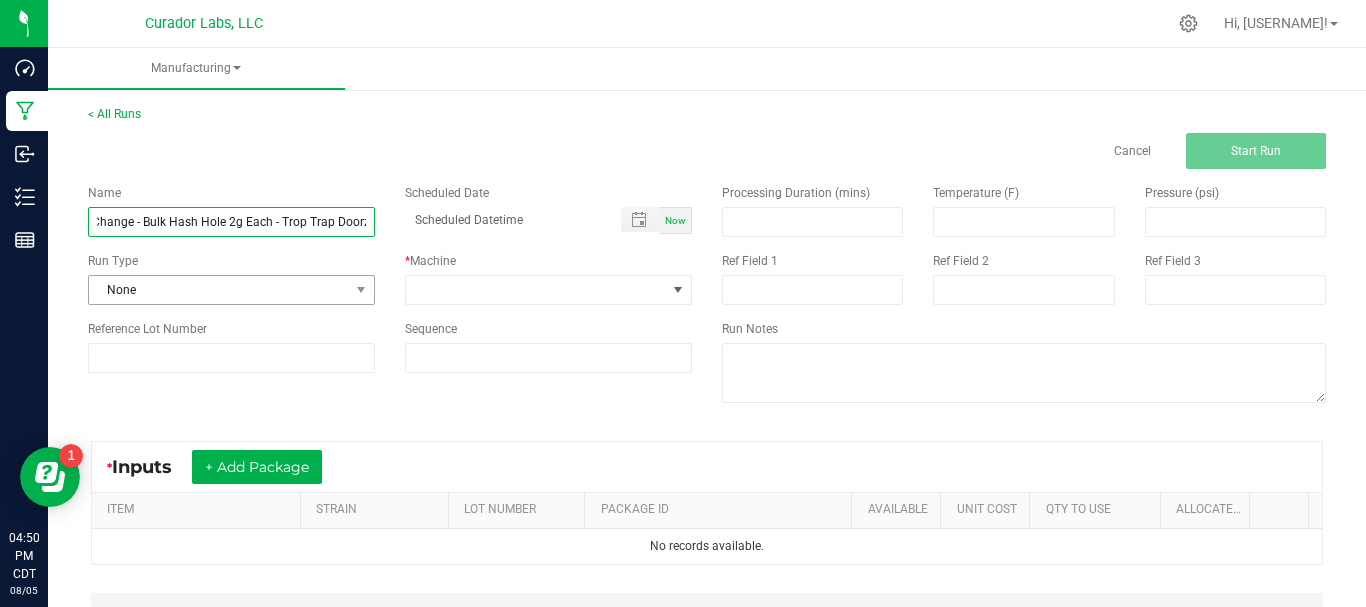 type on "HeadChange - Bulk Hash Hole 2g Each - Trop Trap Doorz" 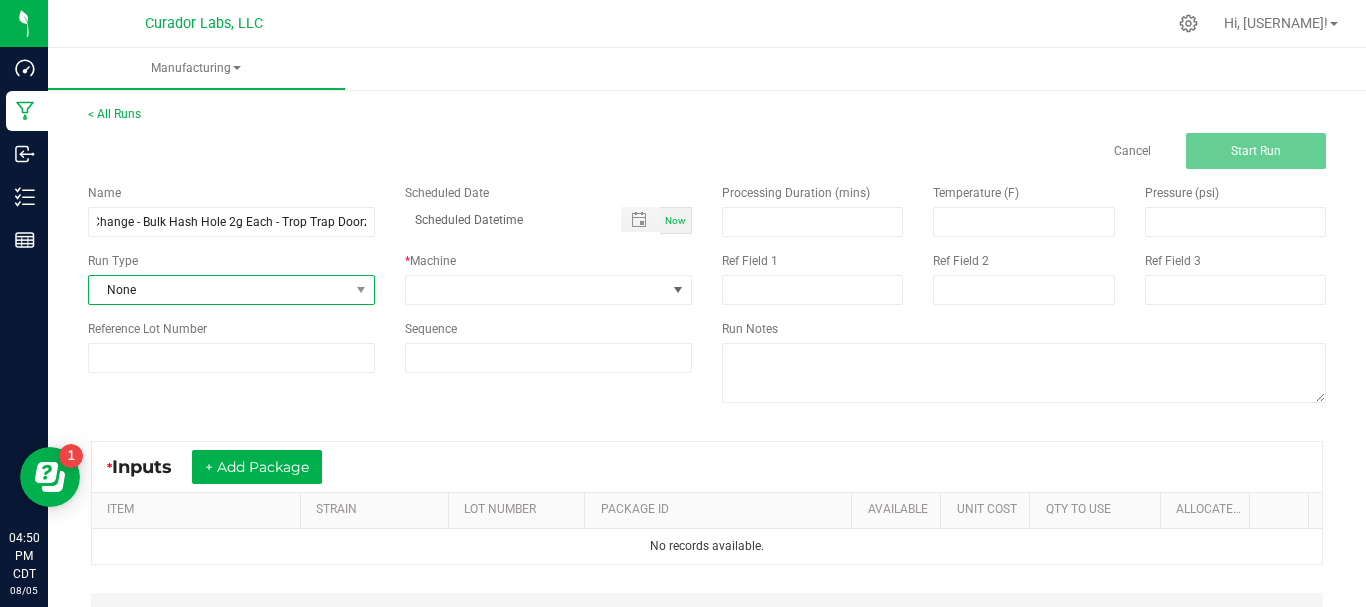 click on "None" at bounding box center [219, 290] 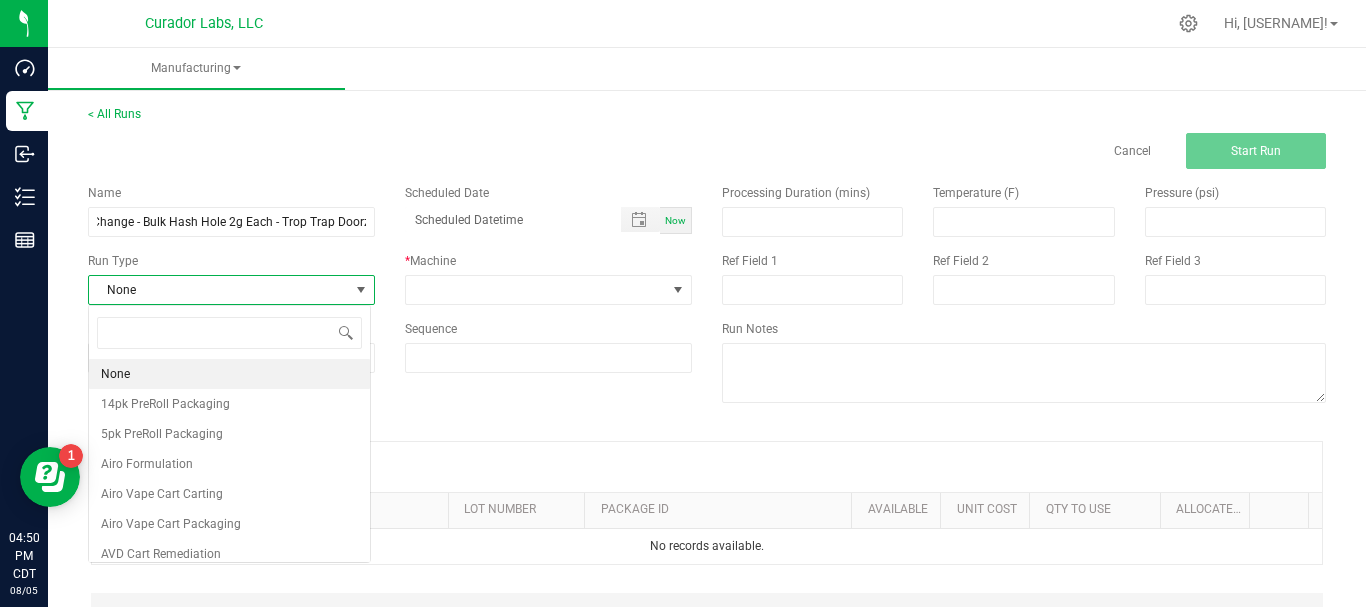 scroll, scrollTop: 0, scrollLeft: 0, axis: both 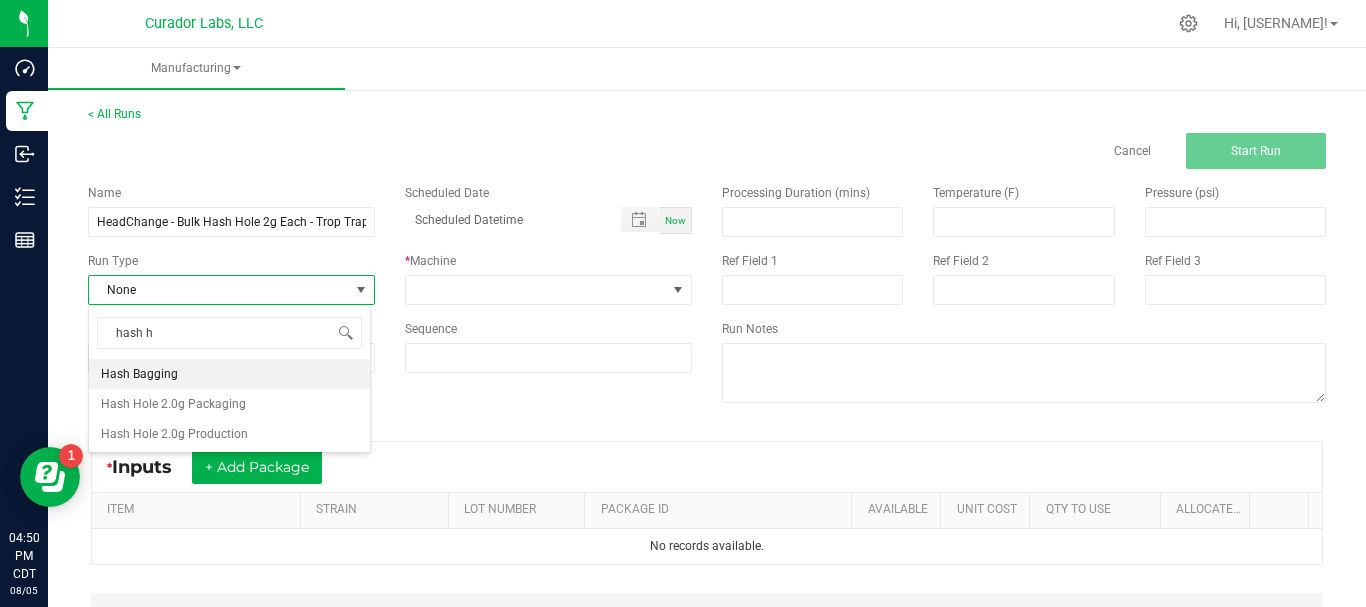 type on "hash ho" 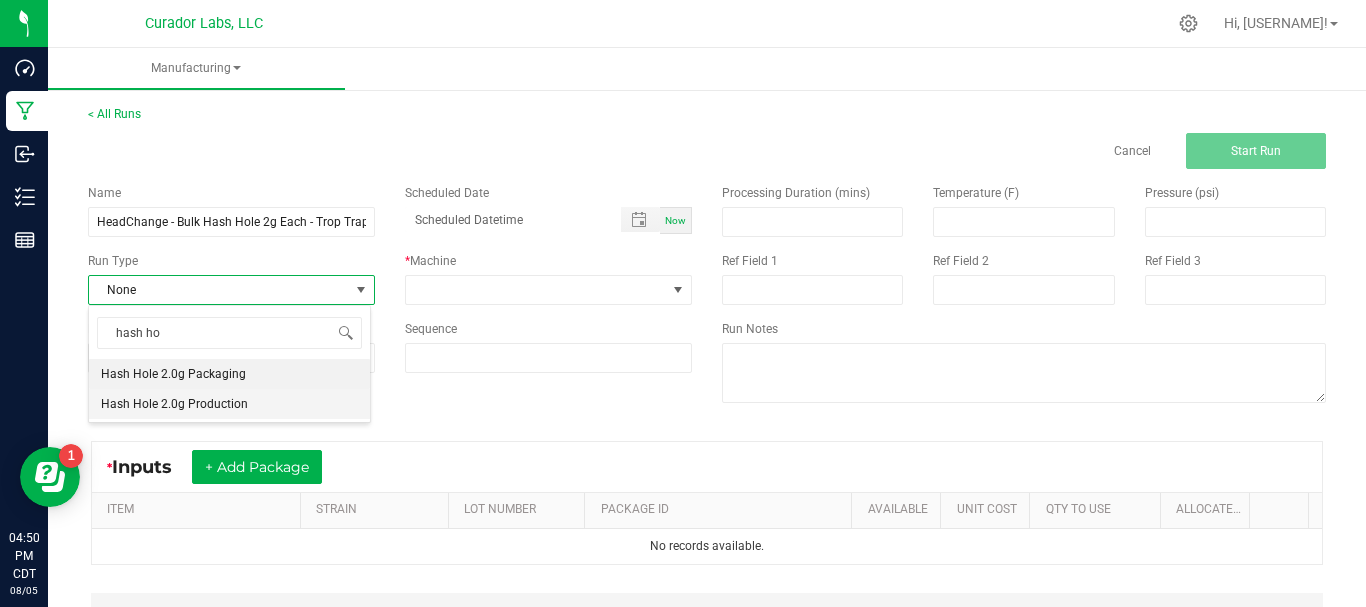 click on "Hash Hole 2.0g Production" at bounding box center [174, 404] 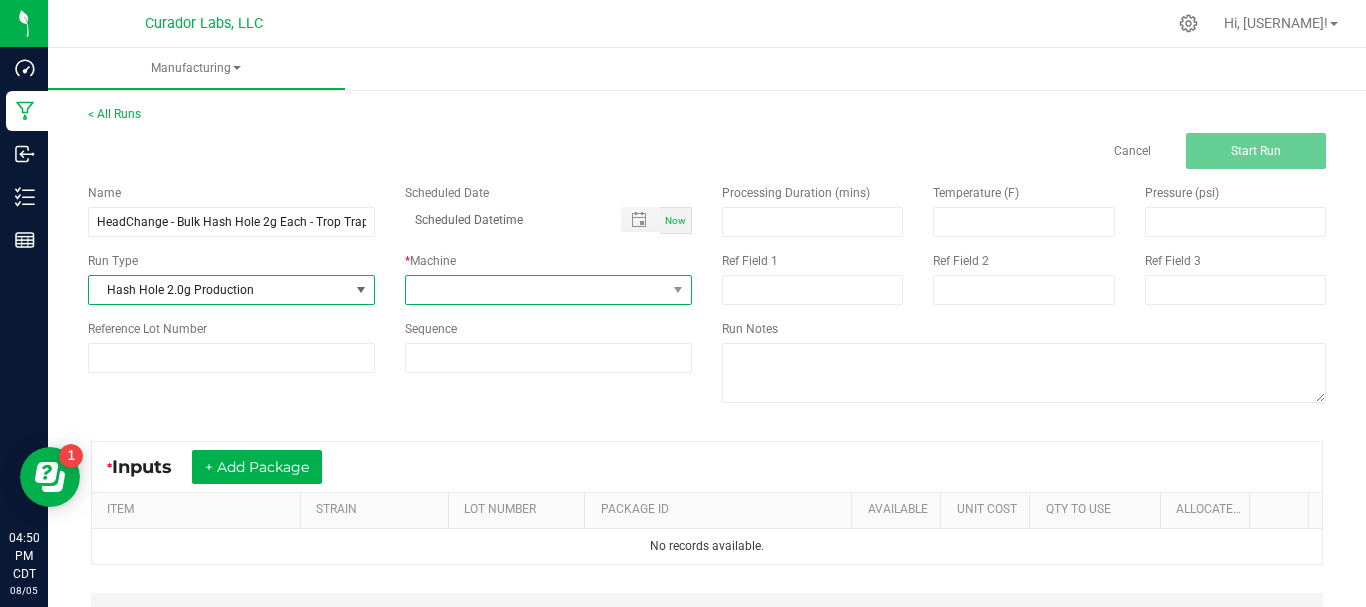 click at bounding box center (536, 290) 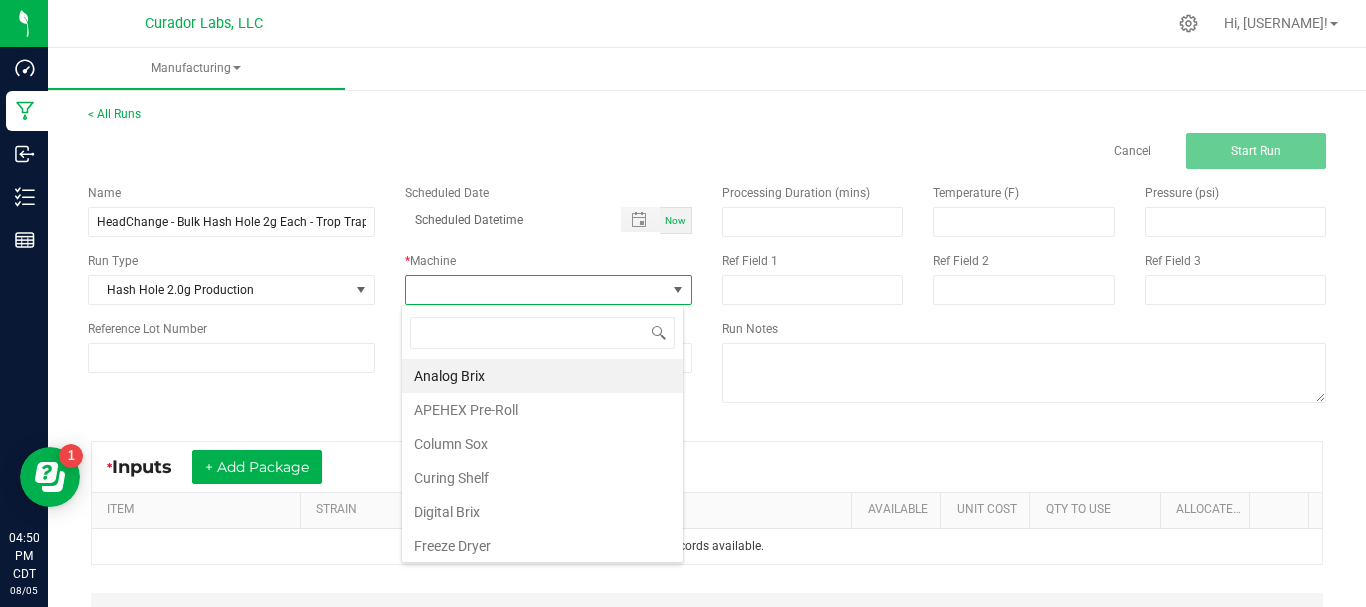 scroll, scrollTop: 99970, scrollLeft: 99717, axis: both 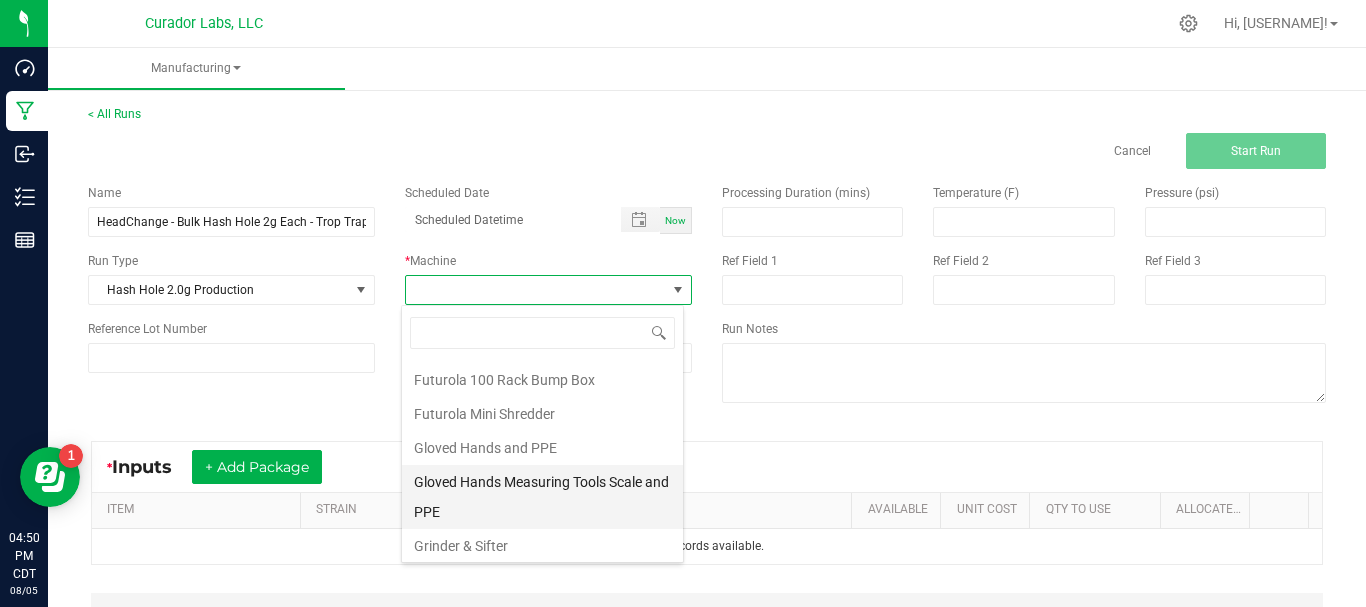 click on "Gloved Hands Measuring Tools Scale and PPE" at bounding box center [542, 497] 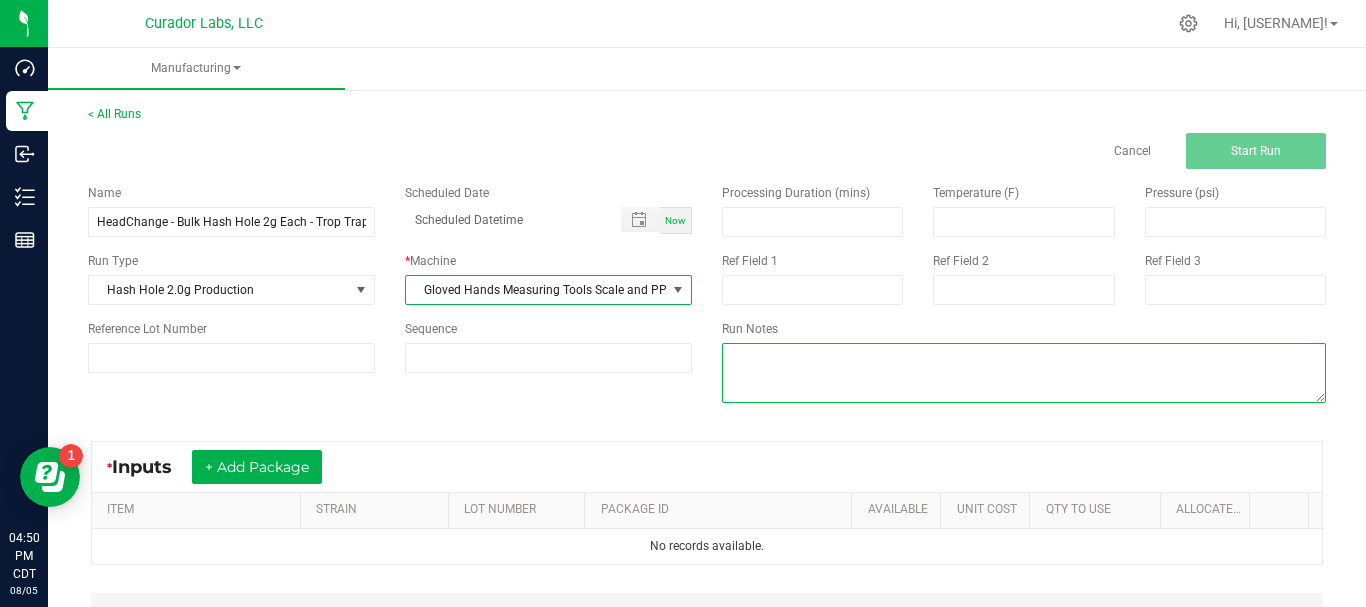 click at bounding box center [1024, 373] 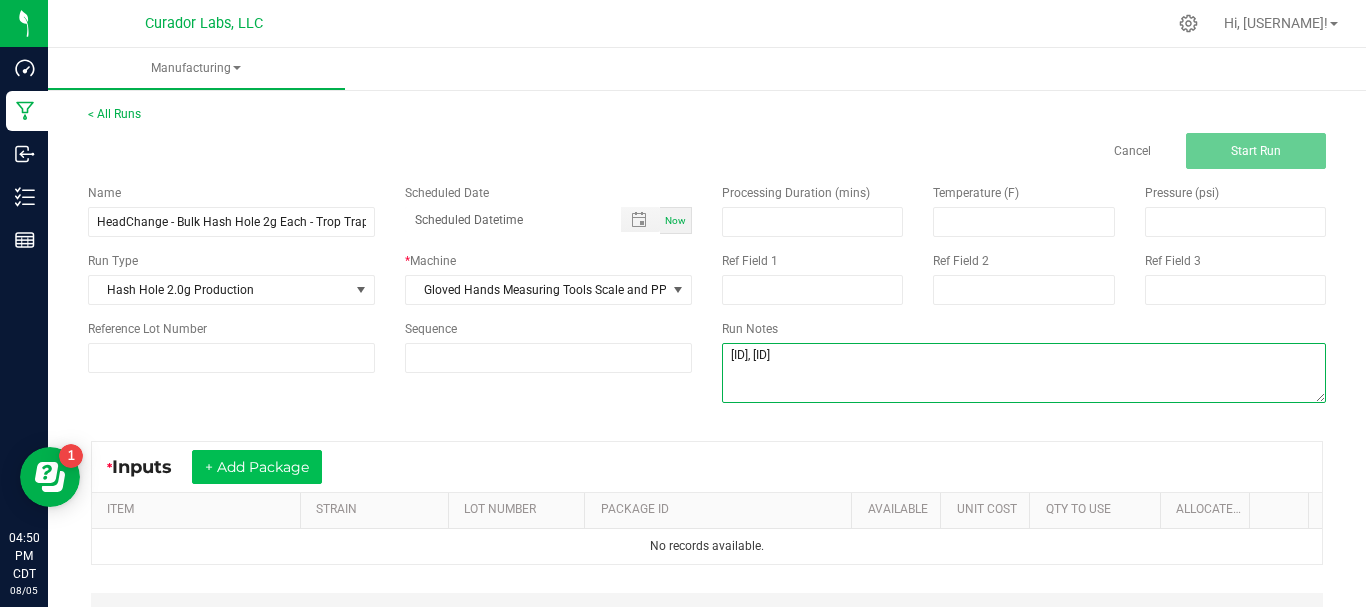 type on "DNA, ES" 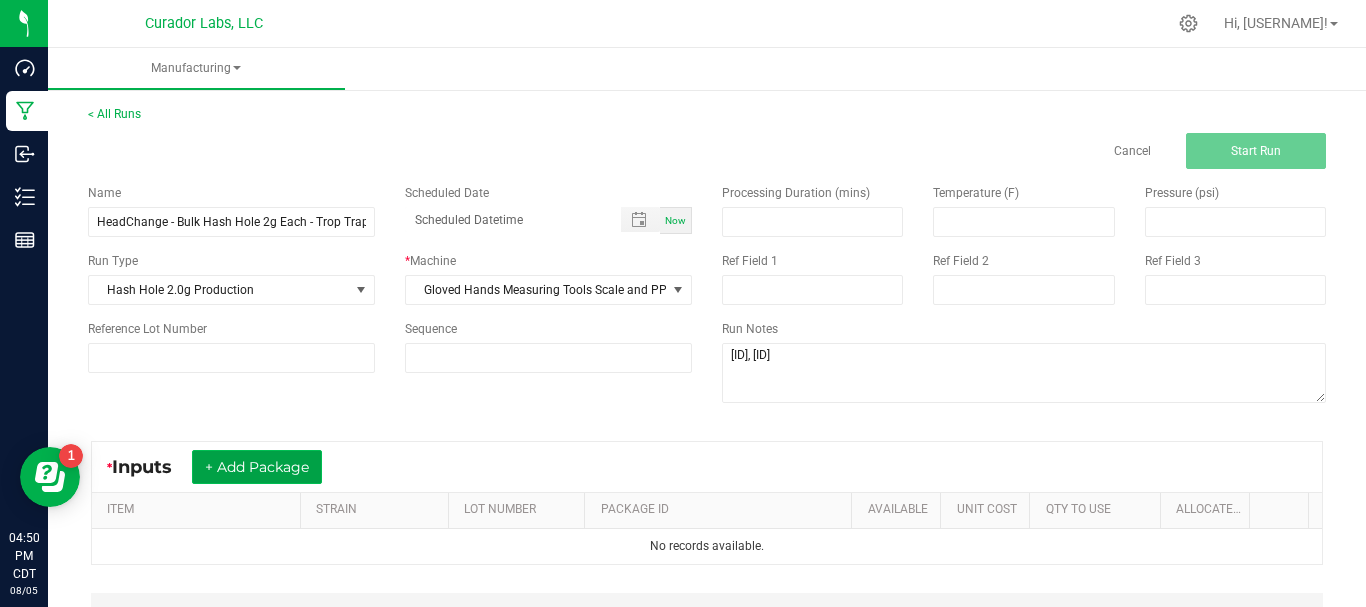 click on "+ Add Package" at bounding box center (257, 467) 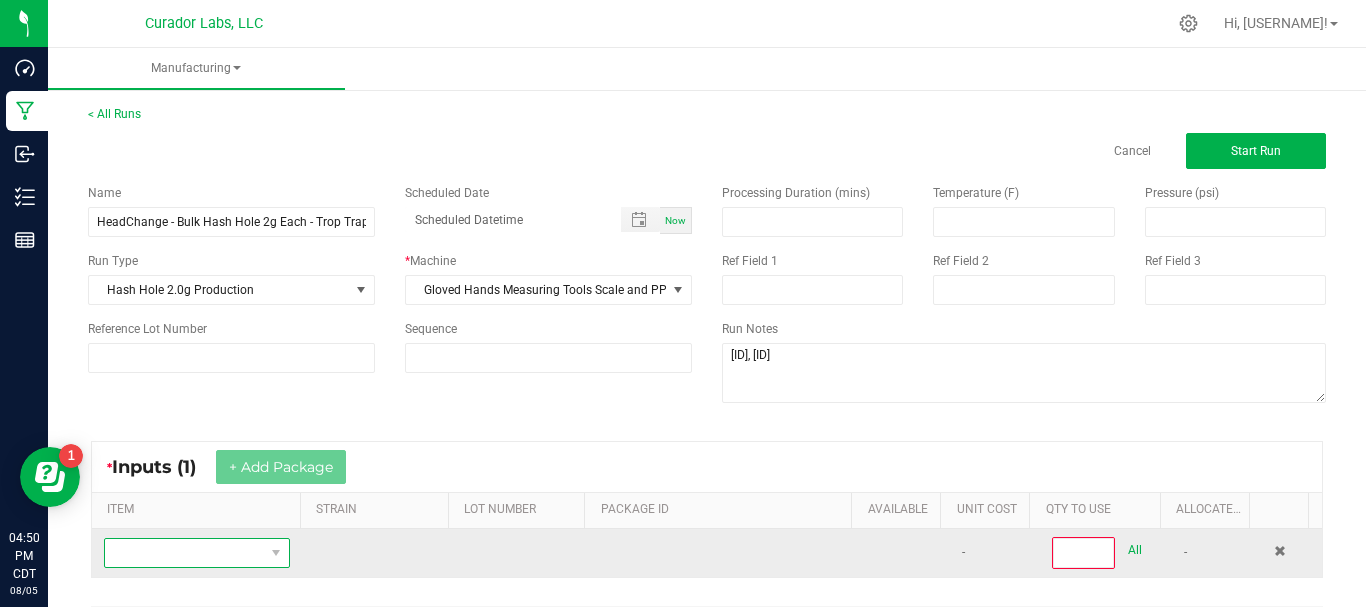 click at bounding box center (184, 553) 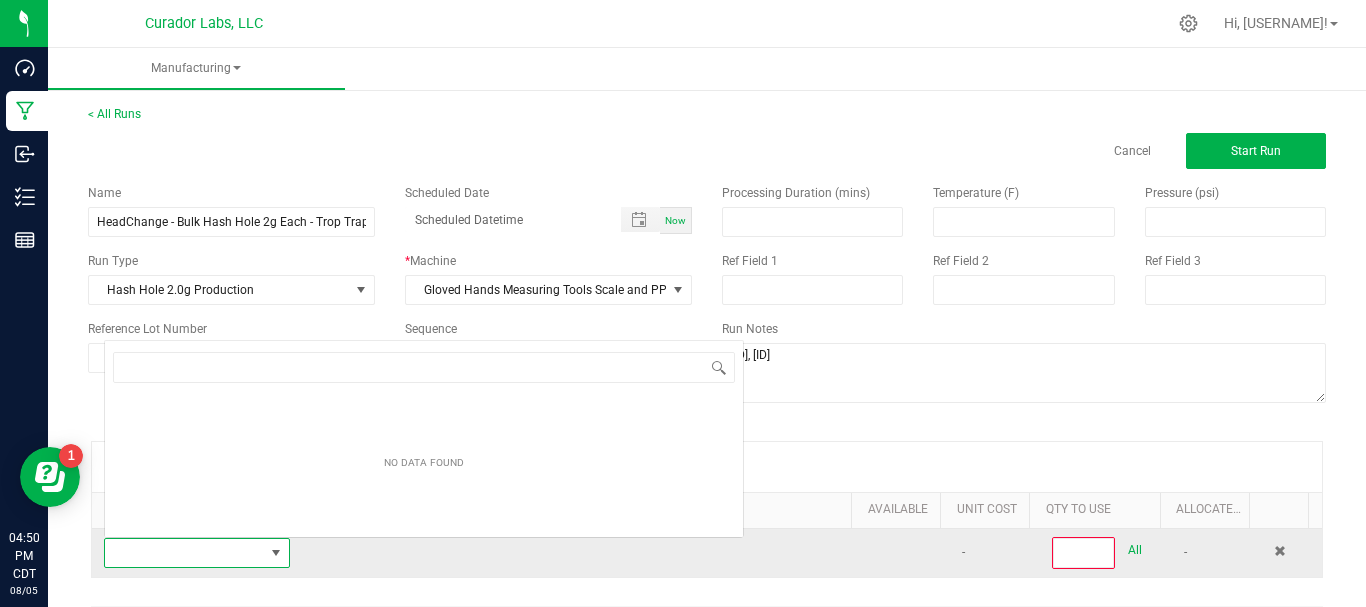 scroll, scrollTop: 0, scrollLeft: 0, axis: both 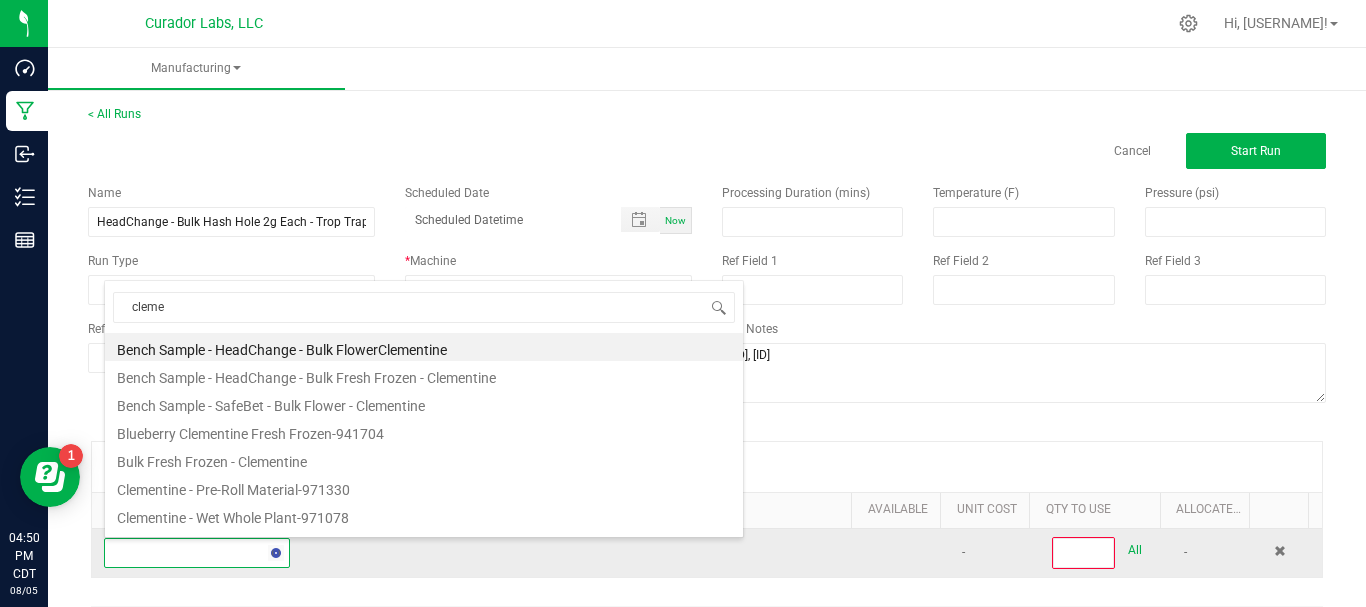 type on "clemen" 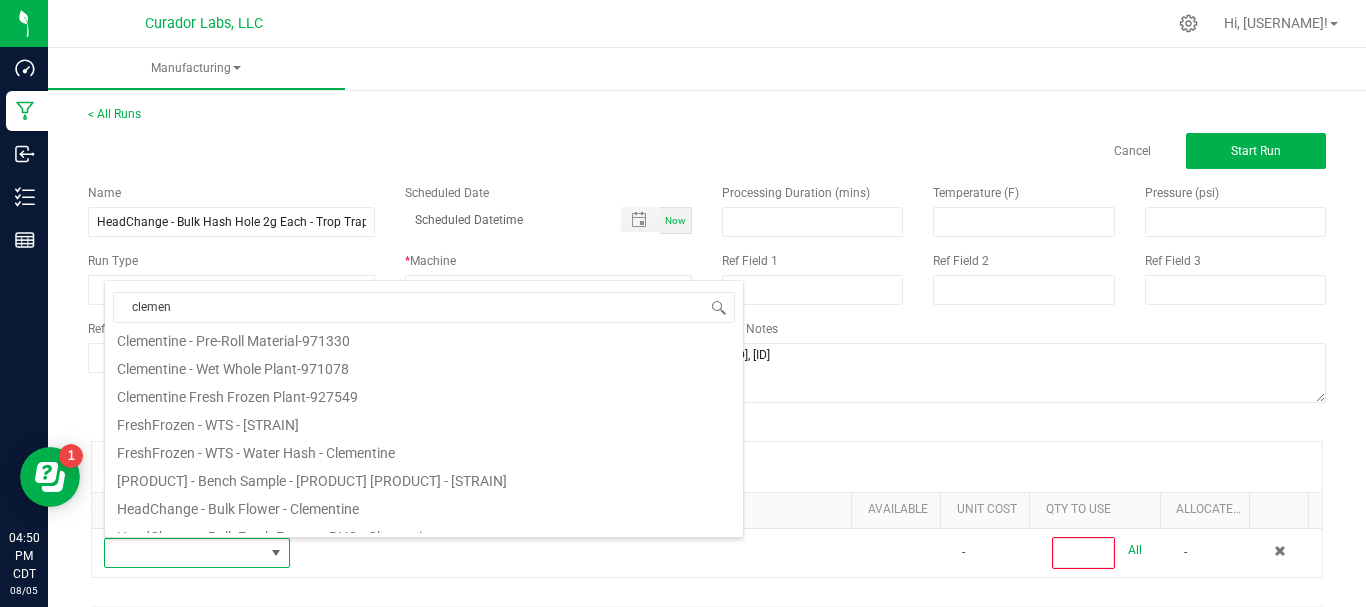 scroll, scrollTop: 167, scrollLeft: 0, axis: vertical 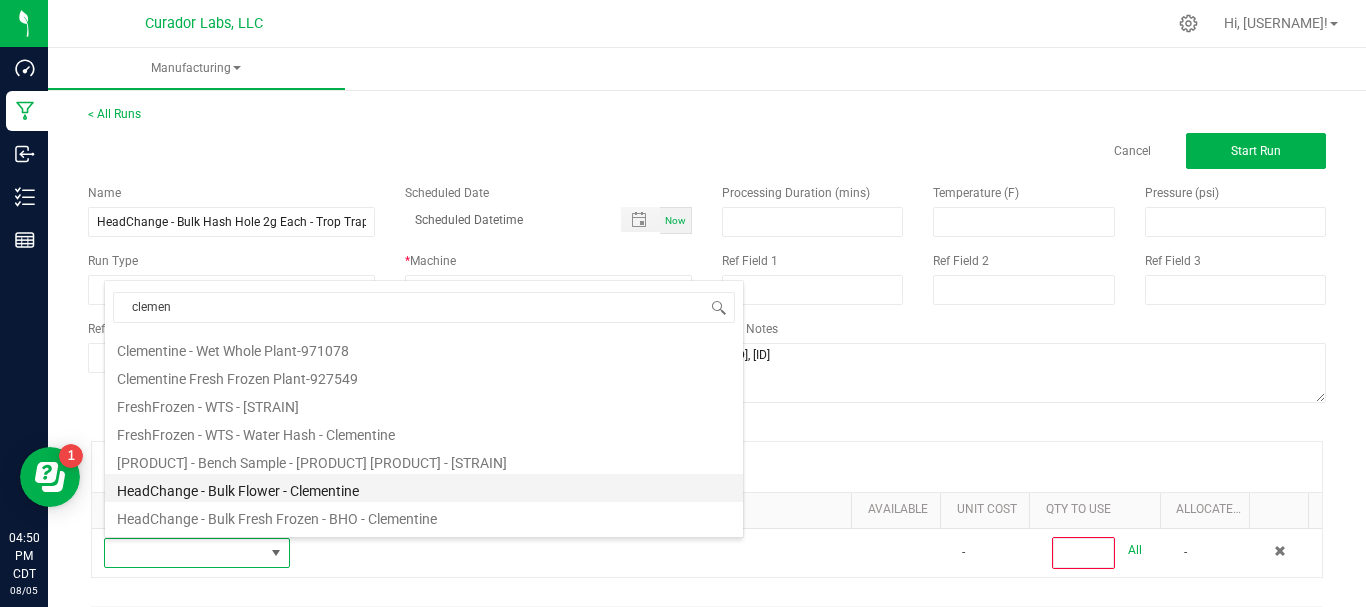 click on "HeadChange - Bulk Flower - Clementine" at bounding box center (424, 488) 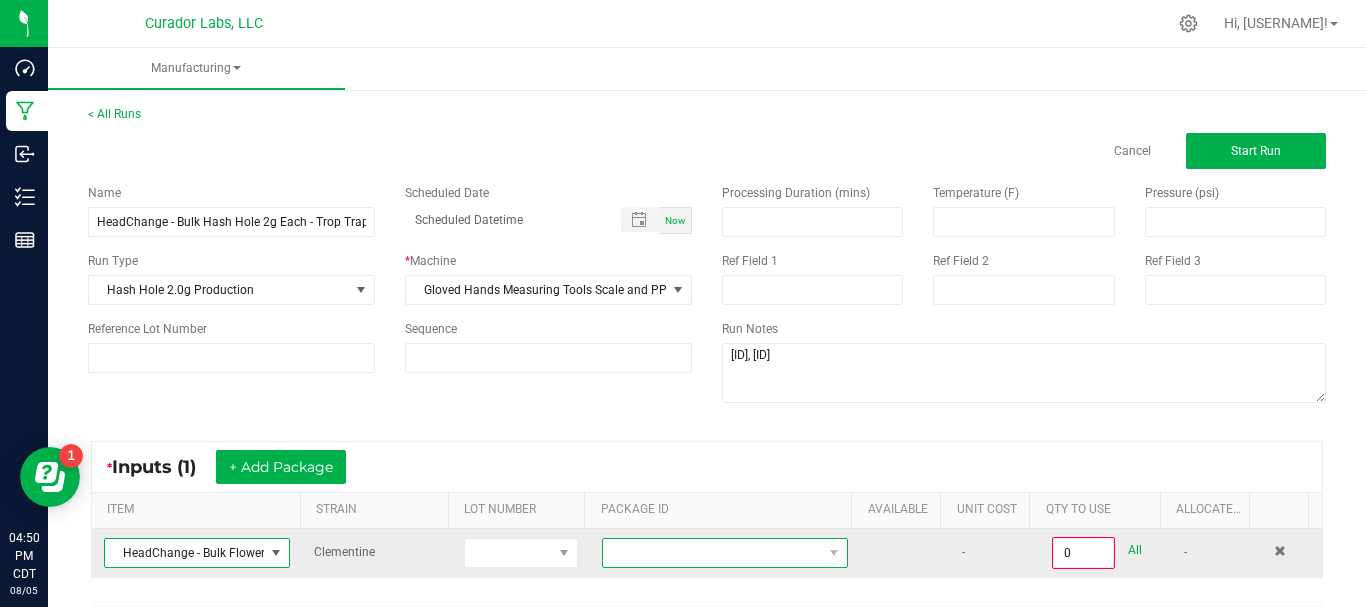 click at bounding box center [712, 553] 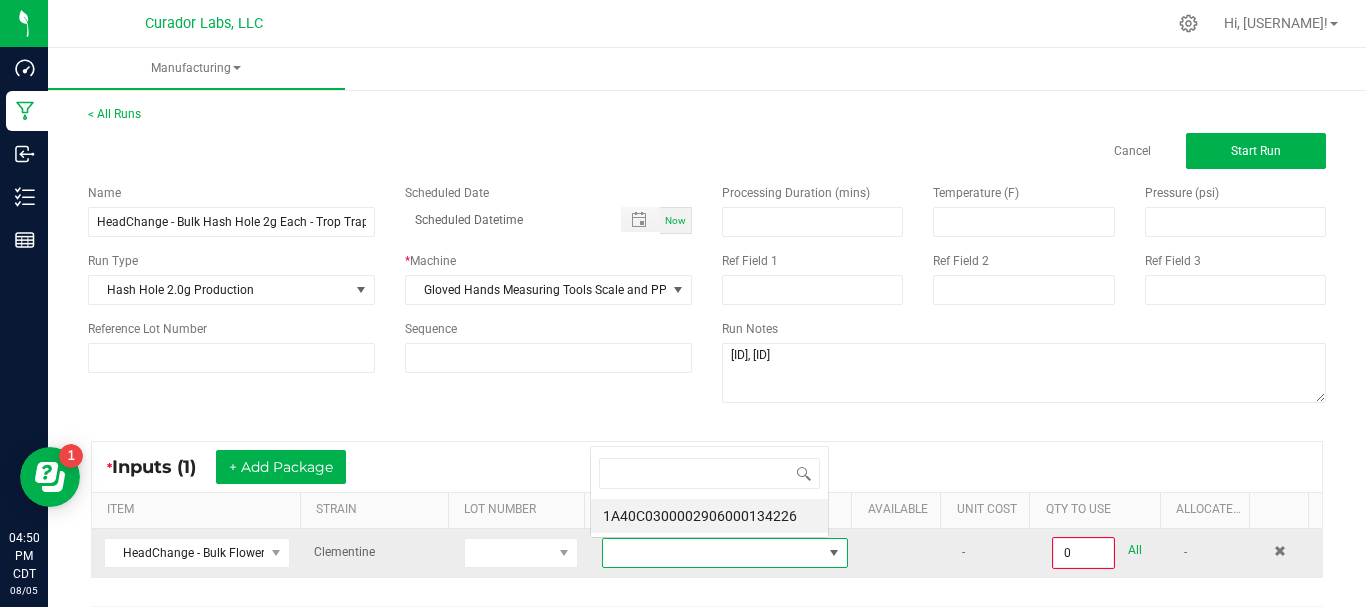 scroll, scrollTop: 99970, scrollLeft: 99761, axis: both 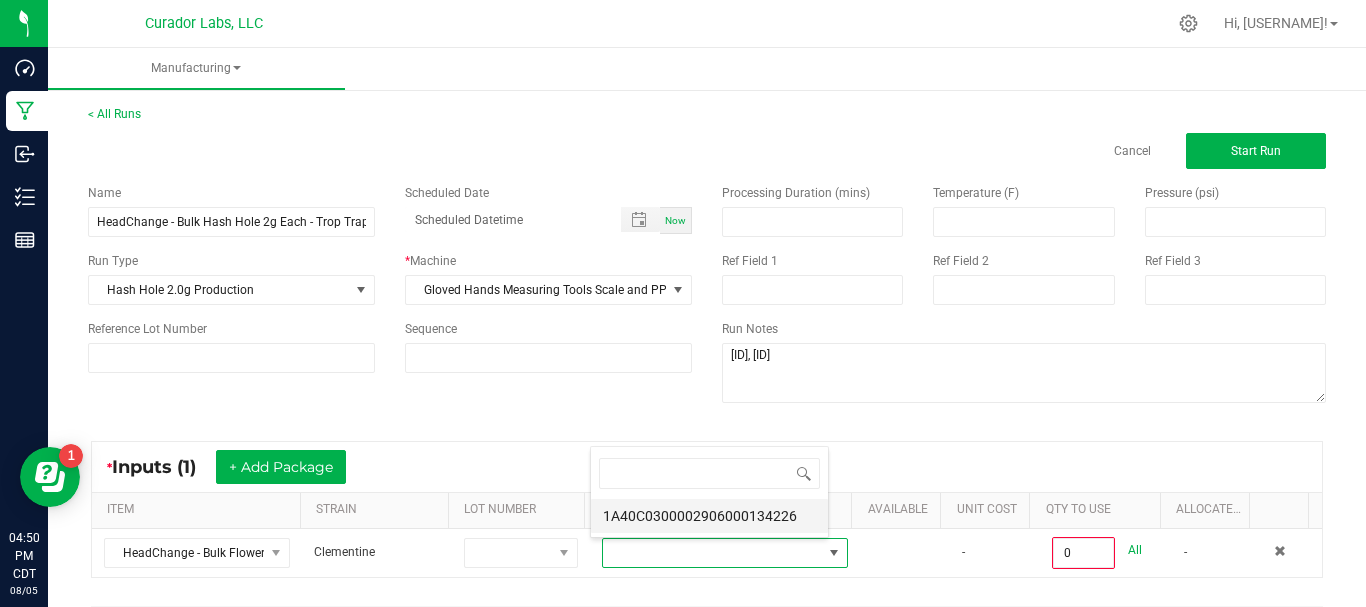 click on "1A40C0300002906000134226" at bounding box center (709, 516) 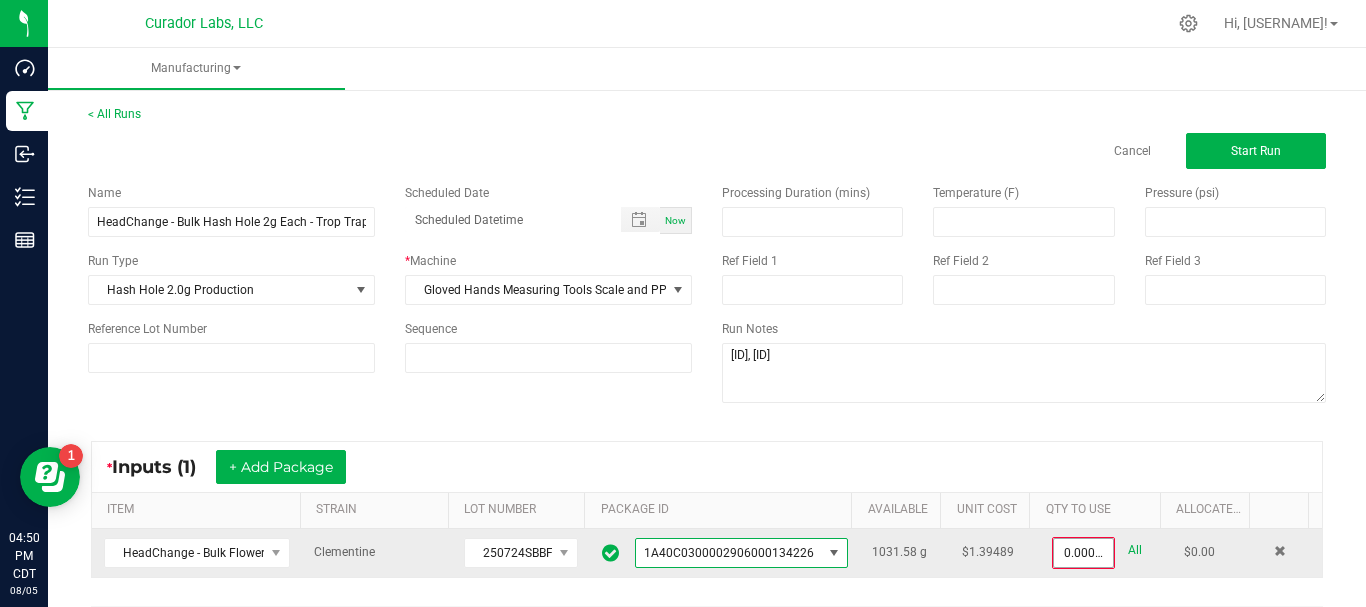 click on "0.0000 g" at bounding box center [1083, 553] 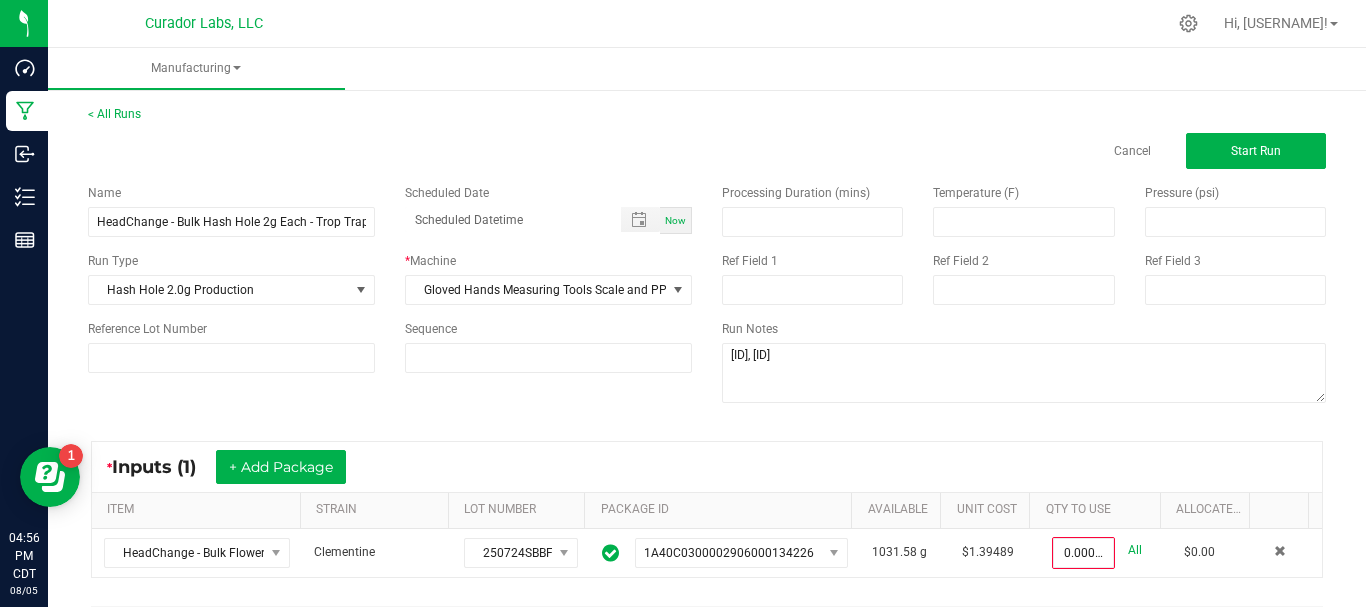 click at bounding box center (762, 23) 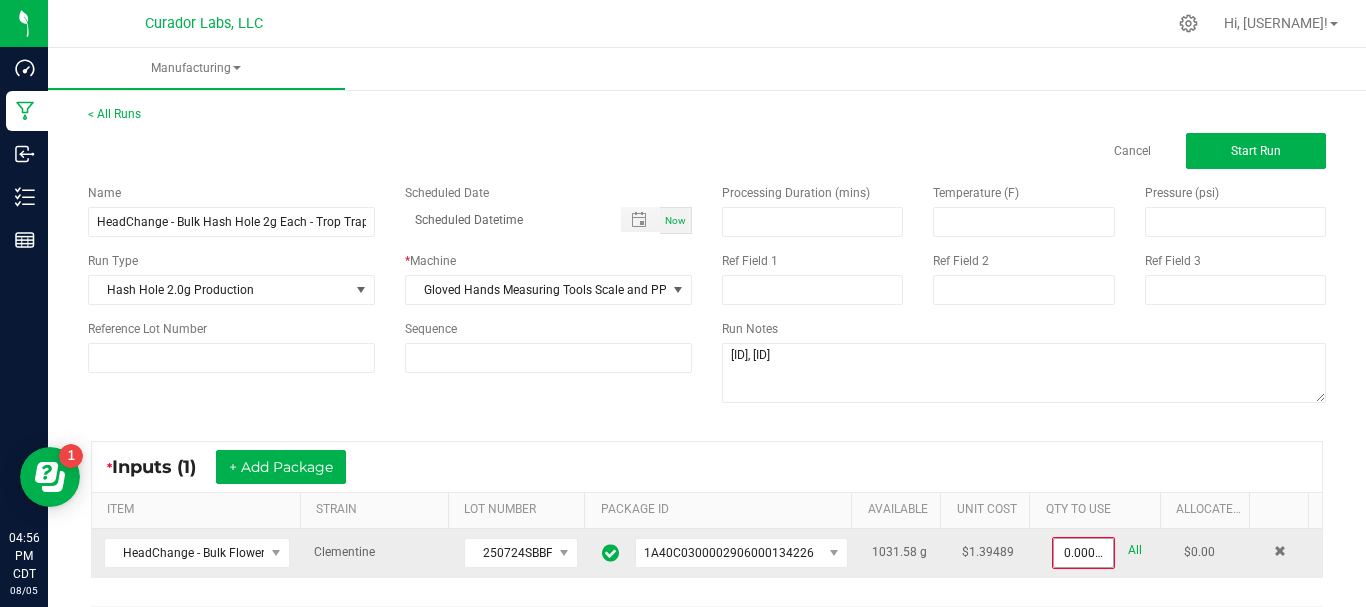 click on "0.0000 g" at bounding box center [1083, 553] 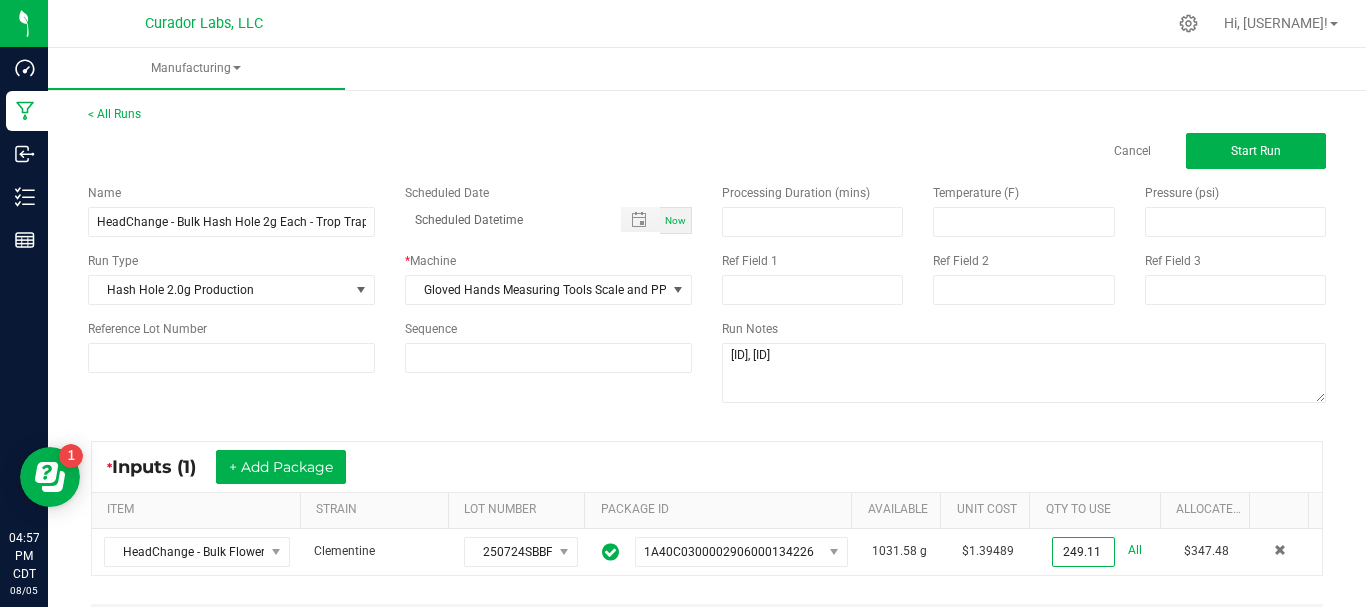 click on "*    Inputs (1)   + Add Package" at bounding box center [707, 467] 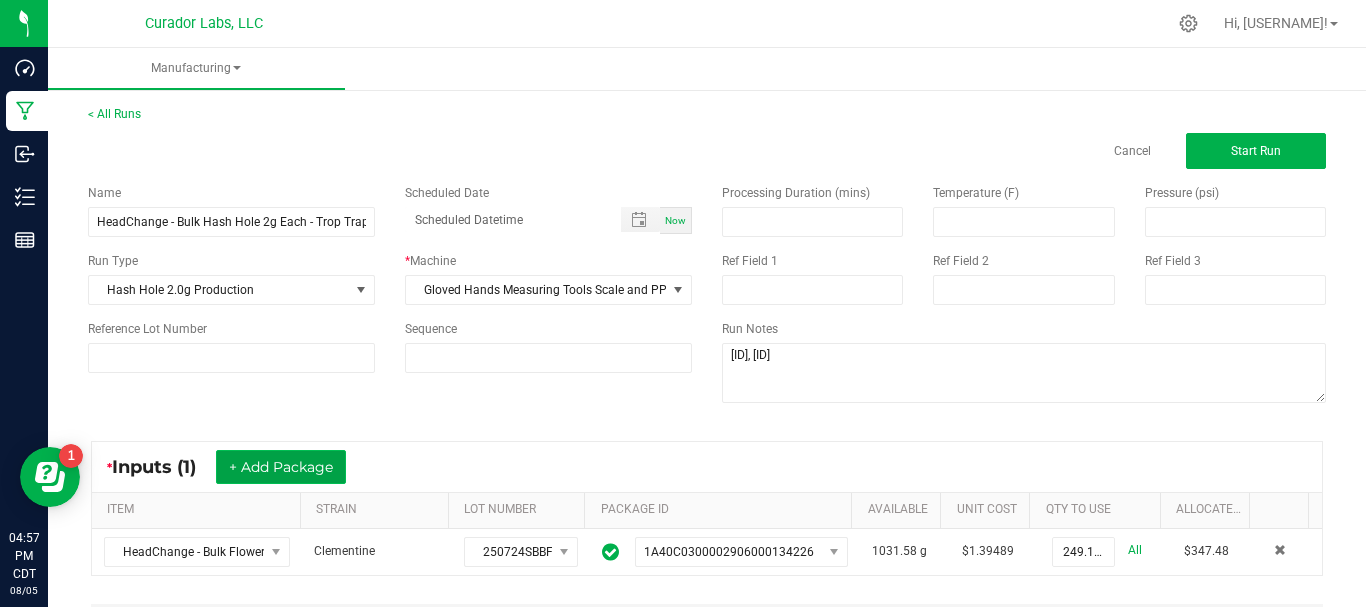 click on "+ Add Package" at bounding box center (281, 467) 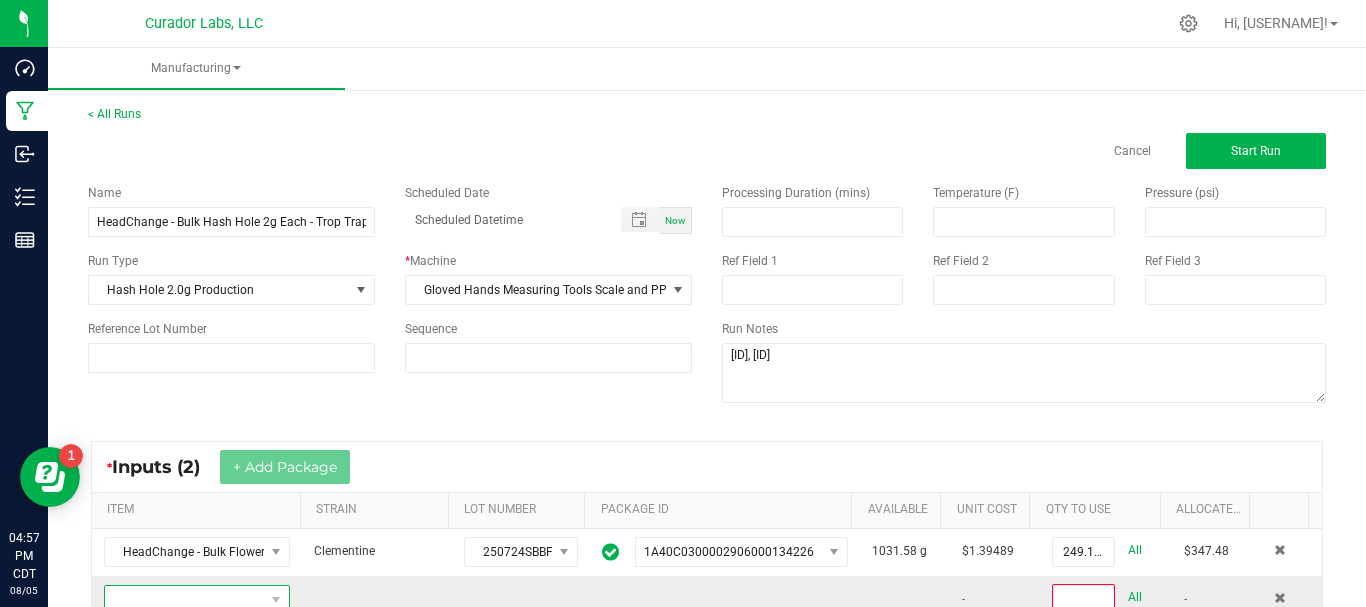 click at bounding box center [184, 600] 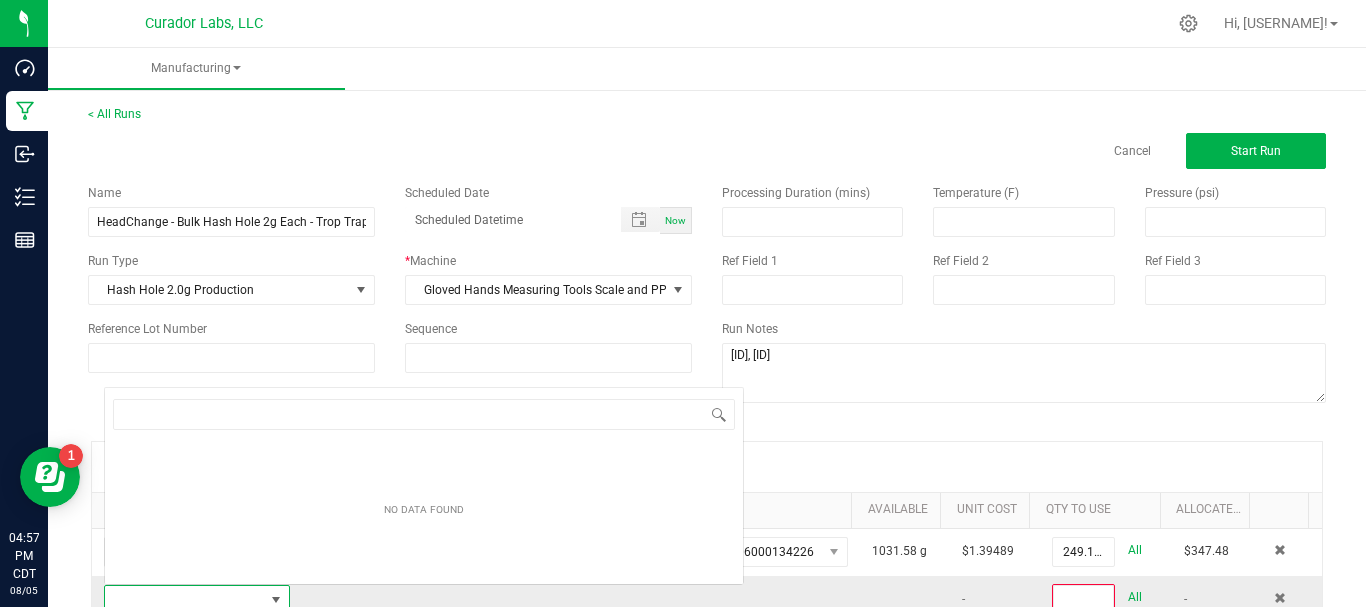 scroll, scrollTop: 0, scrollLeft: 0, axis: both 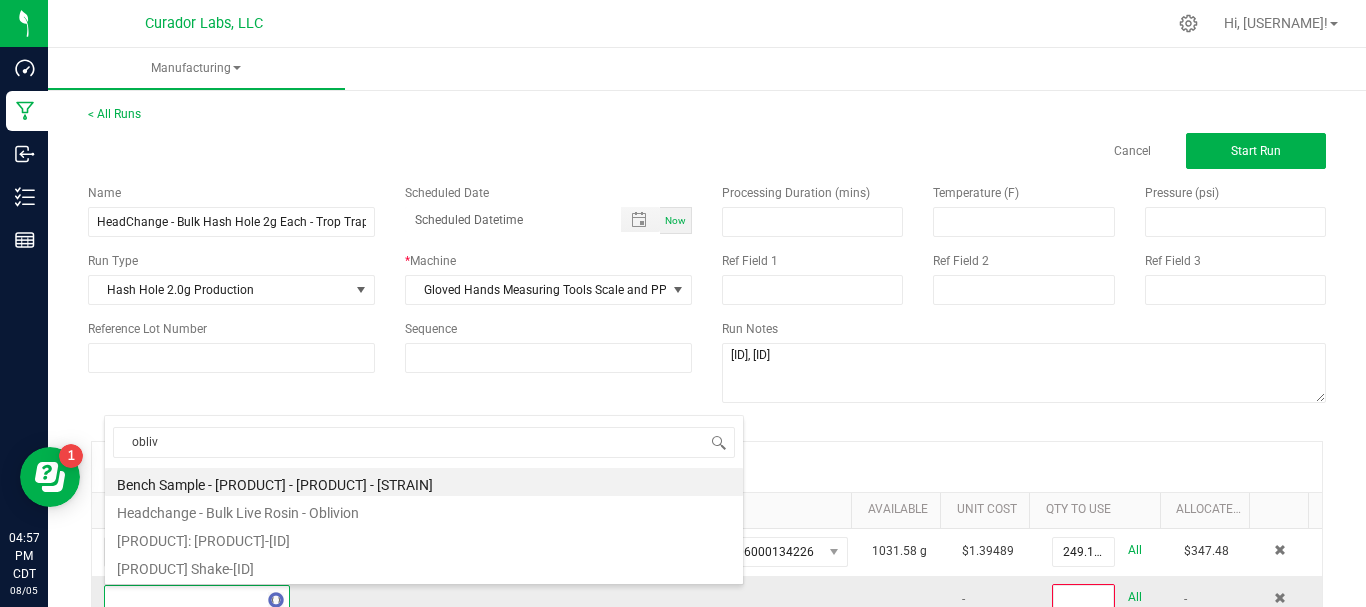 type on "oblivi" 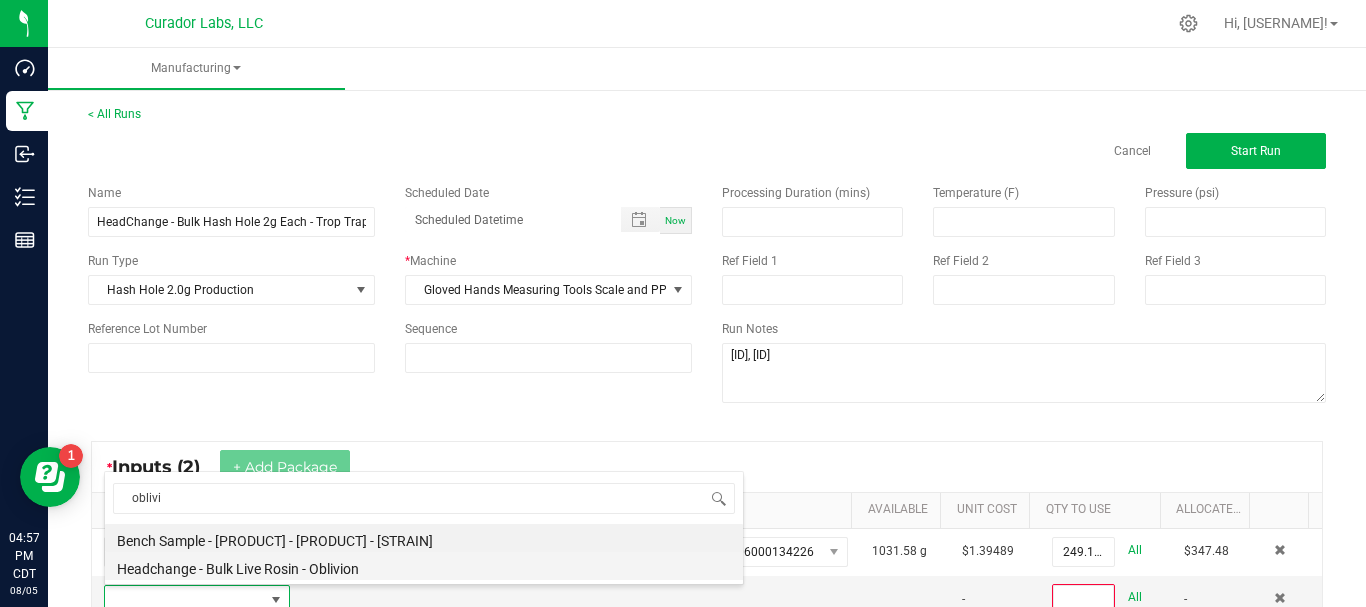 click on "Headchange - Bulk Live Rosin - Oblivion" at bounding box center [424, 566] 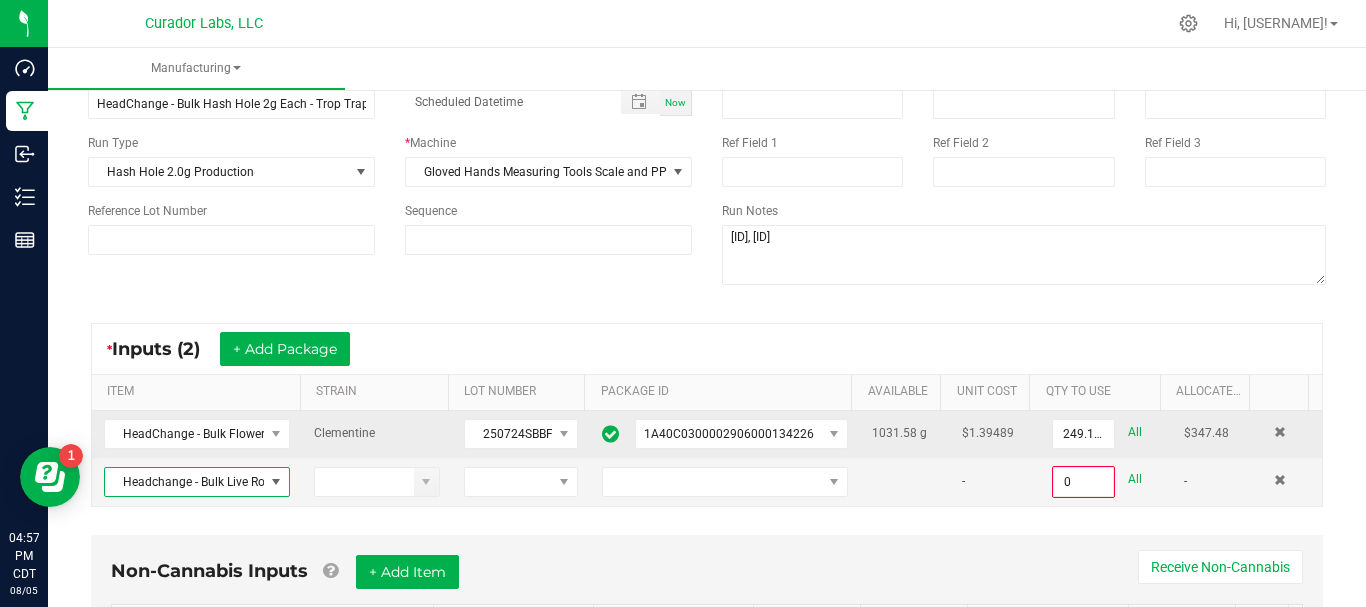 scroll, scrollTop: 157, scrollLeft: 0, axis: vertical 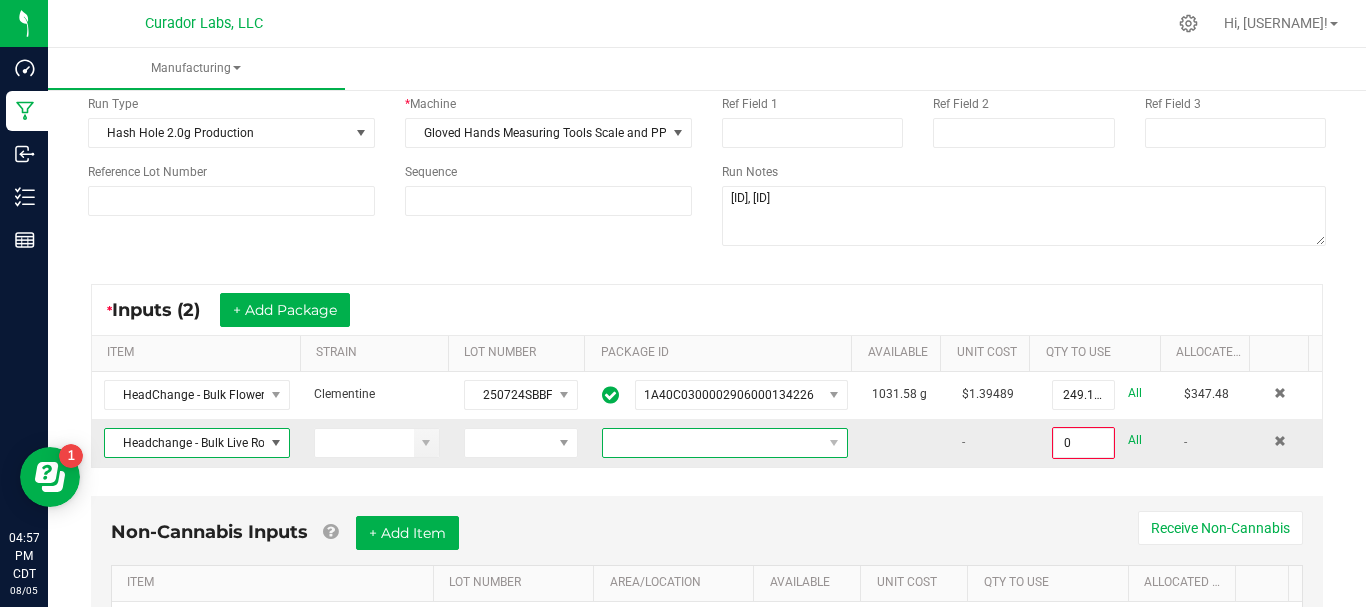 click at bounding box center (712, 443) 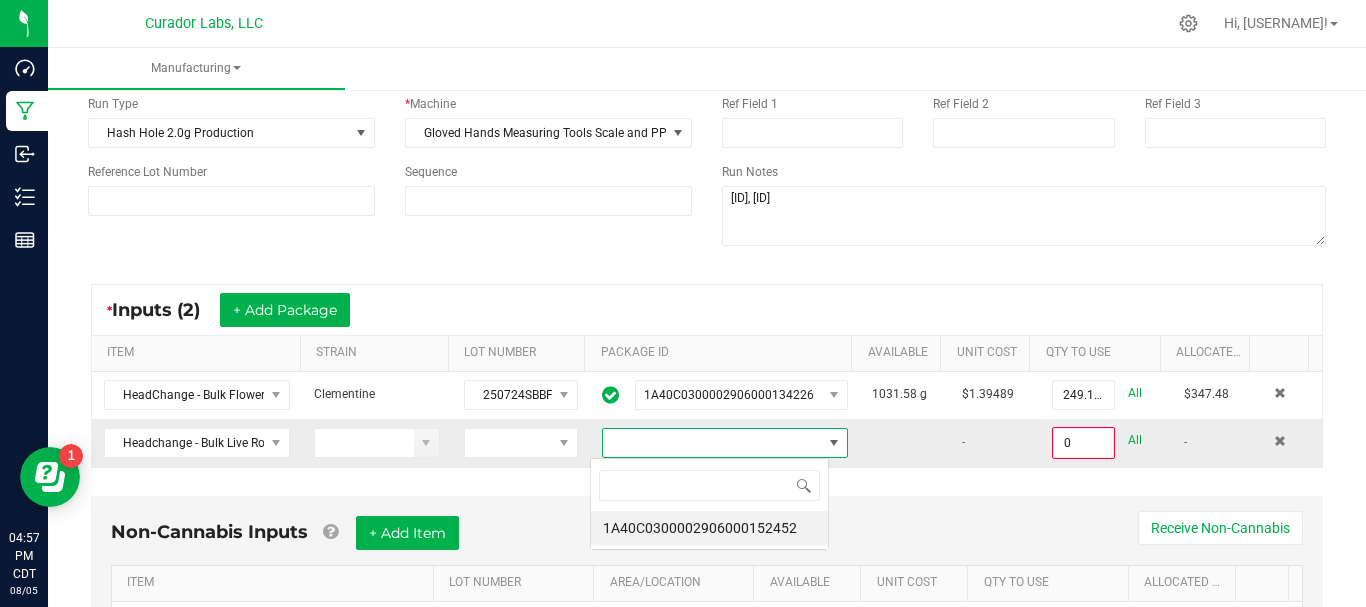 scroll, scrollTop: 99970, scrollLeft: 99761, axis: both 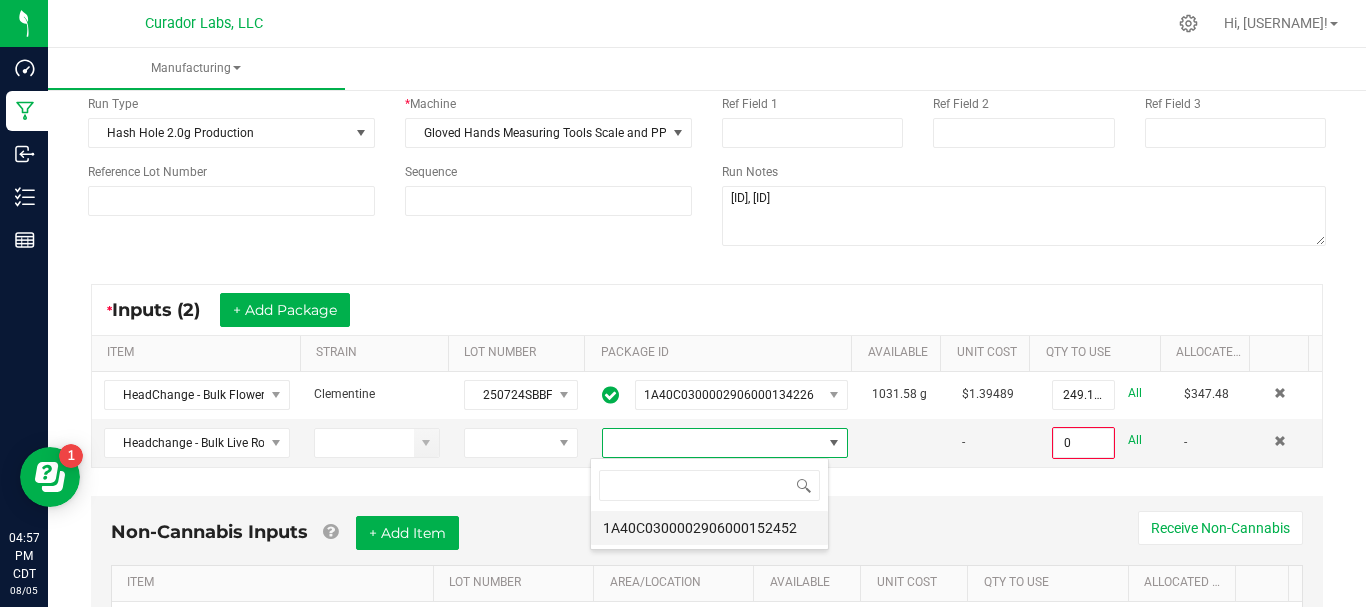 click on "1A40C0300002906000152452" at bounding box center [709, 528] 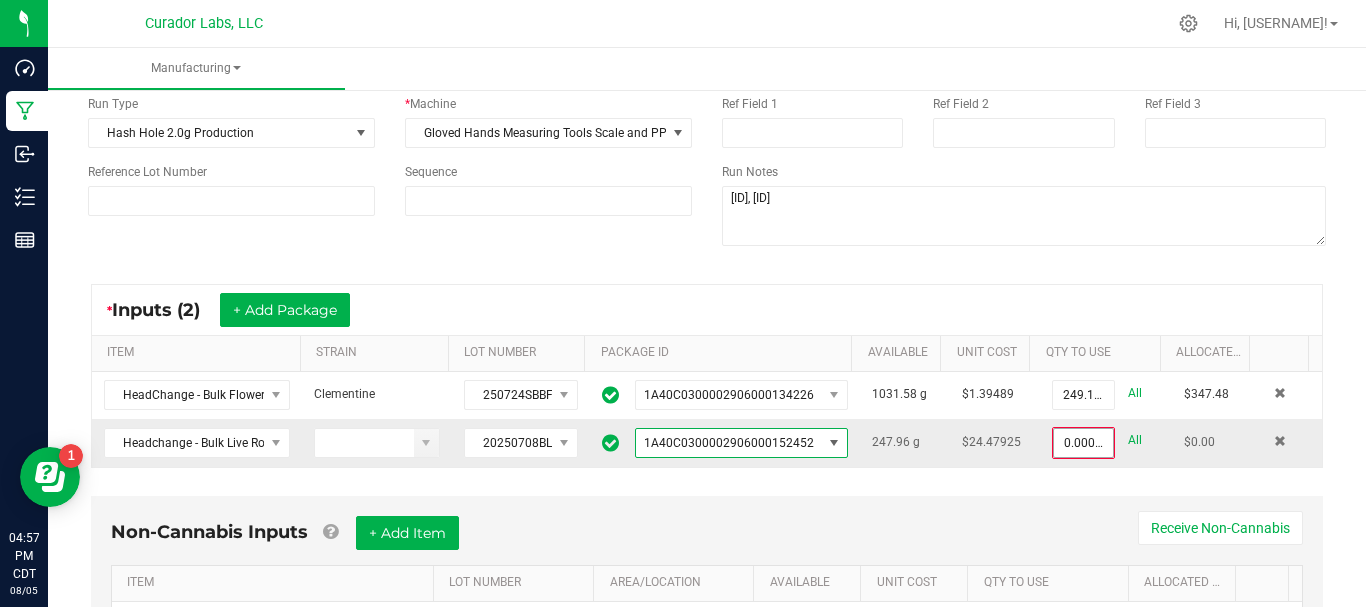 click on "0.0000 g" at bounding box center [1083, 443] 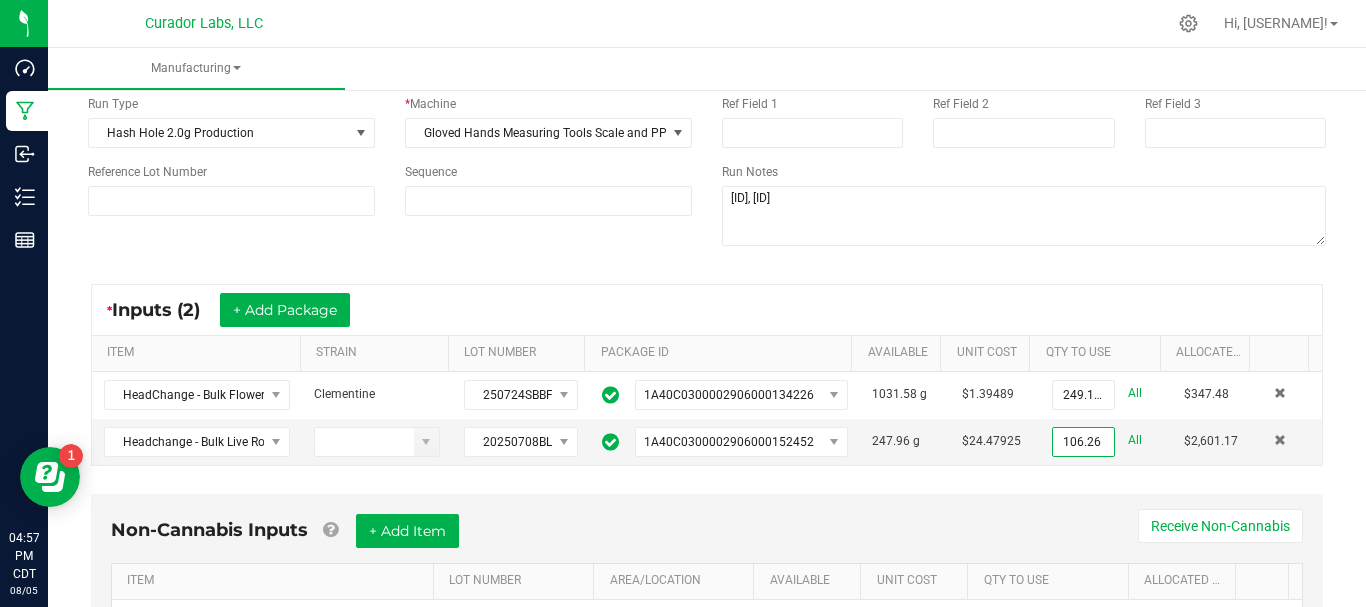 click on "Non-Cannabis Inputs   + Add Item   Receive Non-Cannabis  ITEM LOT NUMBER AREA/LOCATION AVAILABLE Unit Cost QTY TO USE Allocated Cost  No records available." at bounding box center [707, 589] 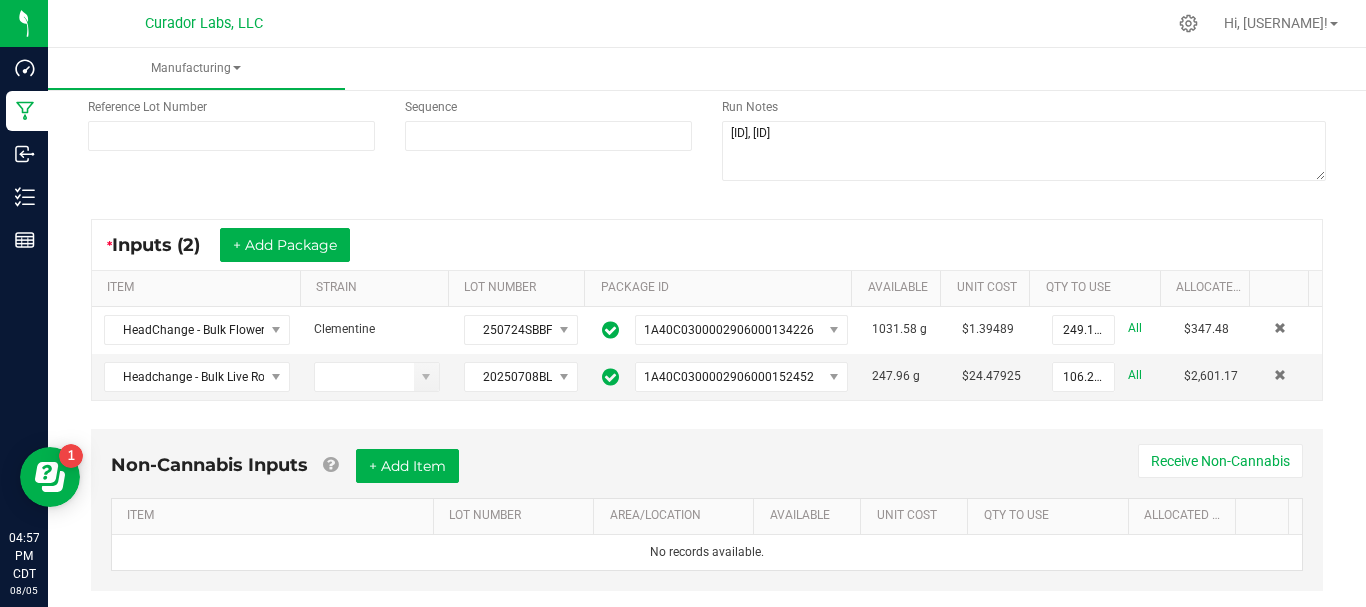 scroll, scrollTop: 264, scrollLeft: 0, axis: vertical 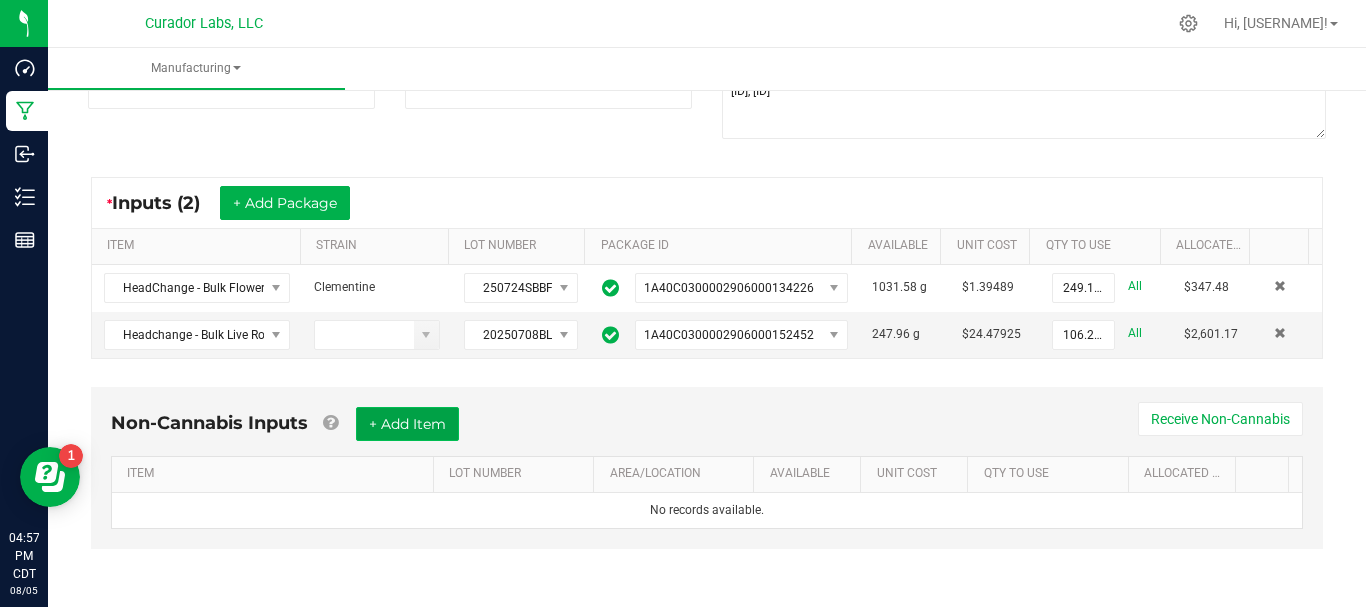 click on "+ Add Item" at bounding box center [407, 424] 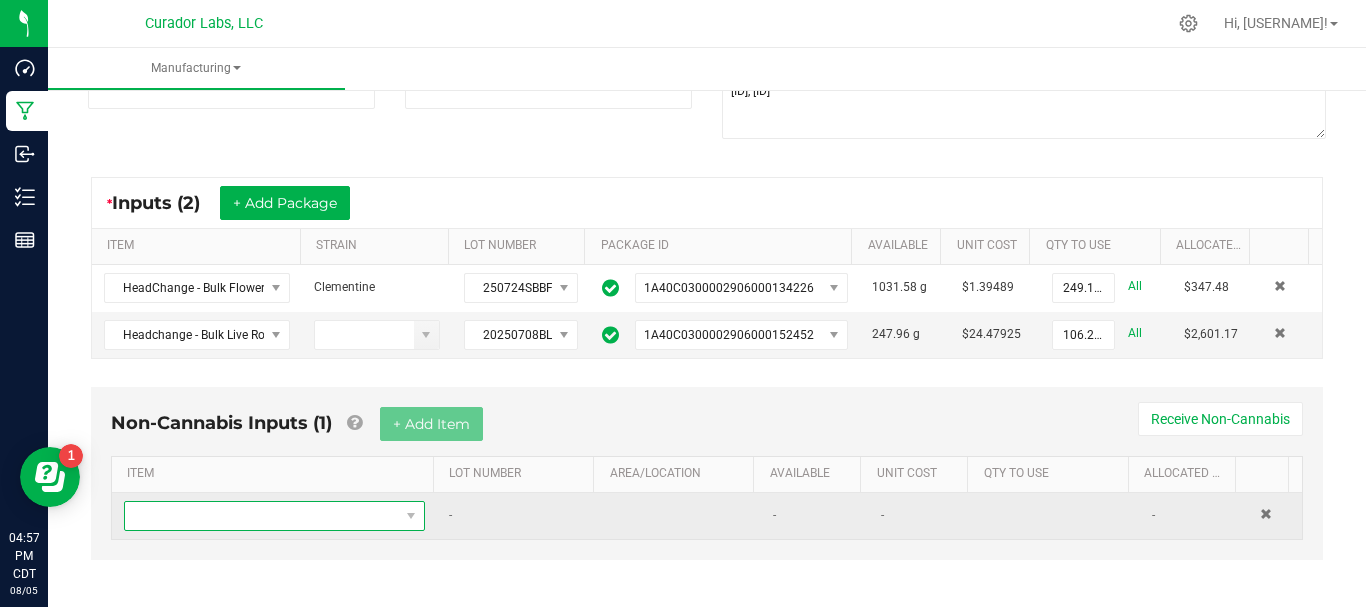 click at bounding box center (262, 516) 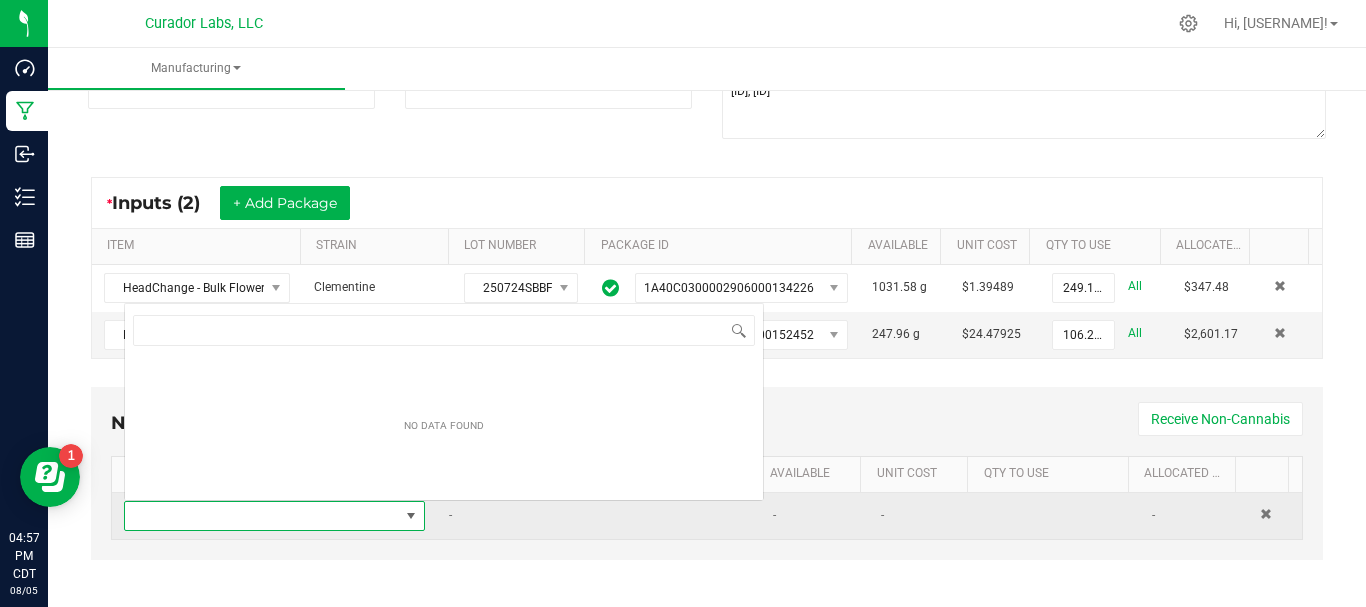 scroll, scrollTop: 0, scrollLeft: 0, axis: both 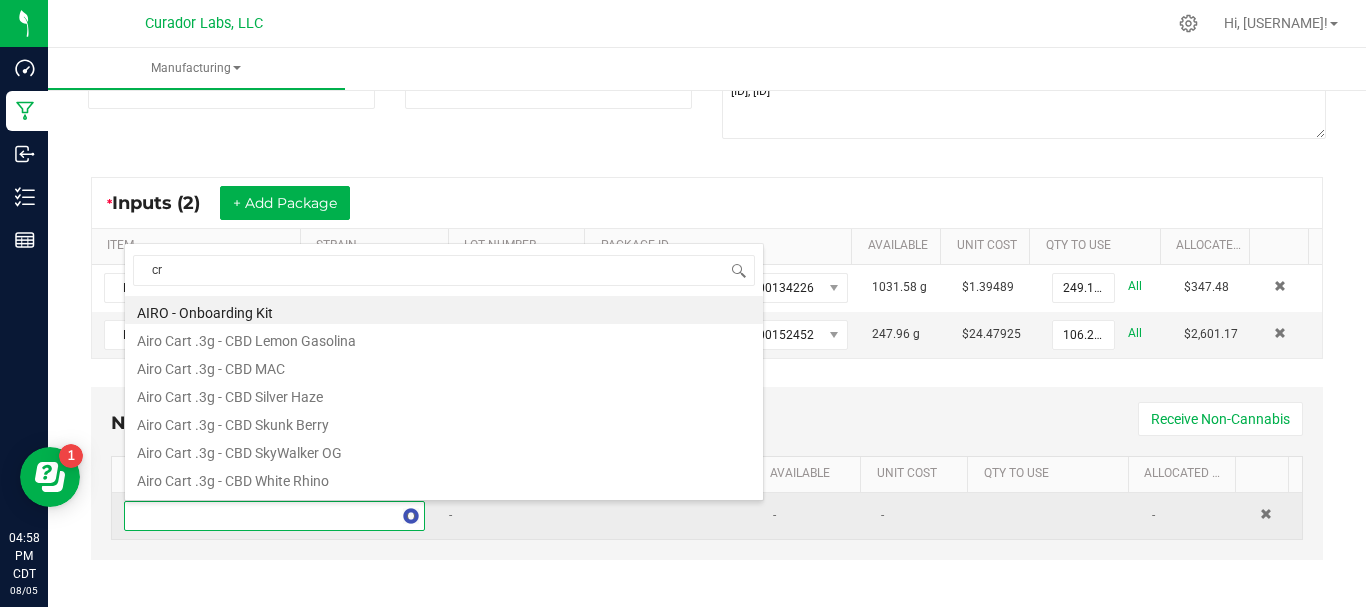 type on "c" 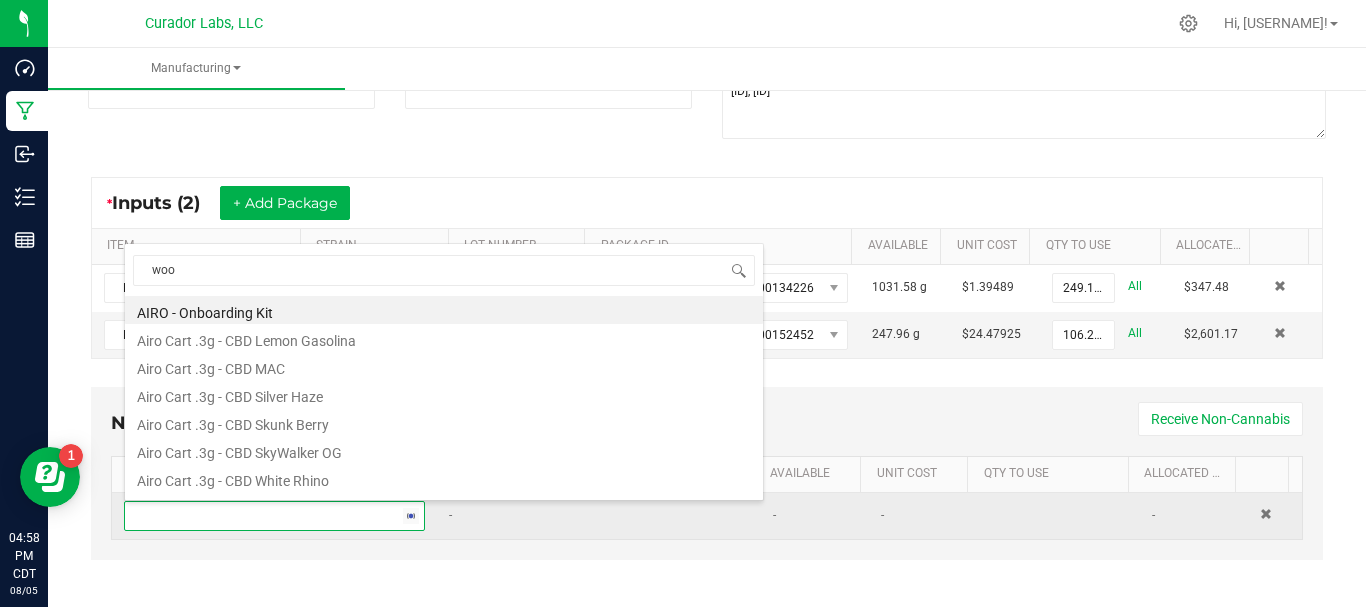 type on "wood" 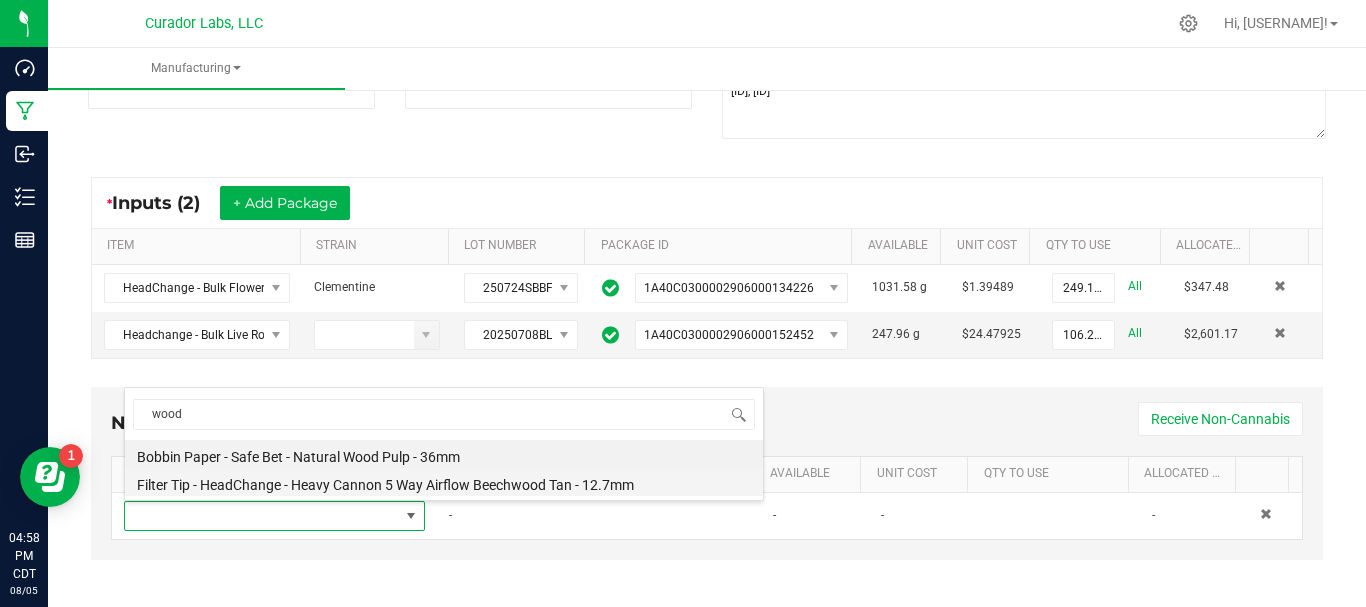 click on "Filter Tip - HeadChange - Heavy Cannon 5 Way Airflow Beechwood Tan - 12.7mm" at bounding box center (444, 482) 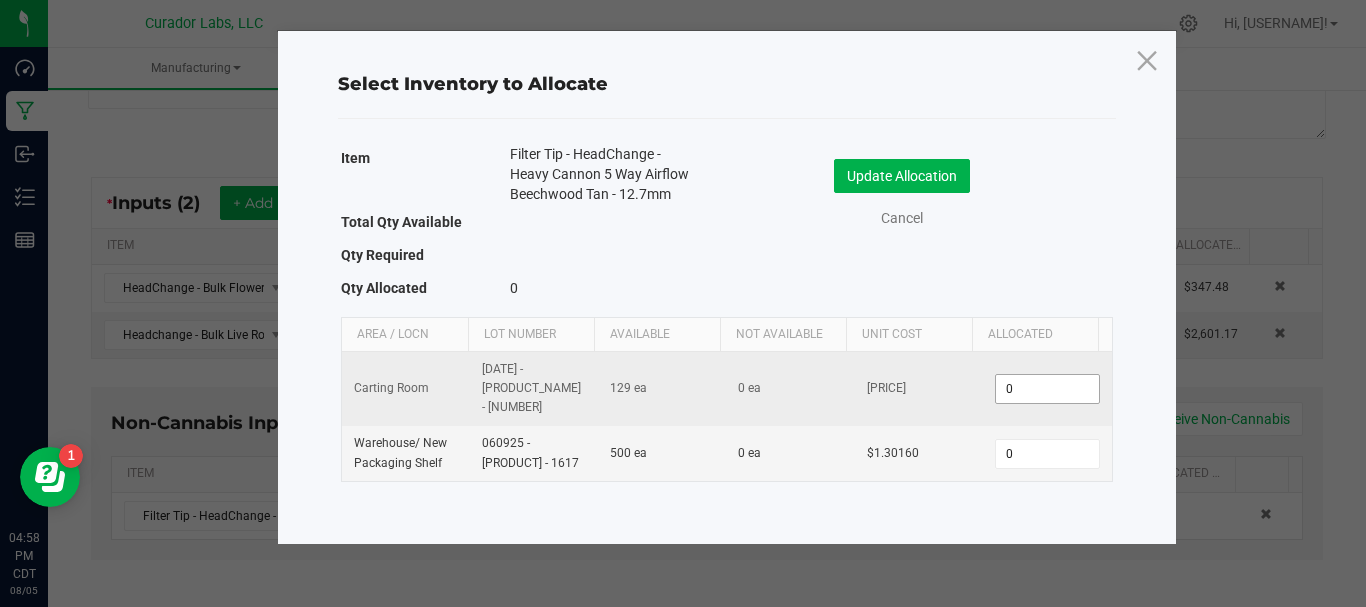 click on "0" at bounding box center [1047, 389] 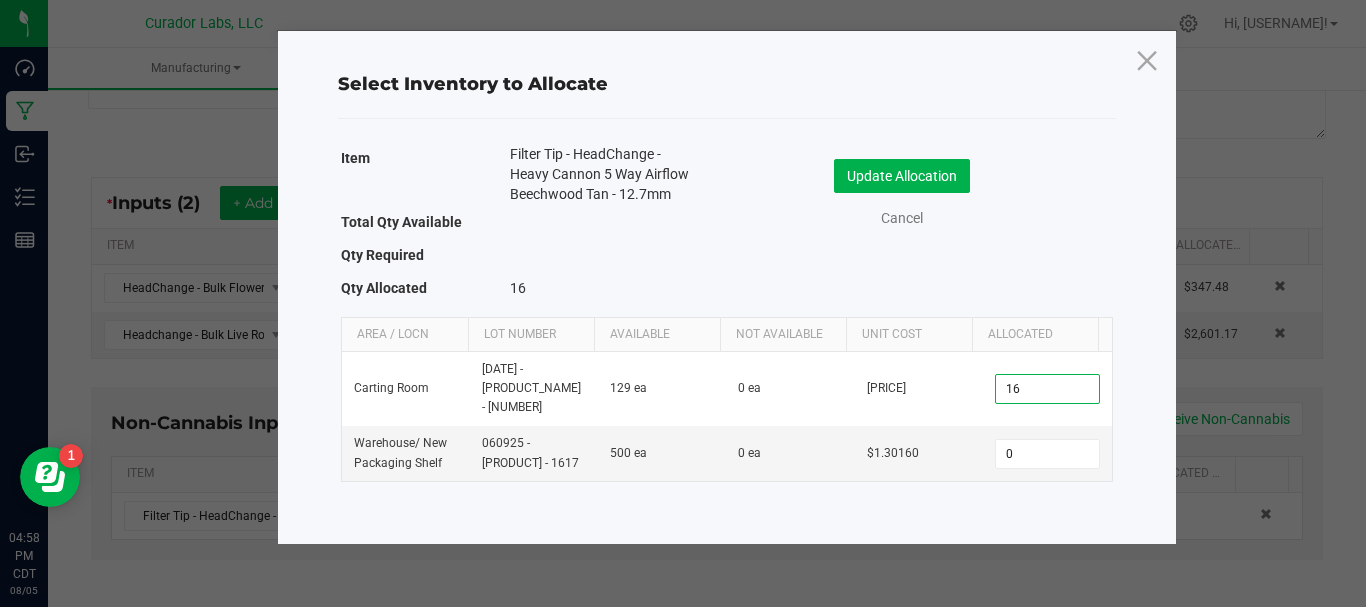 type on "1" 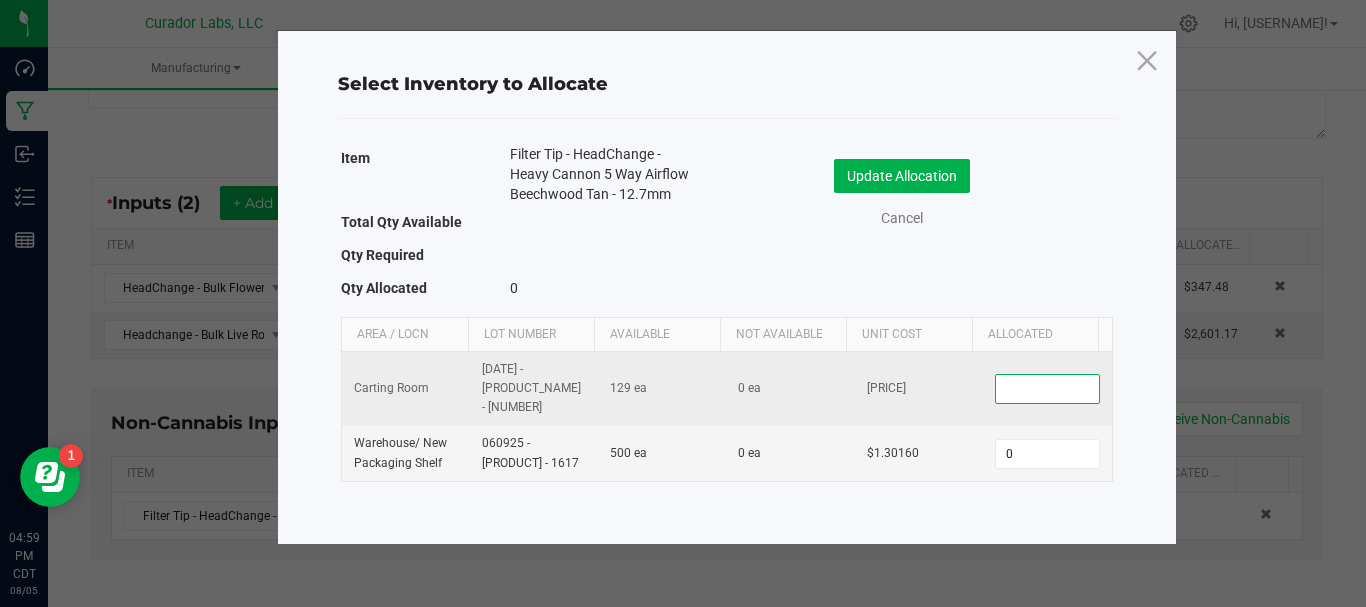 click at bounding box center (1047, 389) 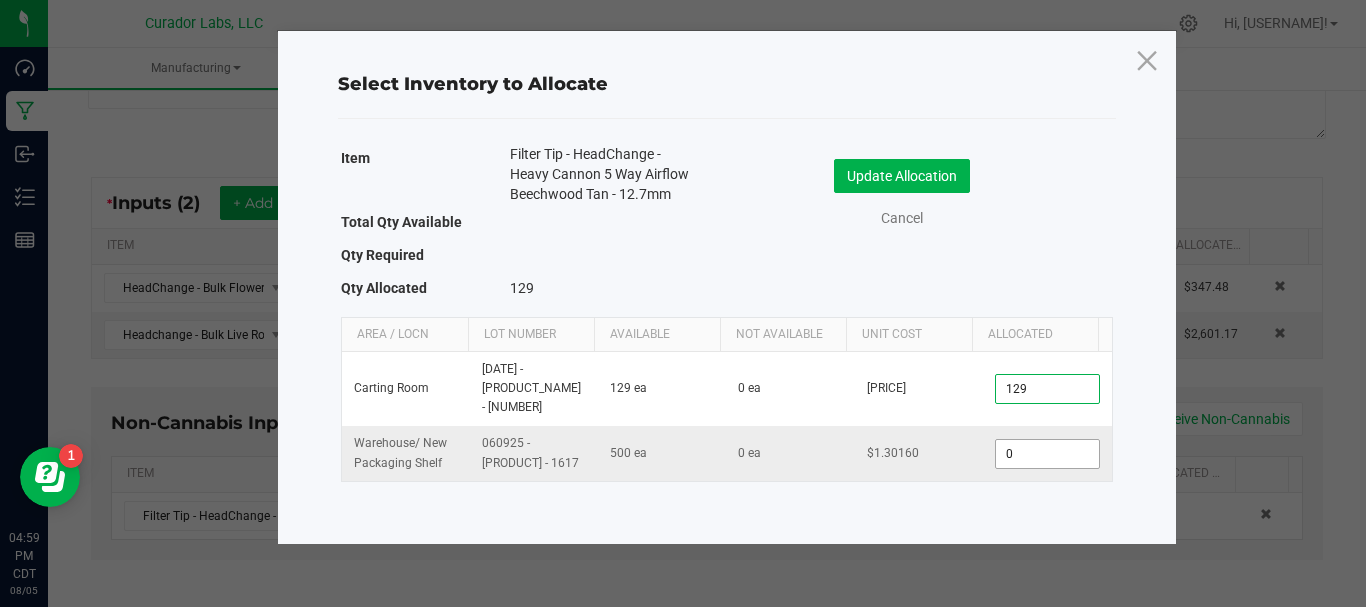 type on "129" 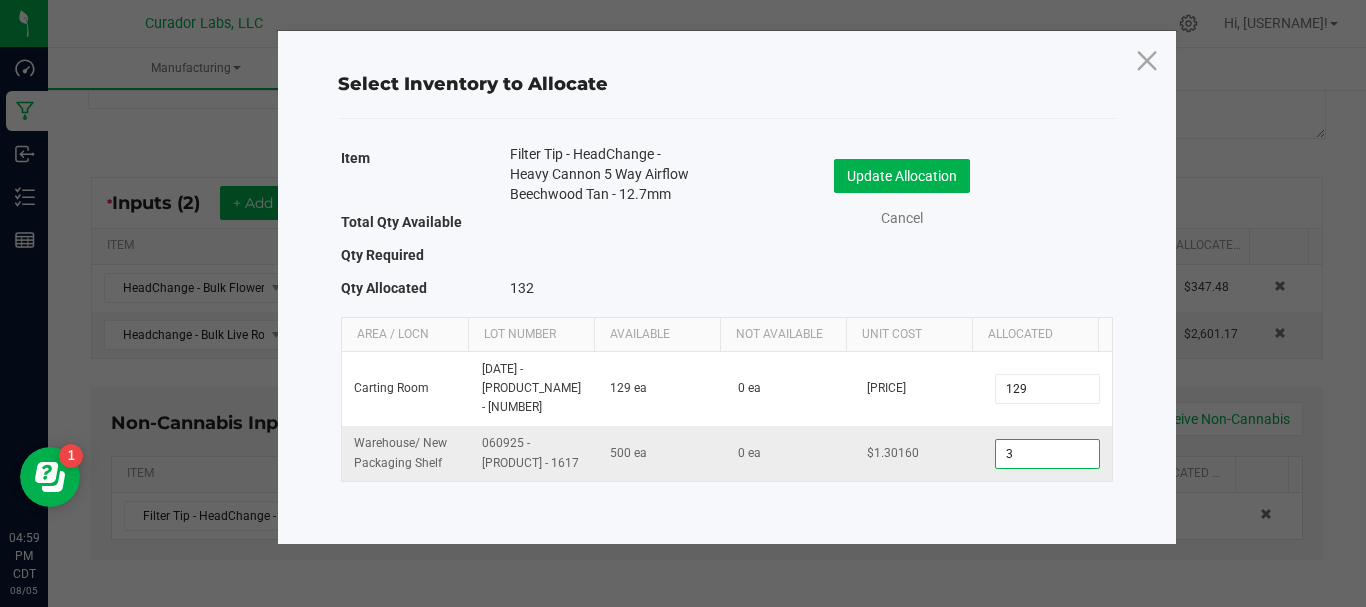 type on "37" 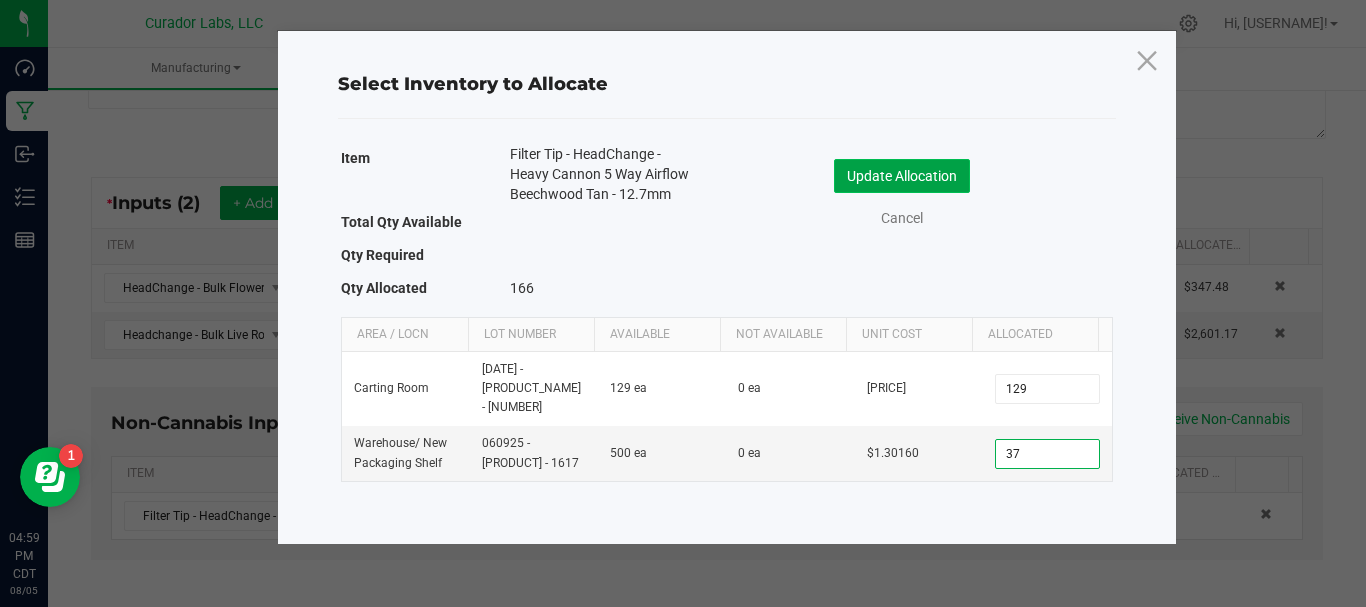 click on "Update Allocation" 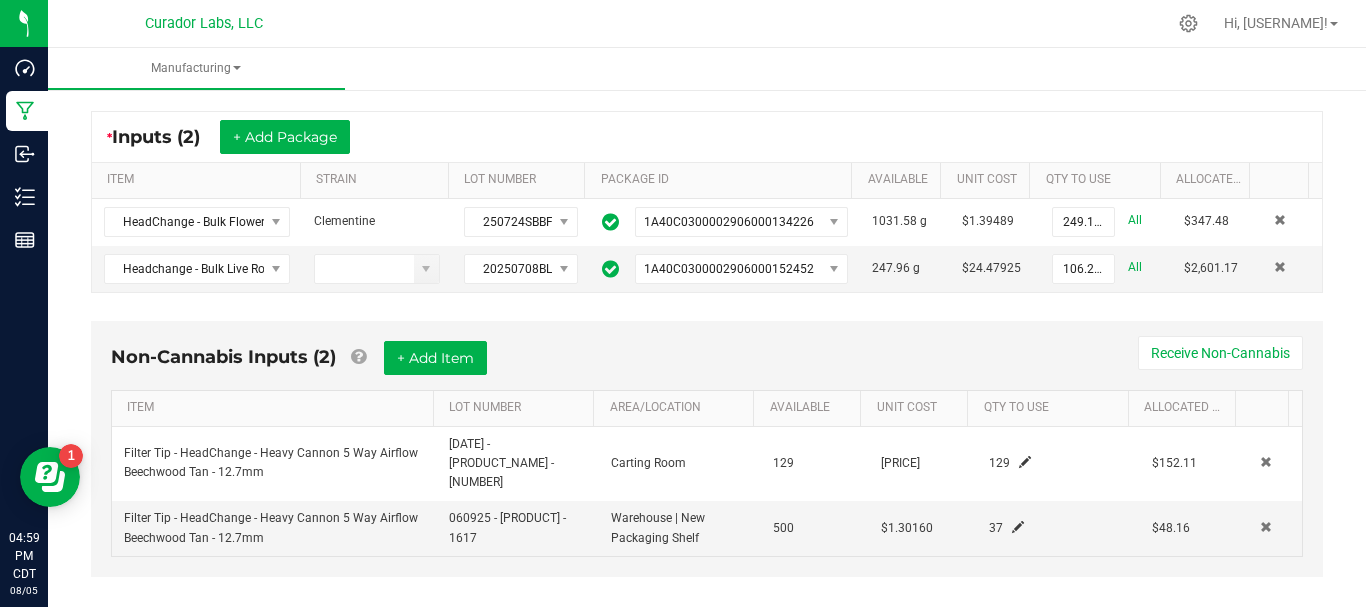 scroll, scrollTop: 339, scrollLeft: 0, axis: vertical 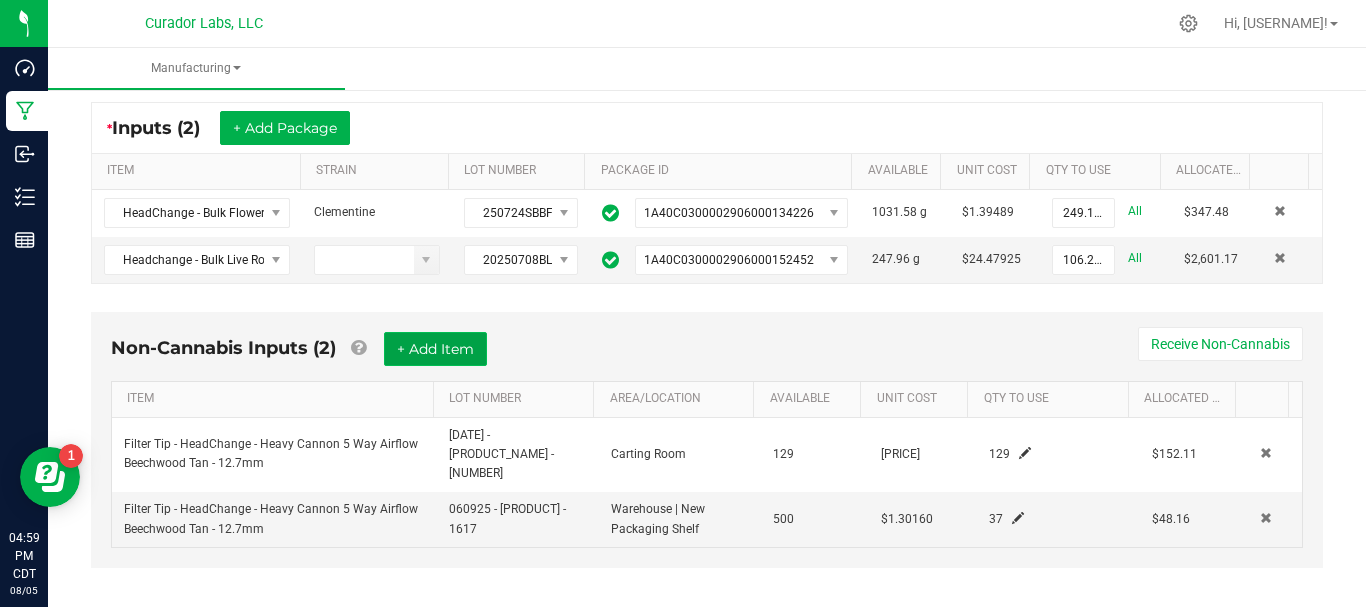 click on "+ Add Item" at bounding box center [435, 349] 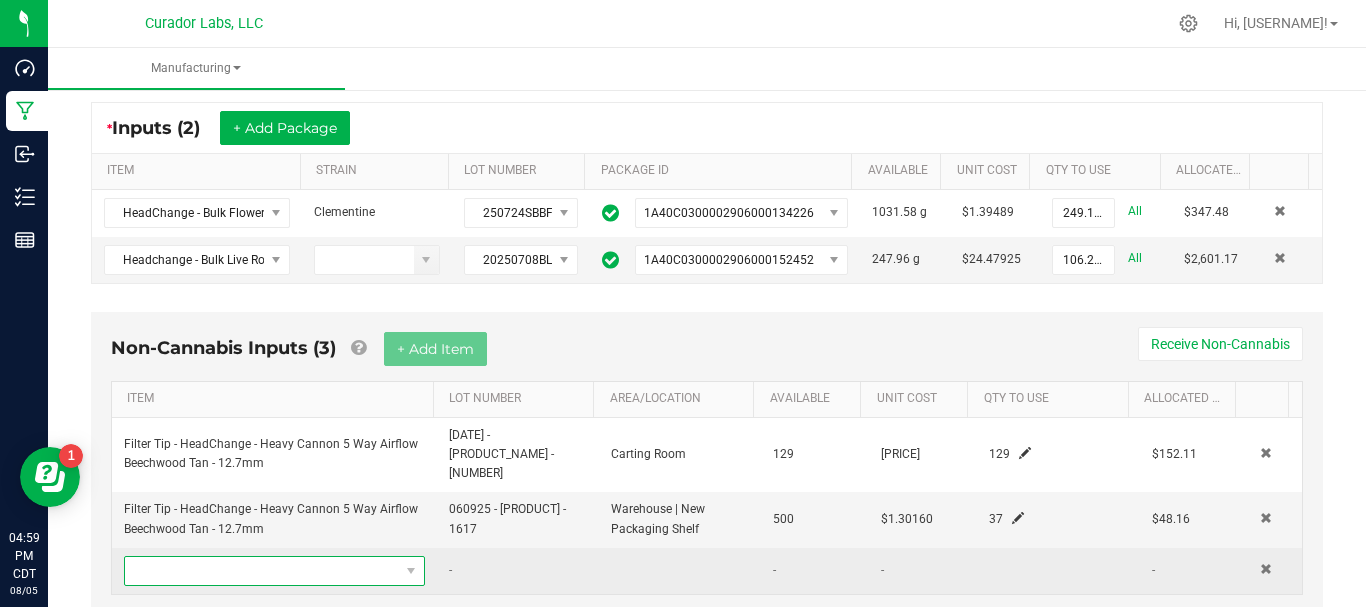 click at bounding box center [262, 571] 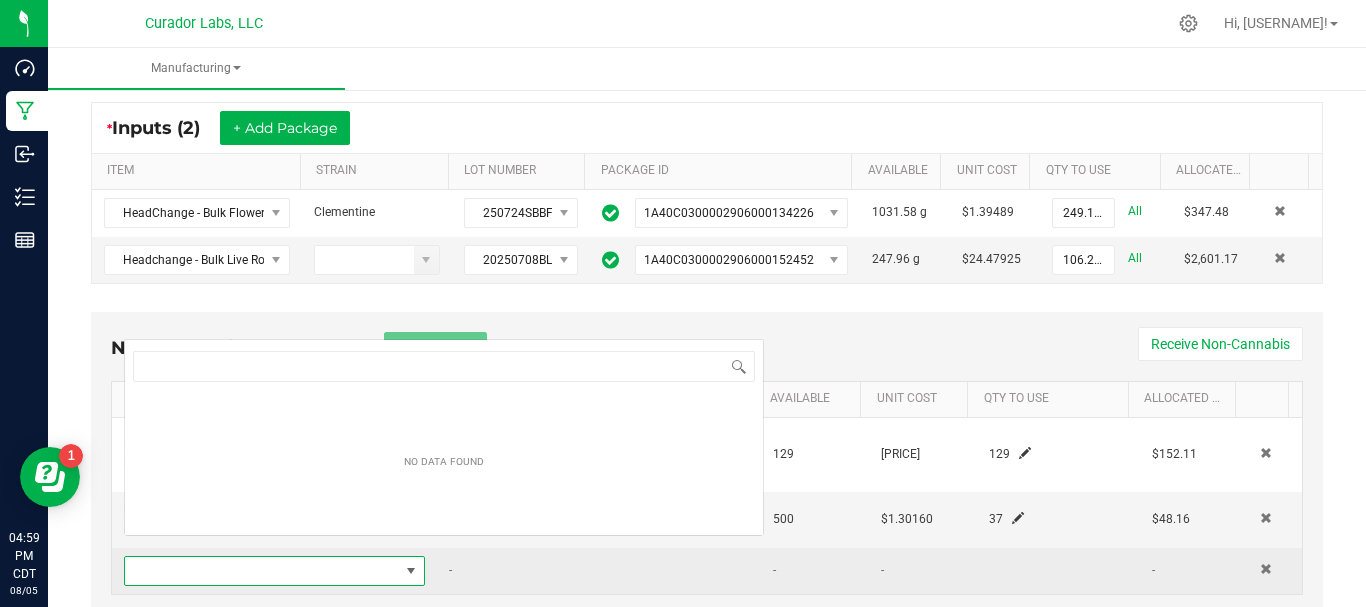 scroll, scrollTop: 0, scrollLeft: 0, axis: both 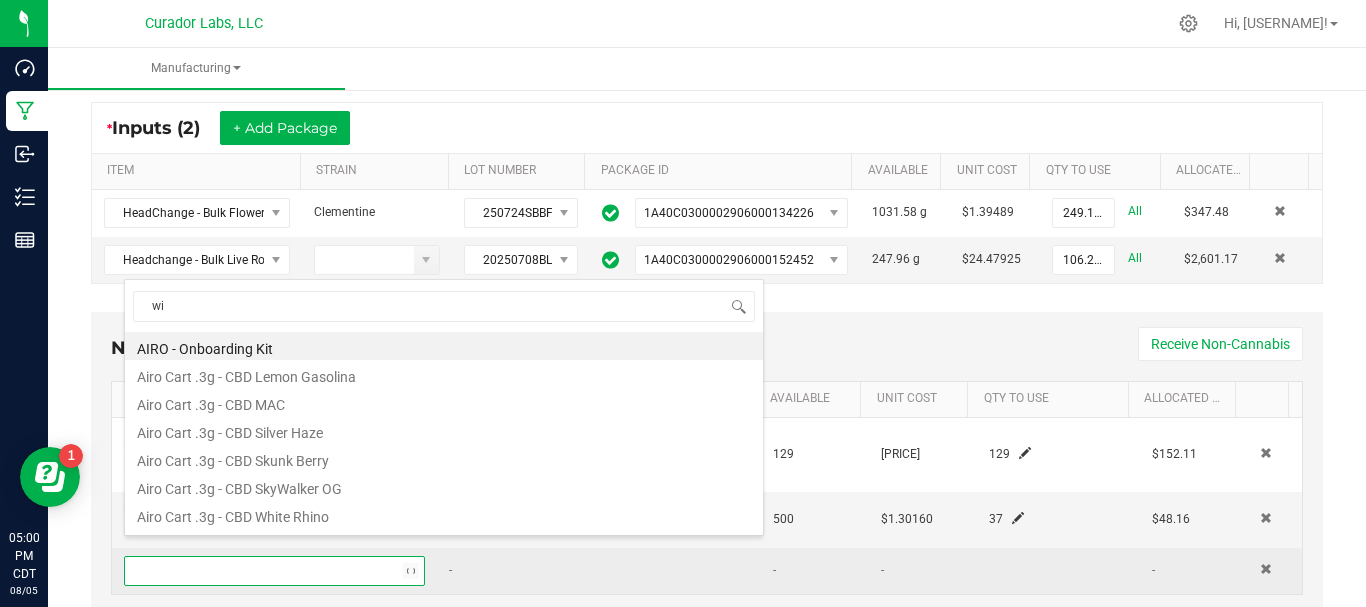 type on "wid" 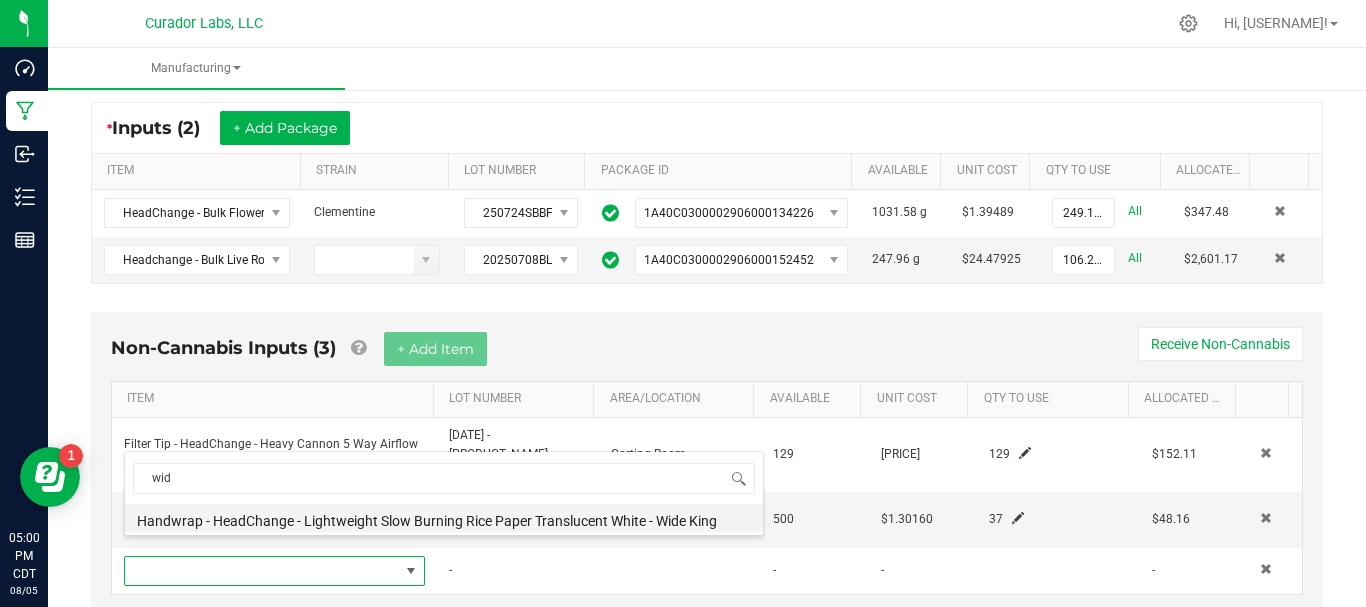 click on "Handwrap - HeadChange - Lightweight Slow Burning Rice Paper Translucent White - Wide King" at bounding box center (444, 518) 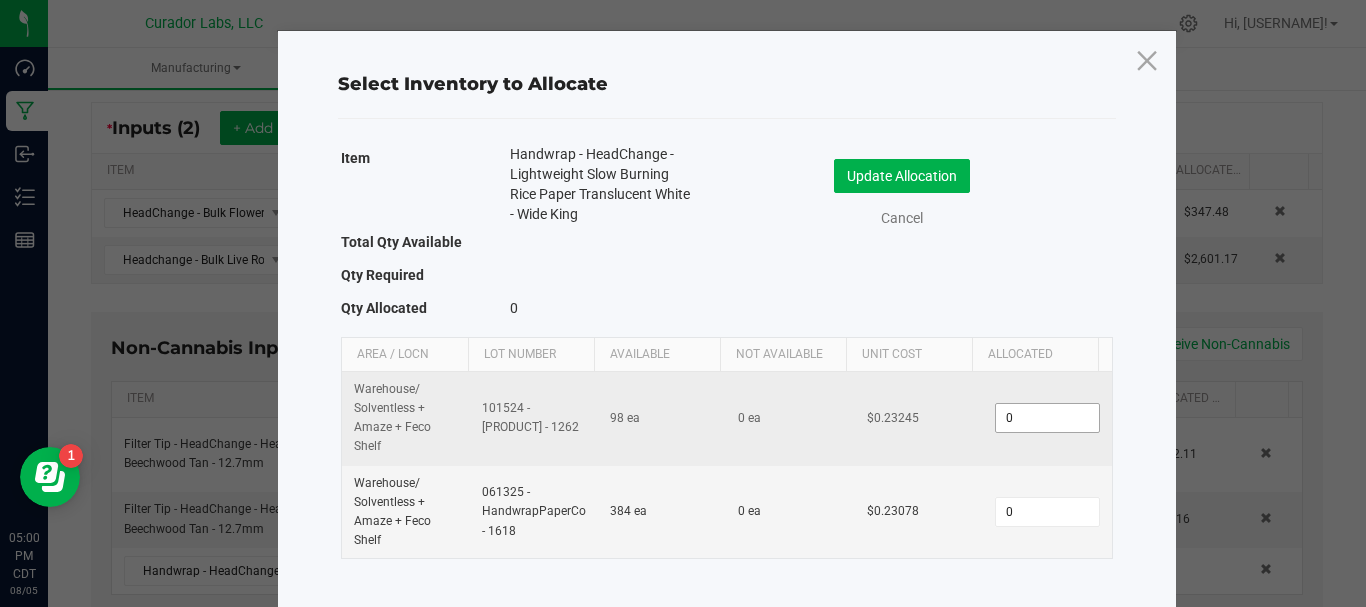 click on "0" at bounding box center [1047, 418] 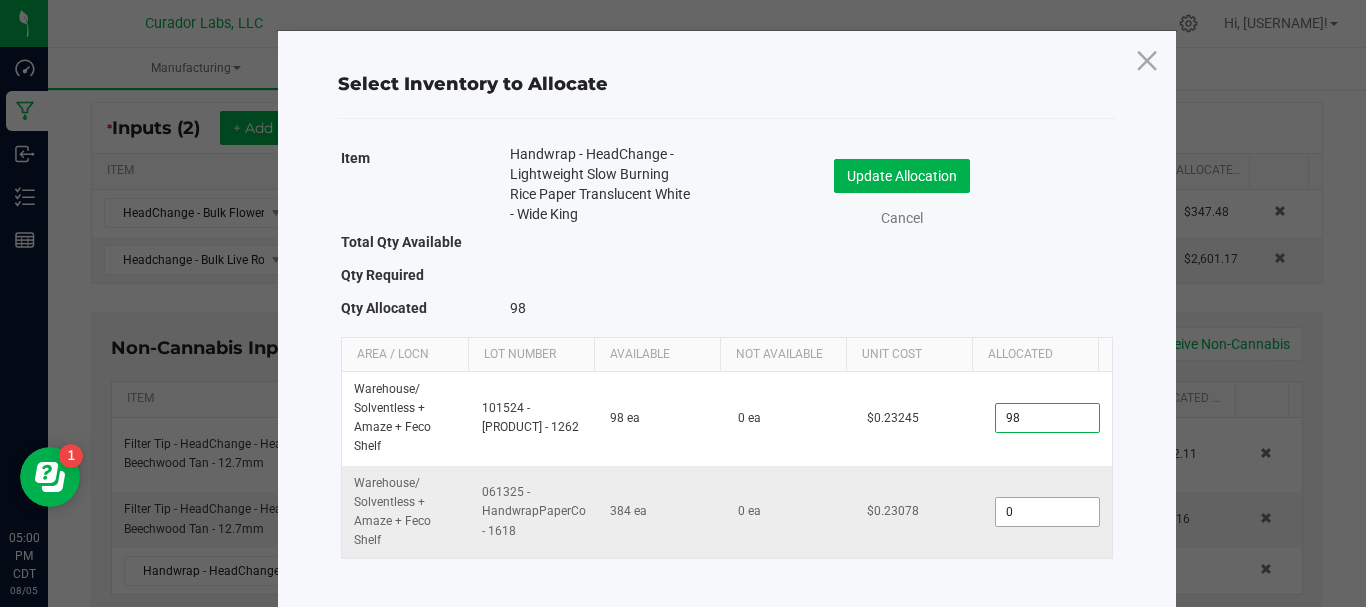 type on "98" 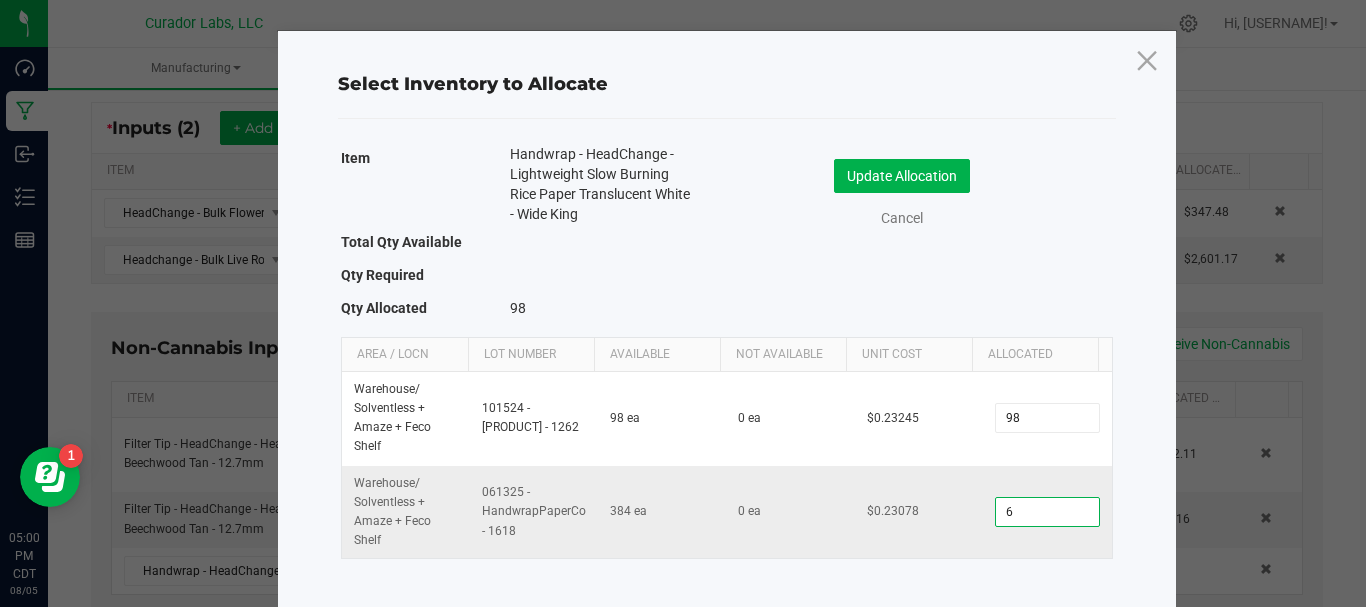 type on "68" 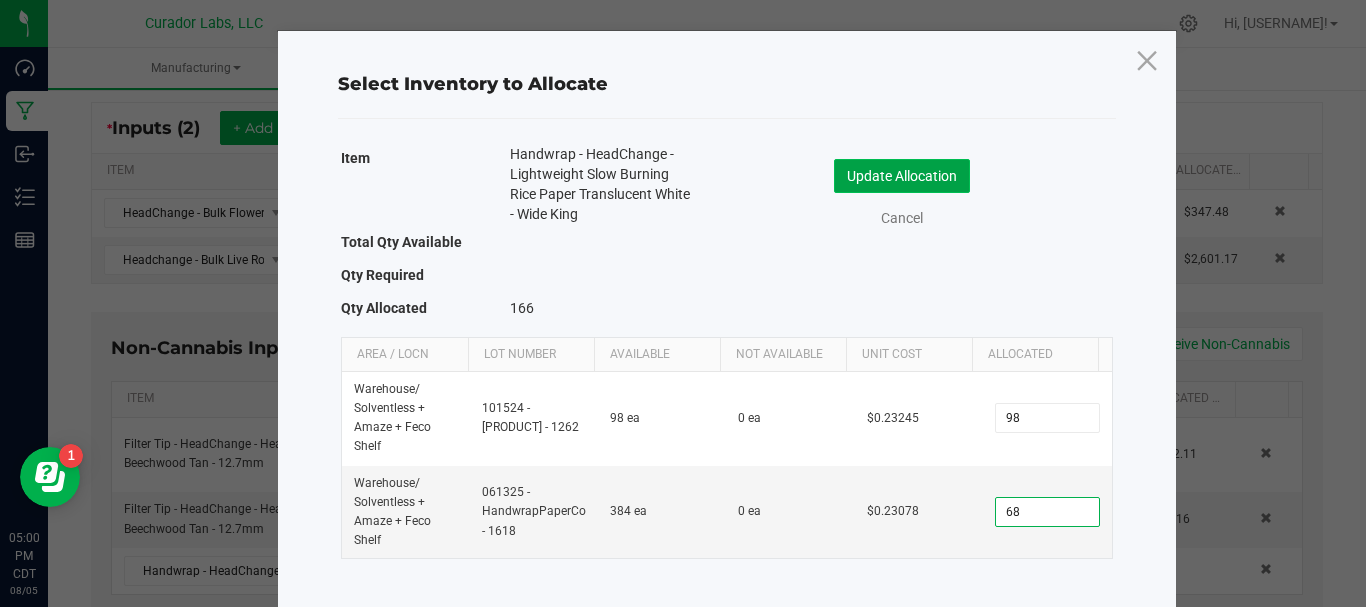click on "Update Allocation" 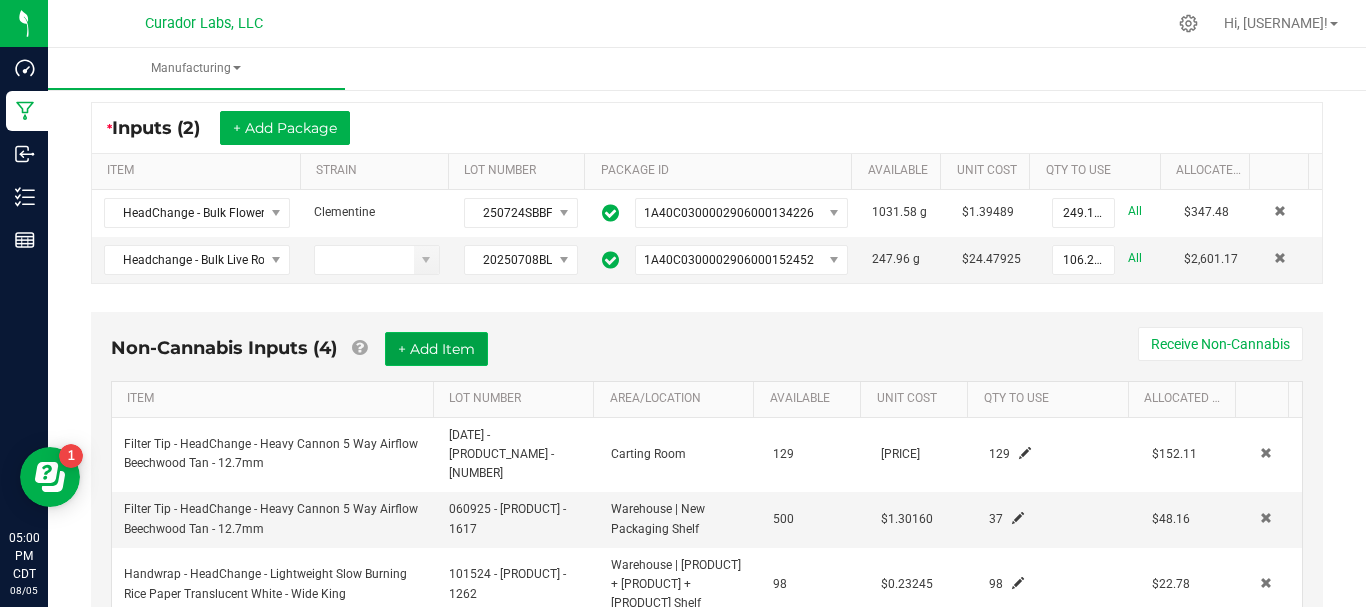 click on "+ Add Item" at bounding box center (436, 349) 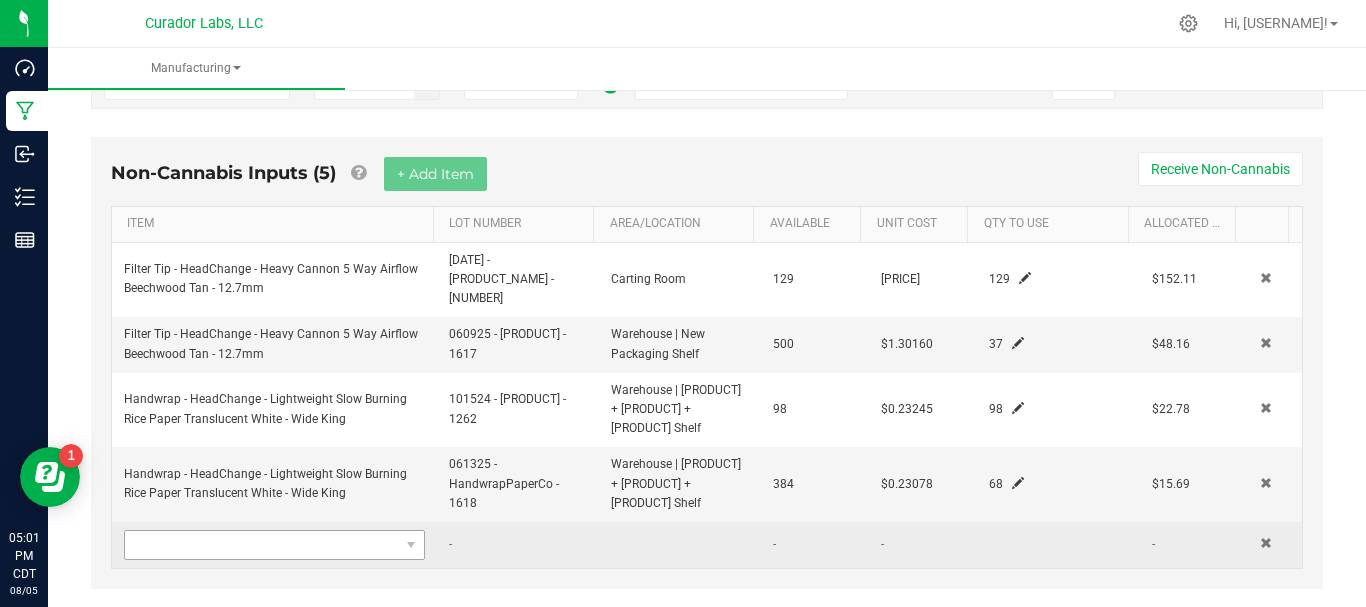 scroll, scrollTop: 516, scrollLeft: 0, axis: vertical 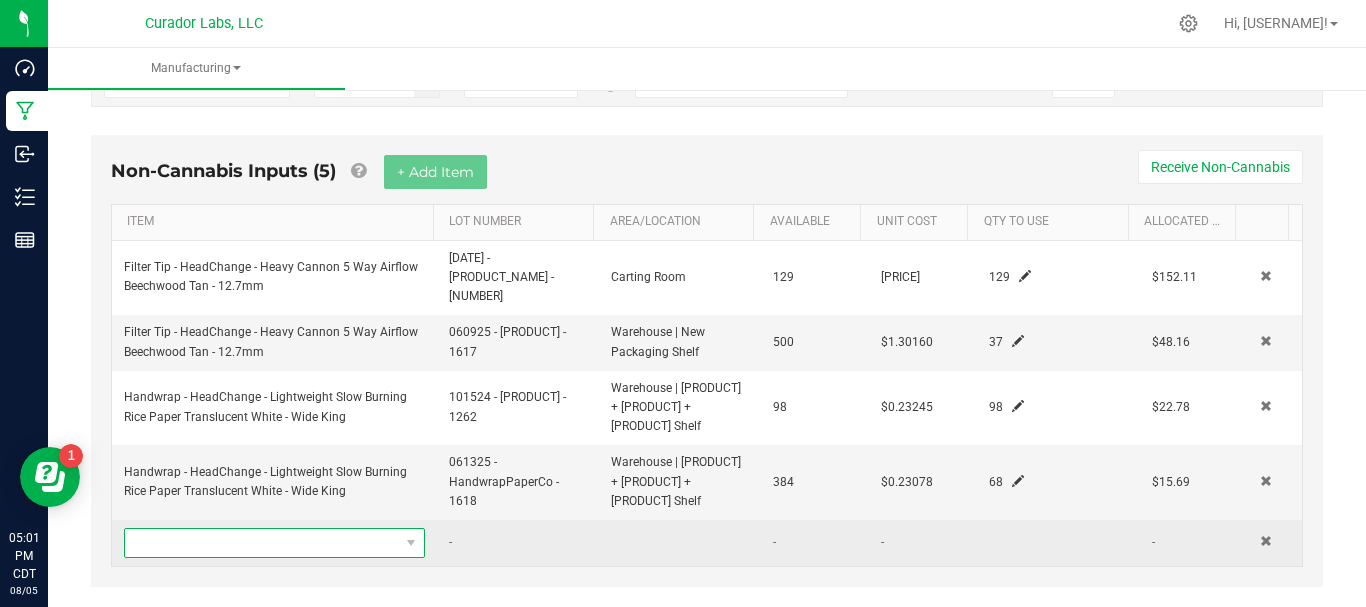 click at bounding box center [262, 543] 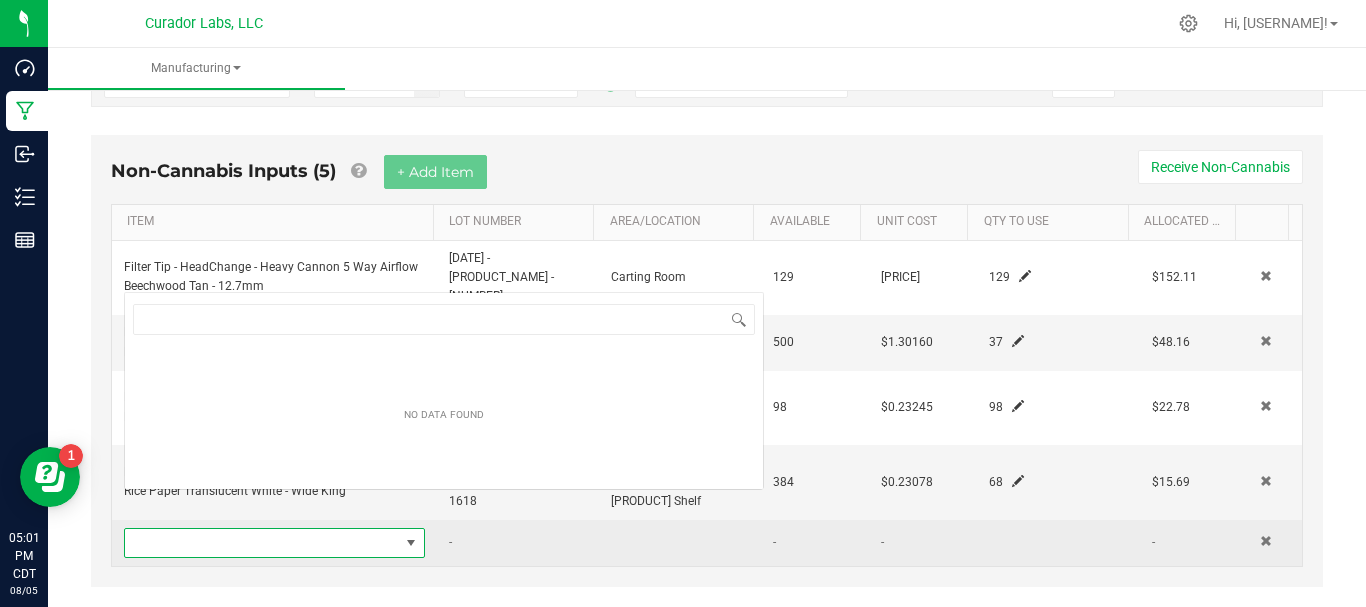 scroll, scrollTop: 0, scrollLeft: 0, axis: both 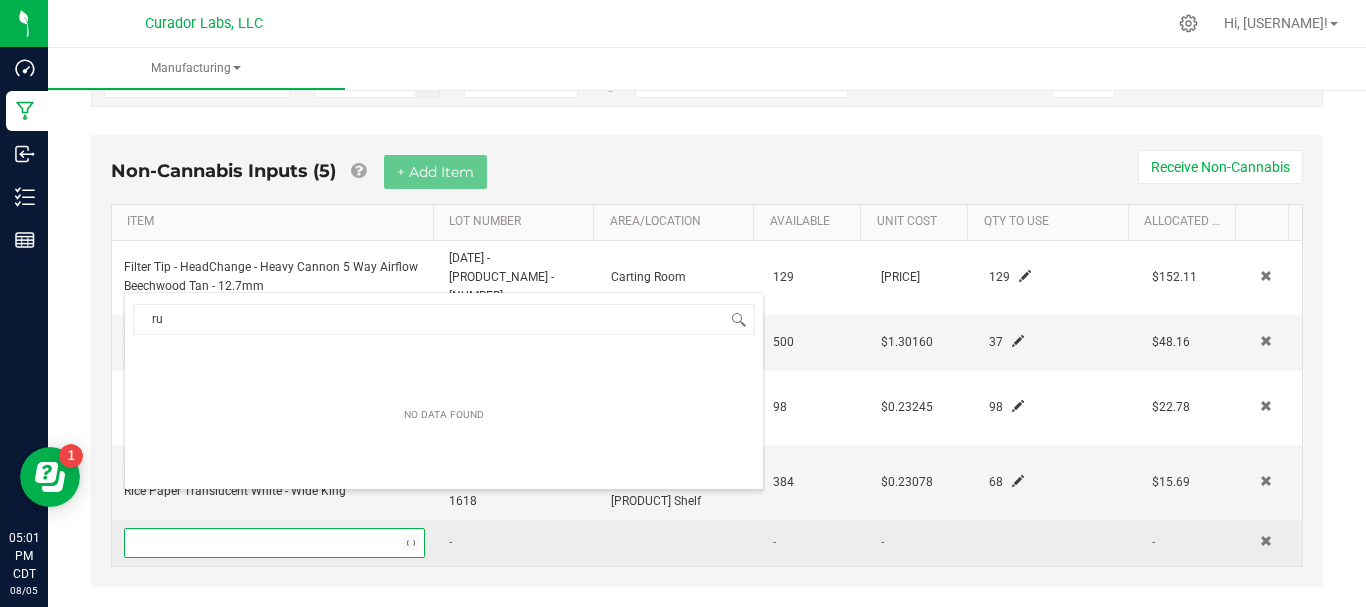 type on "r" 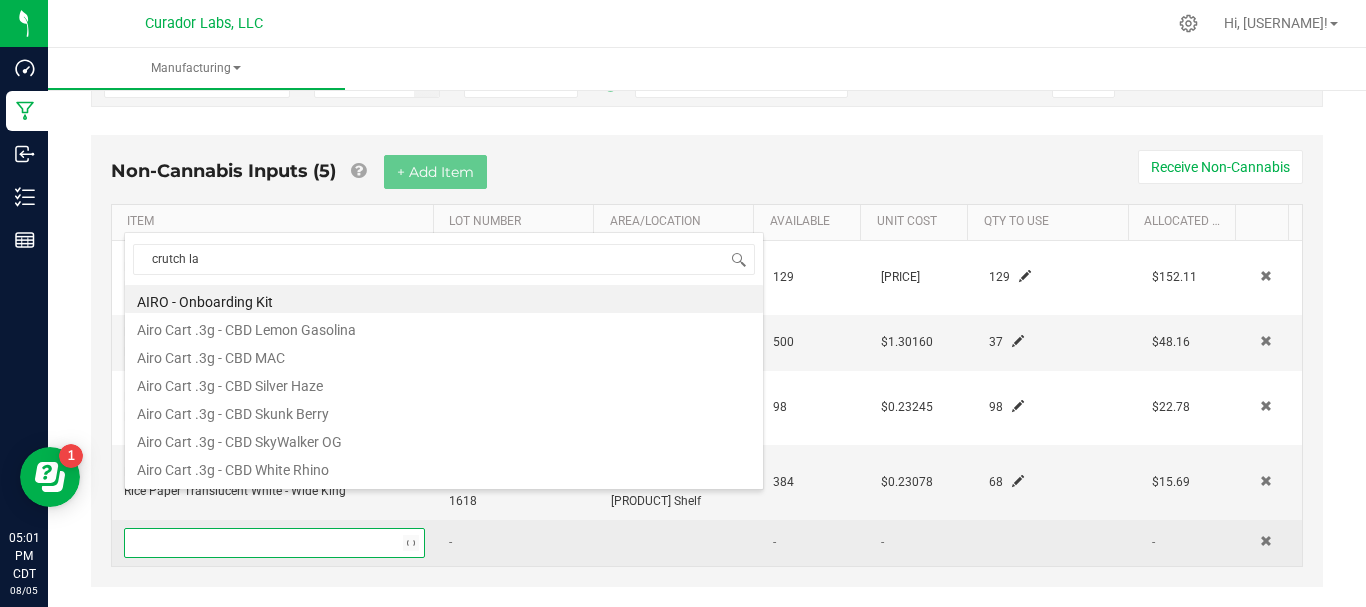 type on "crutch lab" 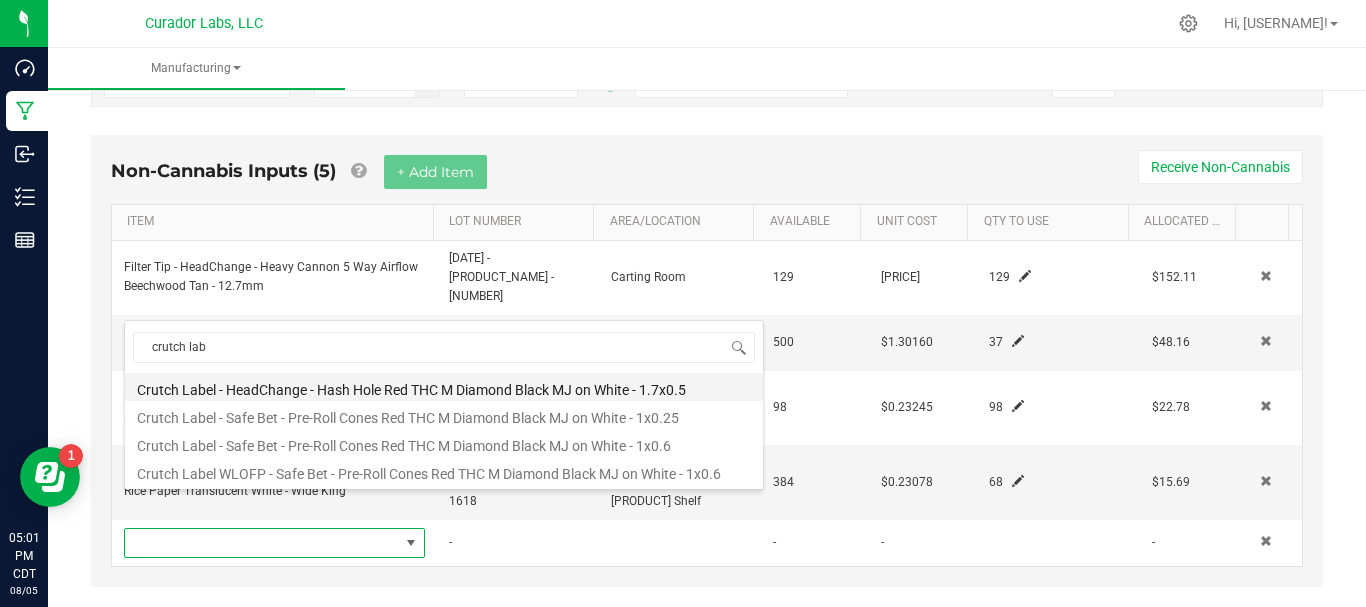 click on "Crutch Label - HeadChange - Hash Hole Red THC M Diamond Black MJ on White - 1.7x0.5" at bounding box center [444, 387] 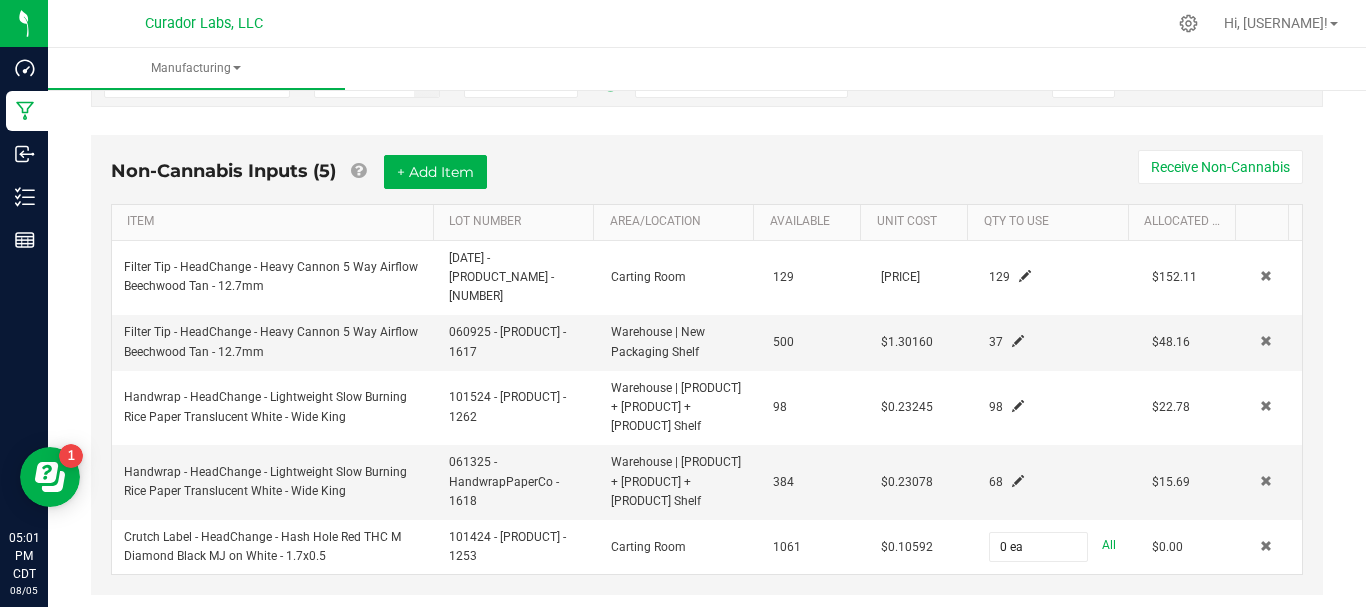 type on "0" 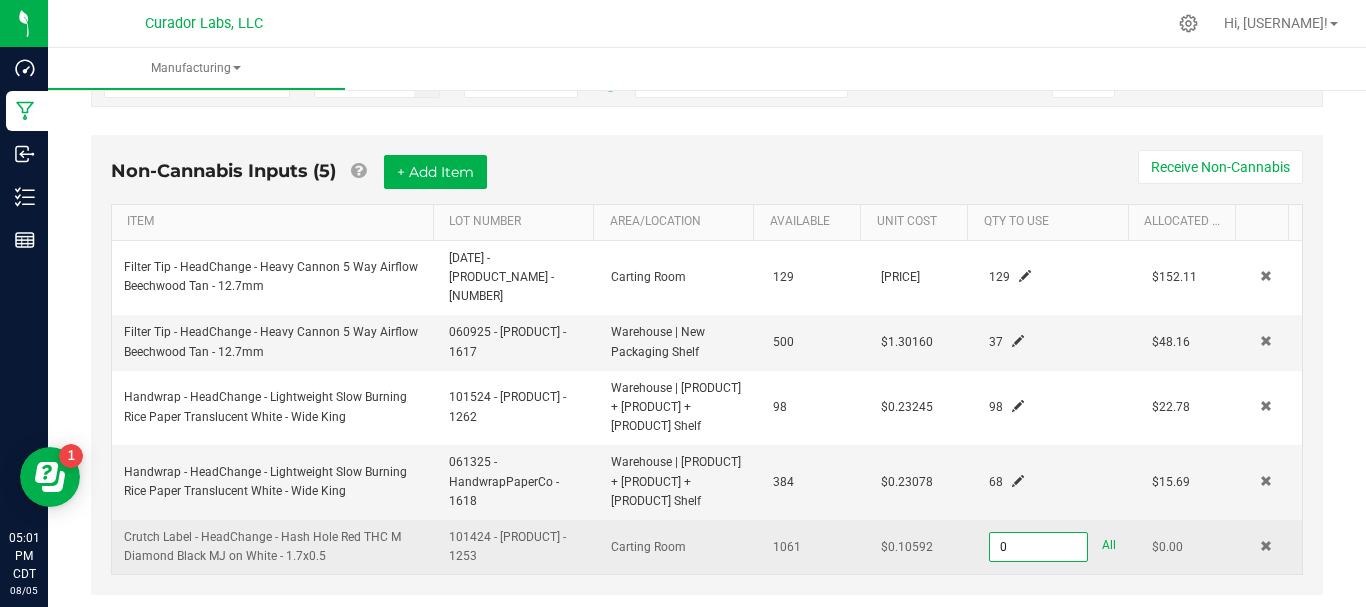 click on "0" at bounding box center (1038, 547) 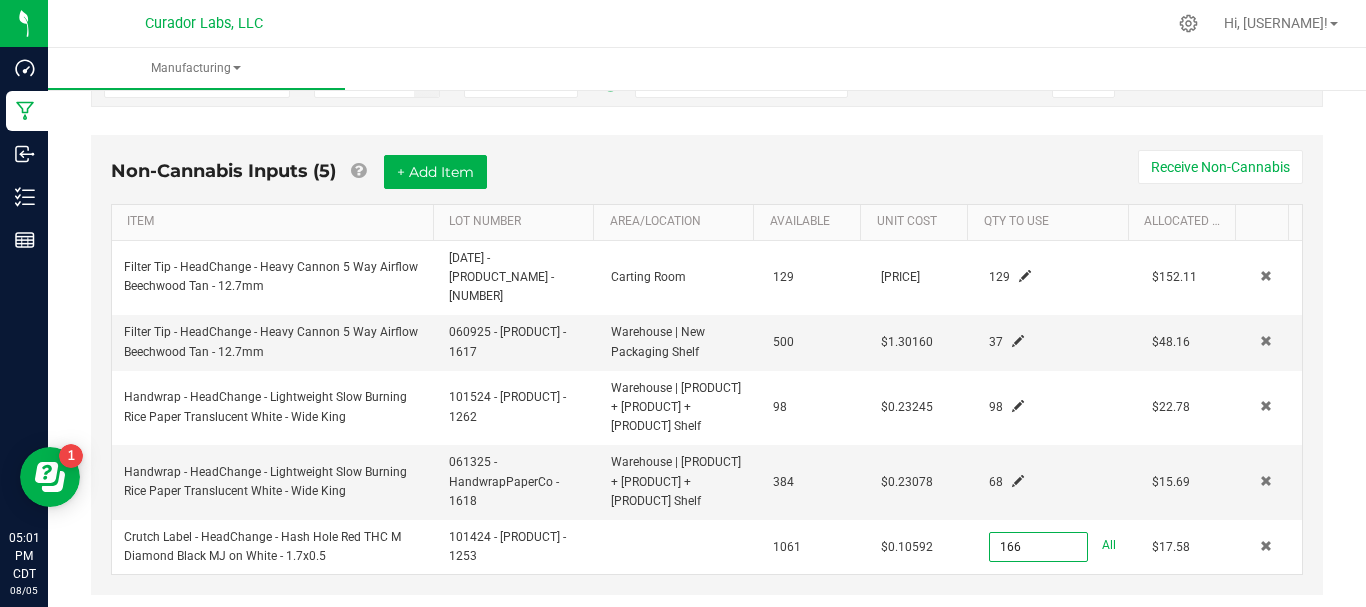 click on "Non-Cannabis Inputs (5)  + Add Item   Receive Non-Cannabis  ITEM LOT NUMBER AREA/LOCATION AVAILABLE Unit Cost QTY TO USE Allocated Cost  Filter Tip - HeadChange - Heavy Cannon 5 Way Airflow Beechwood Tan - 12.7mm   101524 - Midnight Smoking - 1261   Carting Room   129    $1.17912   129        $152.11   Filter Tip - HeadChange - Heavy Cannon 5 Way Airflow Beechwood Tan - 12.7mm   060925 - MidnightSmoking - 1617   Warehouse | New Packaging Shelf   500    $1.30160   37        $48.16   Handwrap - HeadChange - Lightweight Slow Burning Rice Paper Translucent White - Wide King   101524 - Handwraps - 1262   Warehouse | Solventless + Amaze + Feco Shelf   98    $0.23245   98        $22.78   Handwrap - HeadChange - Lightweight Slow Burning Rice Paper Translucent White - Wide King   061325 - HandwrapPaperCo - 1618    Warehouse | Solventless + Amaze + Feco Shelf   384    $0.23078   68        $15.69   Crutch Label - HeadChange - Hash Hole Red THC M Diamond Black MJ on White - 1.7x0.5   101424 - Swift - 1253" at bounding box center [707, 379] 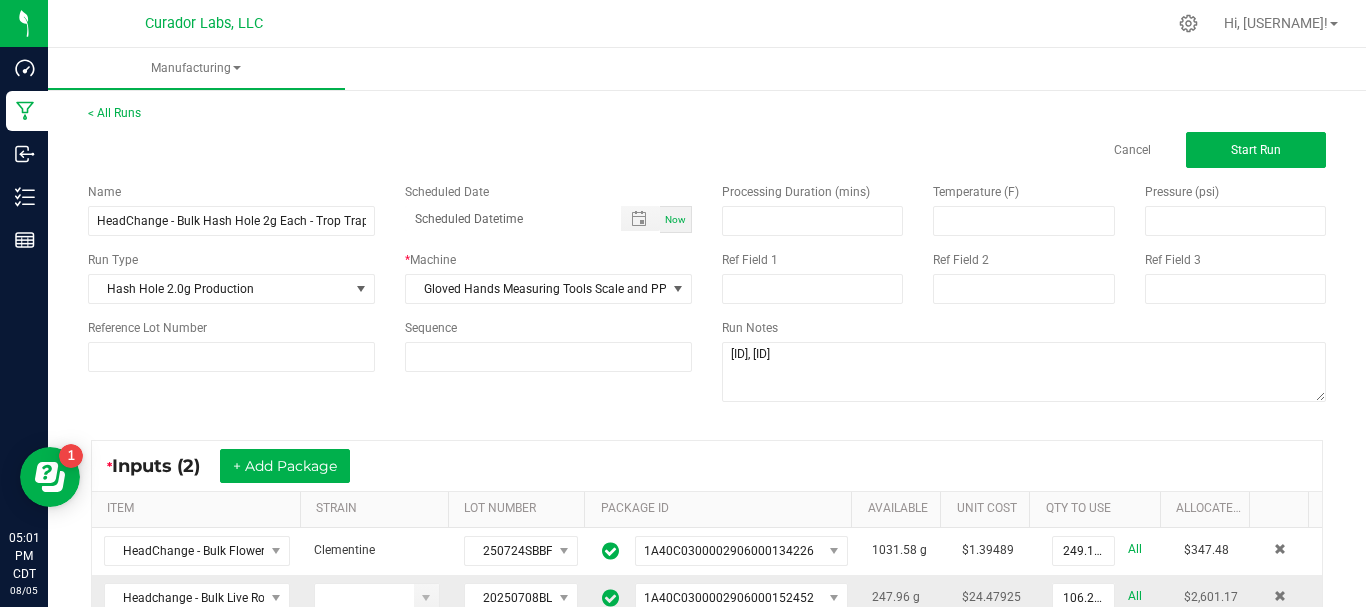 scroll, scrollTop: 0, scrollLeft: 0, axis: both 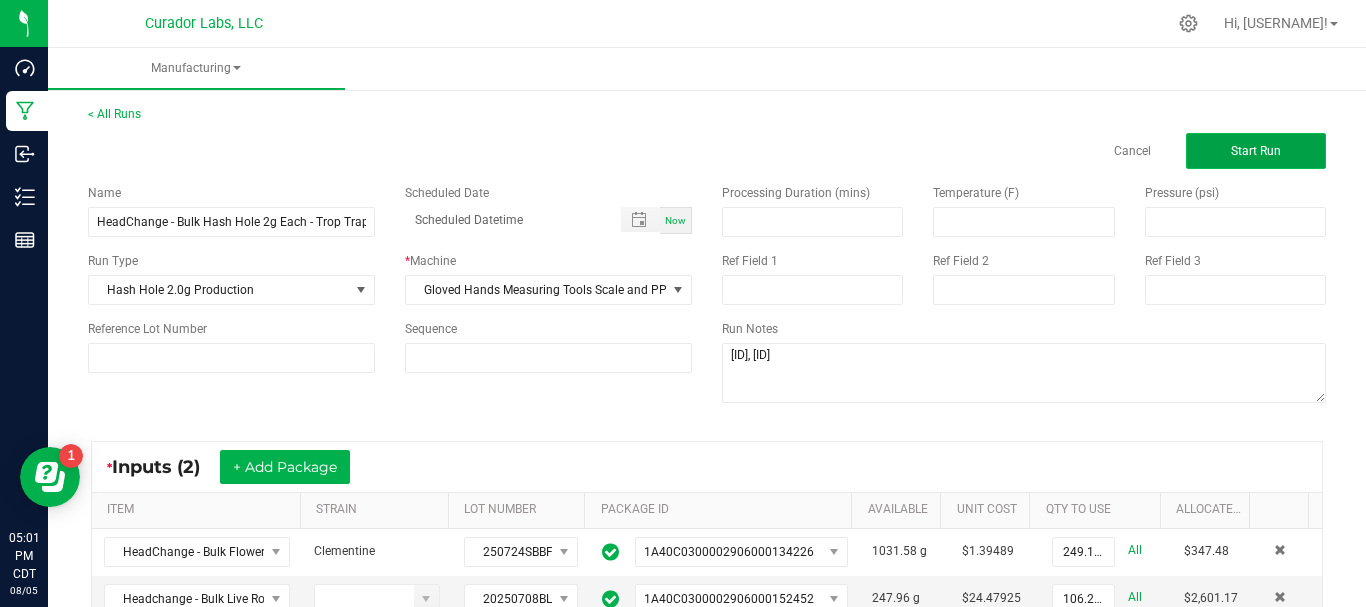 click on "Start Run" 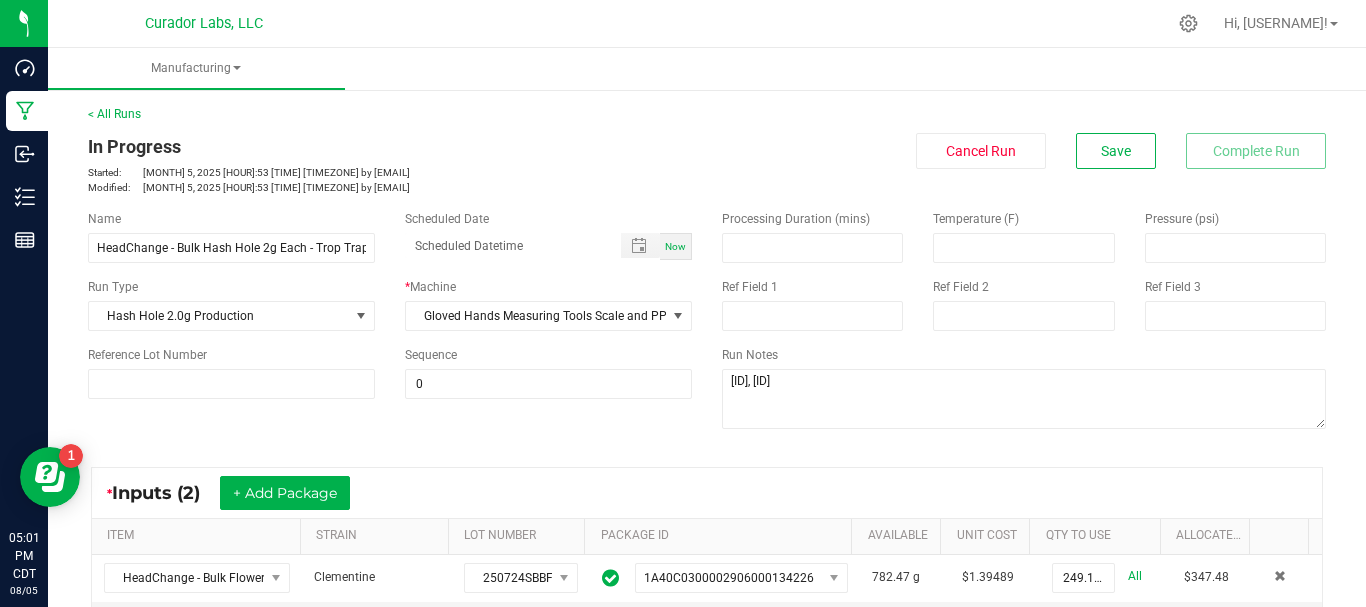 scroll, scrollTop: 918, scrollLeft: 0, axis: vertical 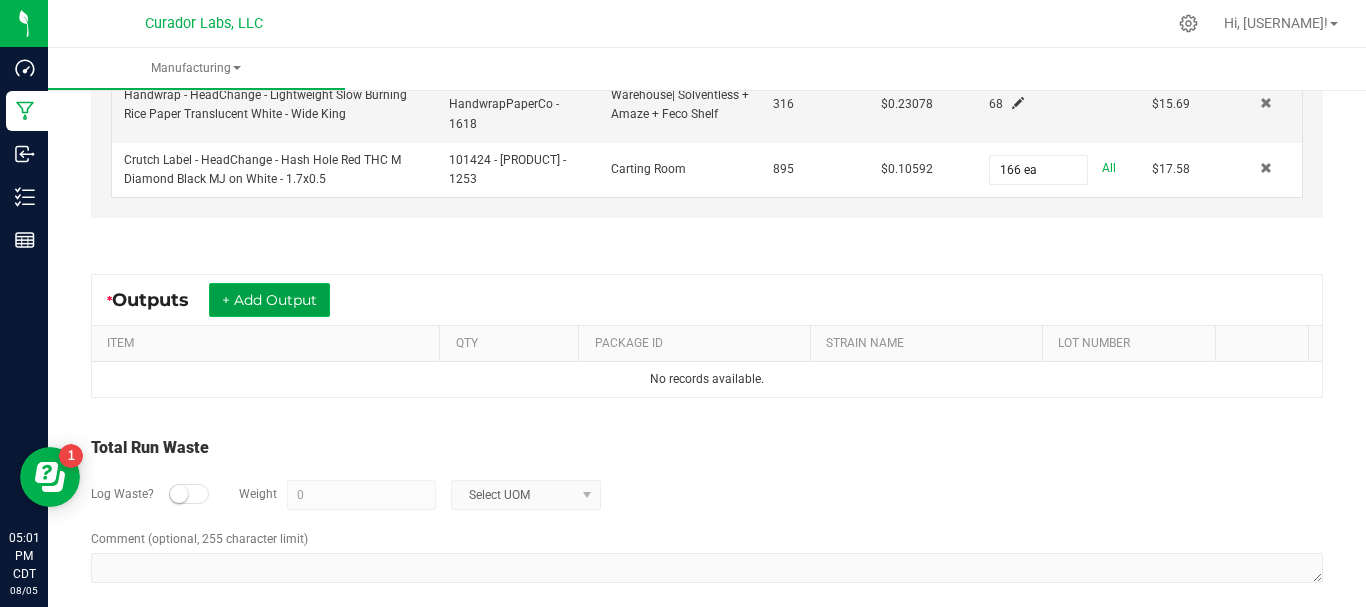 click on "+ Add Output" at bounding box center (269, 300) 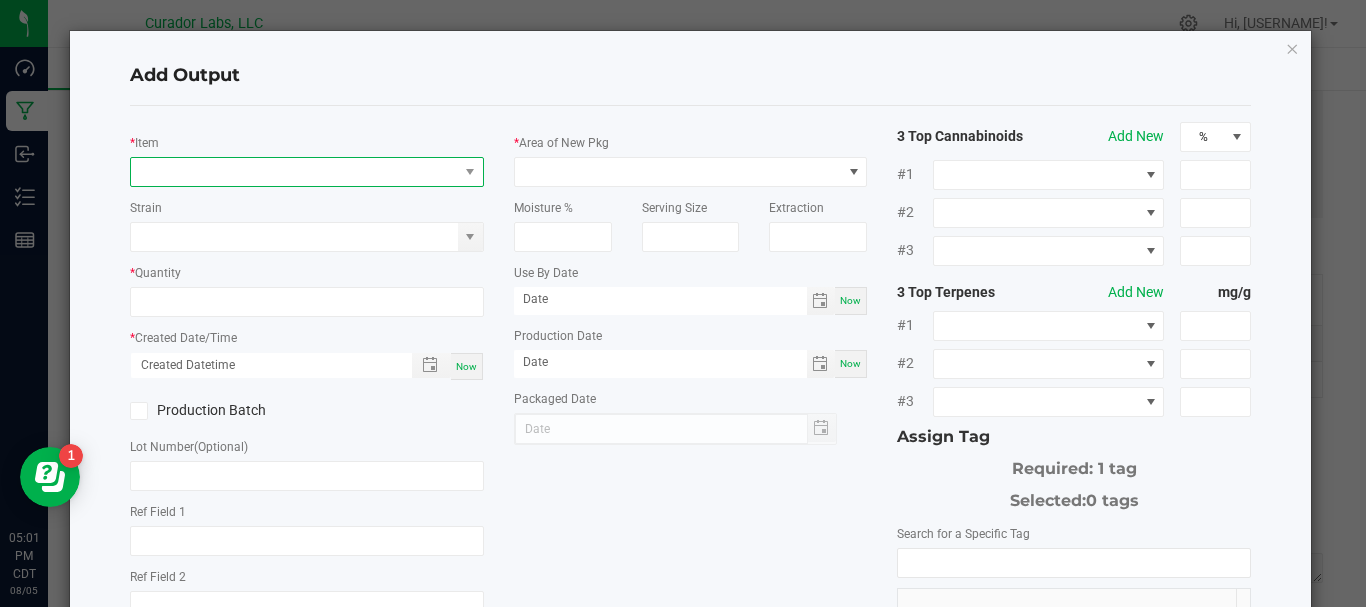 click at bounding box center (294, 172) 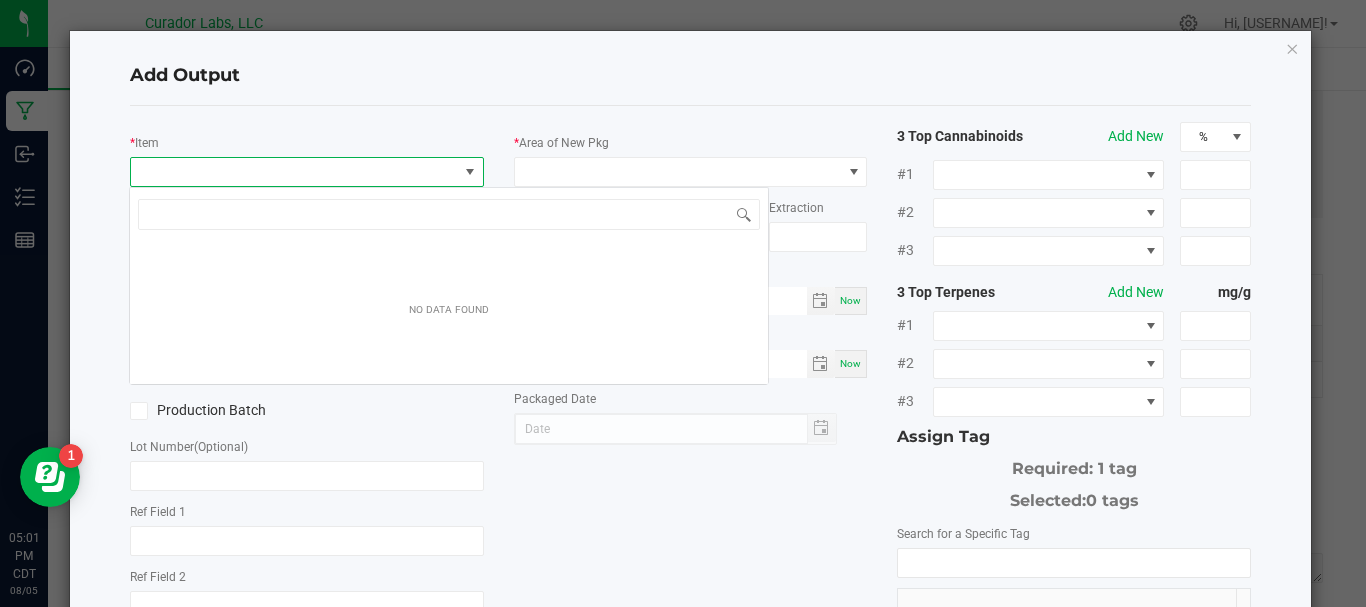 scroll, scrollTop: 99970, scrollLeft: 99651, axis: both 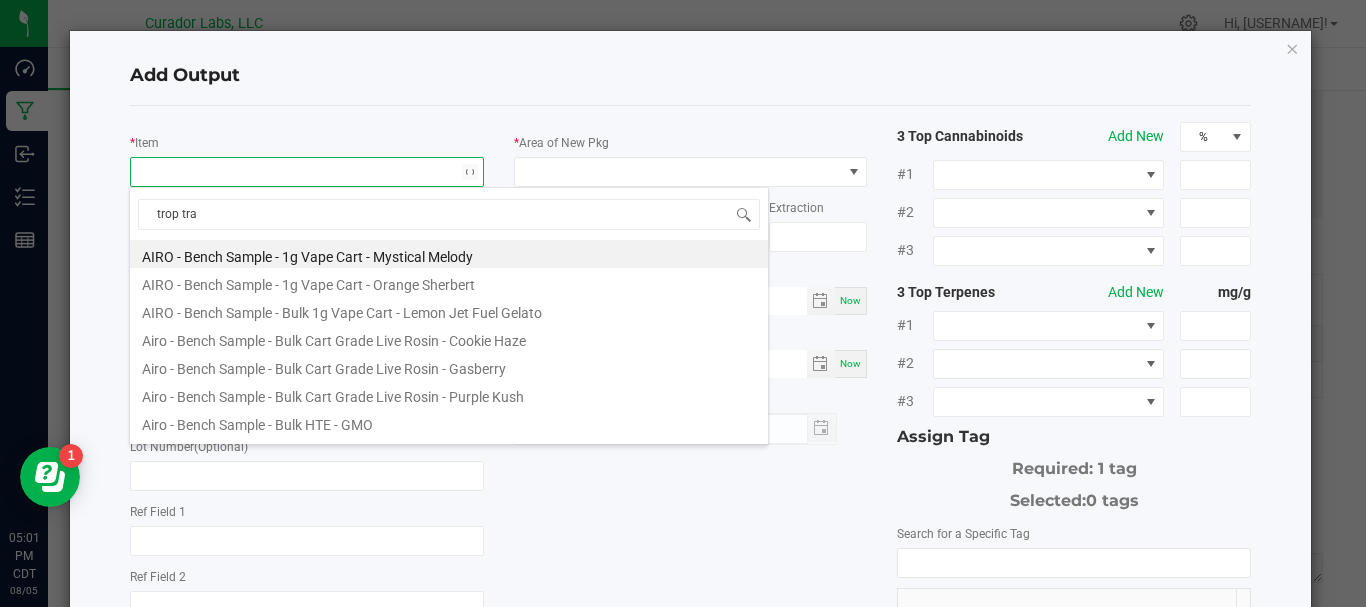 type on "trop trap" 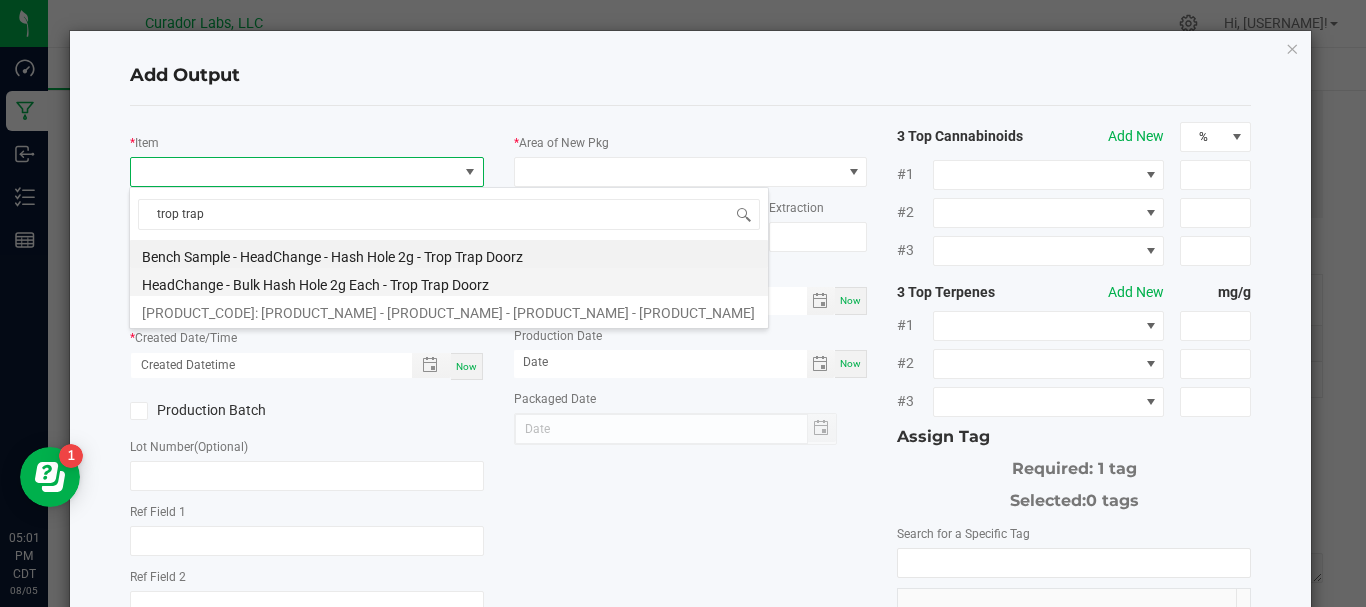 click on "HeadChange - Bulk Hash Hole 2g Each - Trop Trap Doorz" at bounding box center [449, 282] 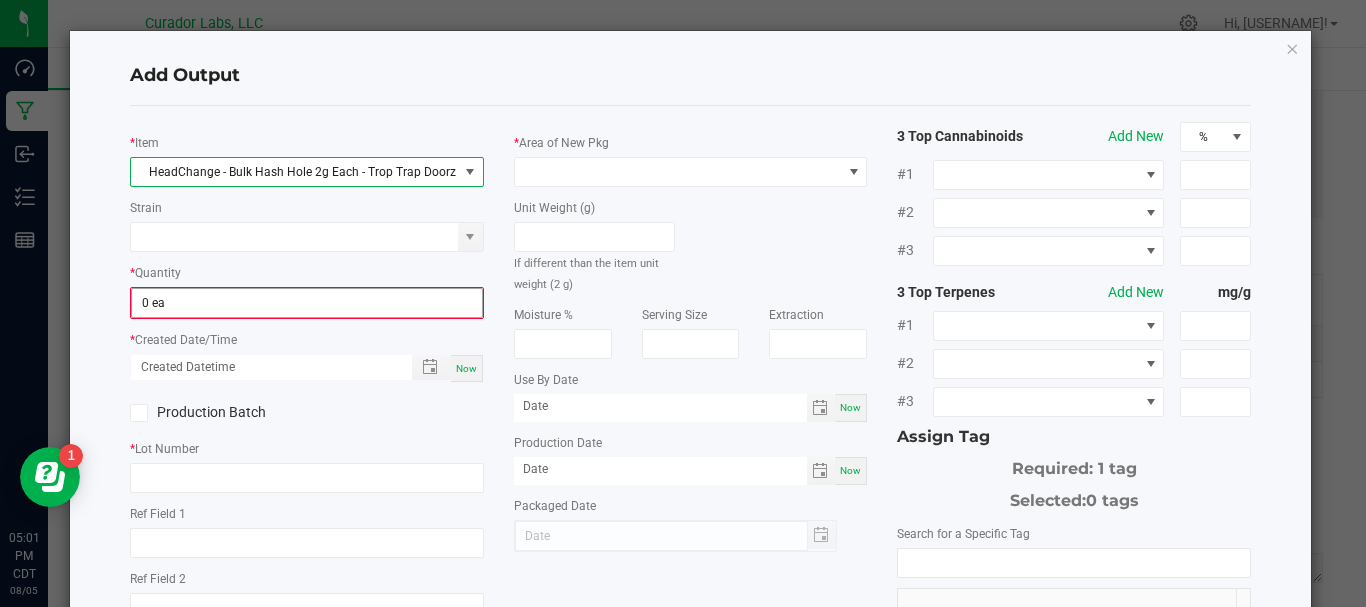click on "0 ea" at bounding box center (307, 303) 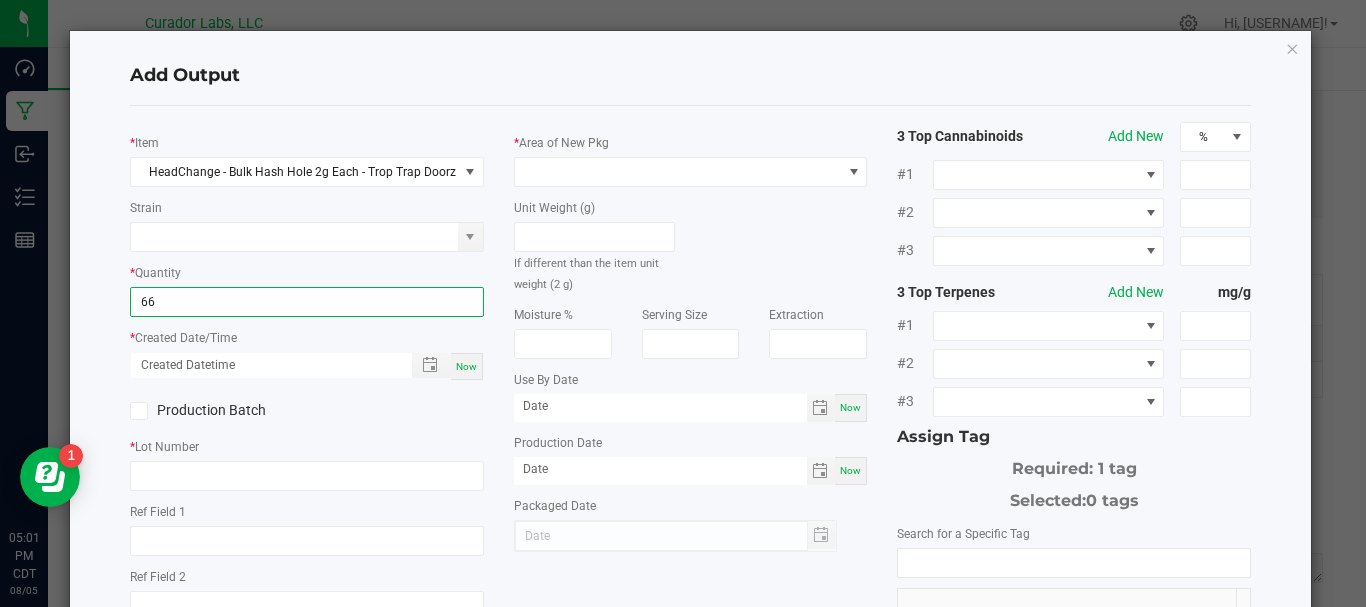 type on "6" 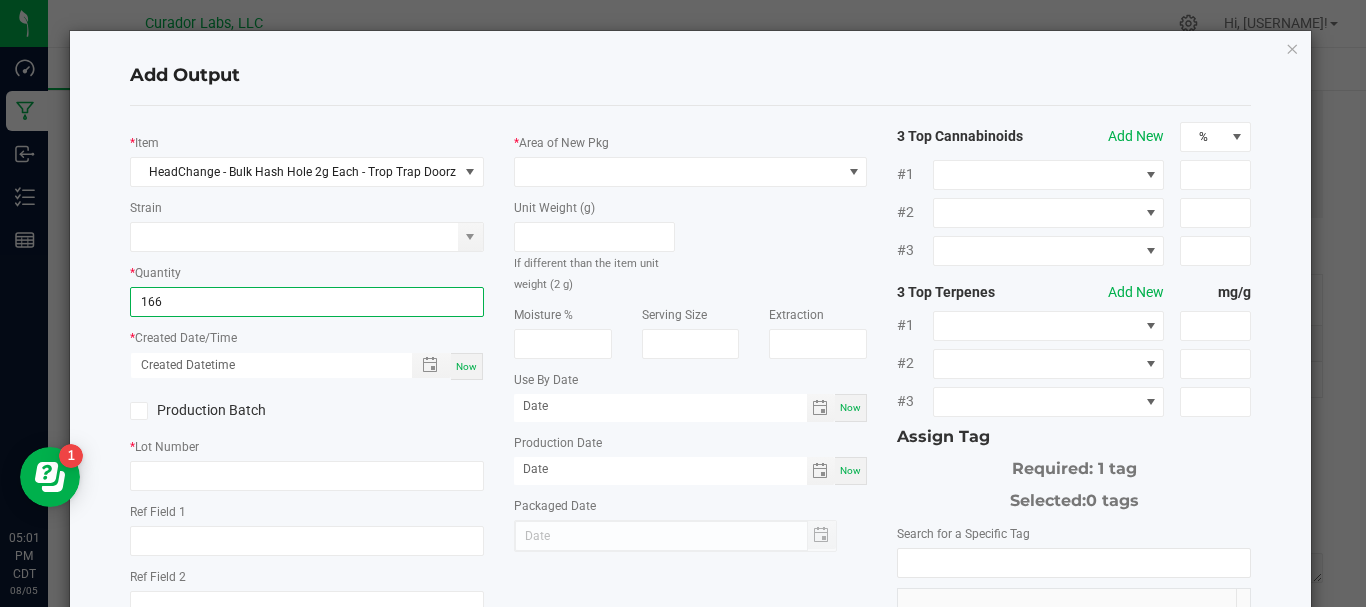 click on "Now" at bounding box center [466, 366] 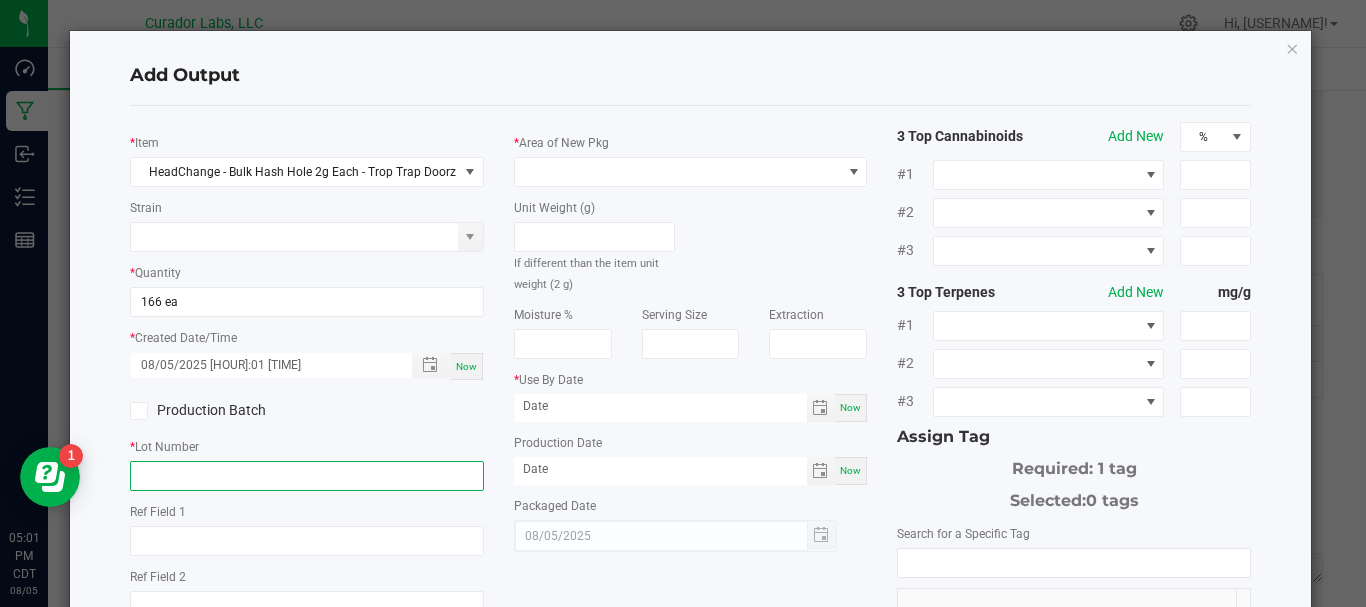 click 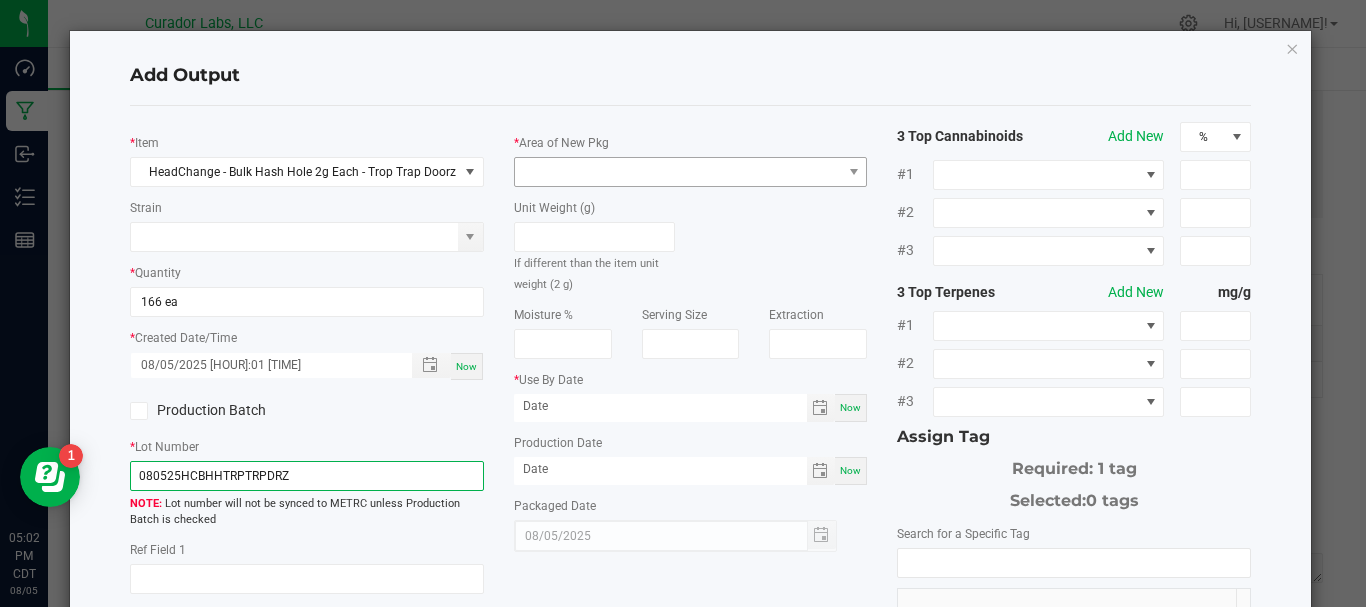 type on "080525HCBHHTRPTRPDRZ" 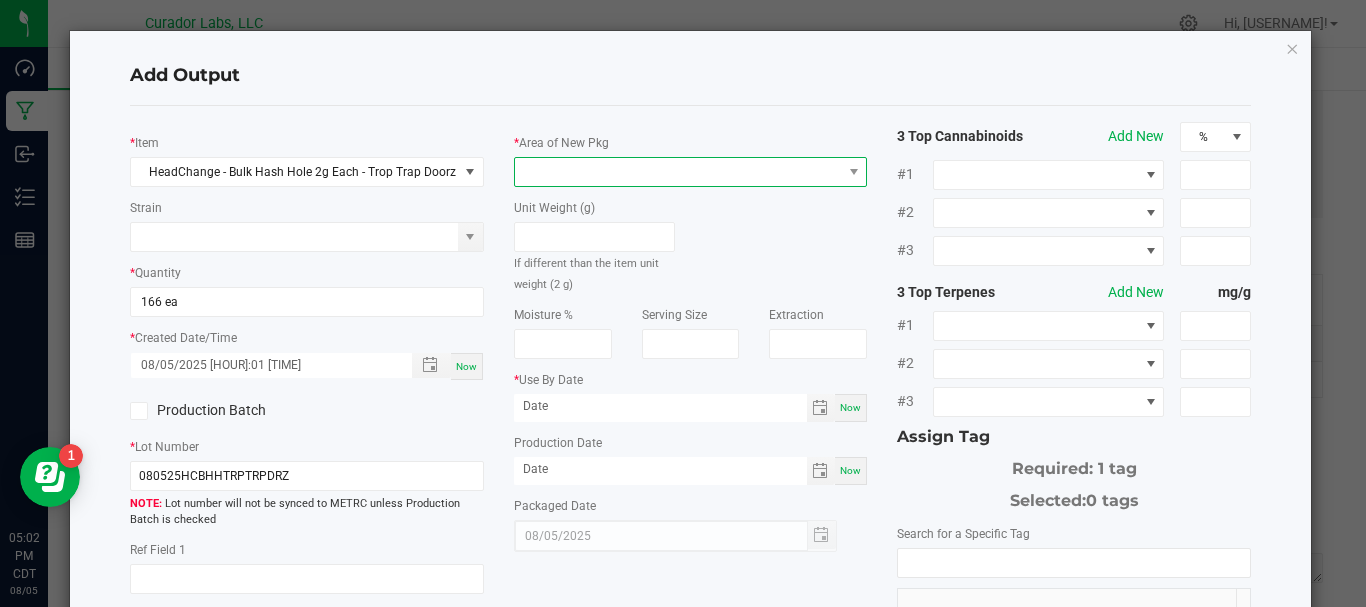 click at bounding box center (678, 172) 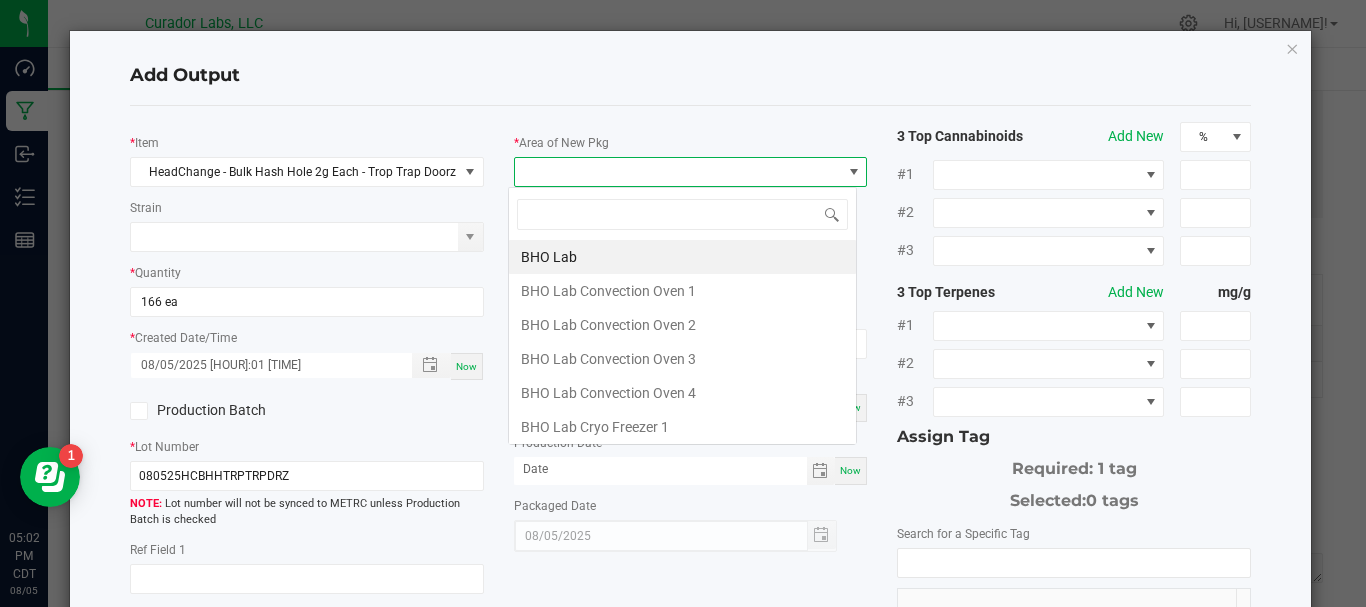 scroll, scrollTop: 99970, scrollLeft: 99651, axis: both 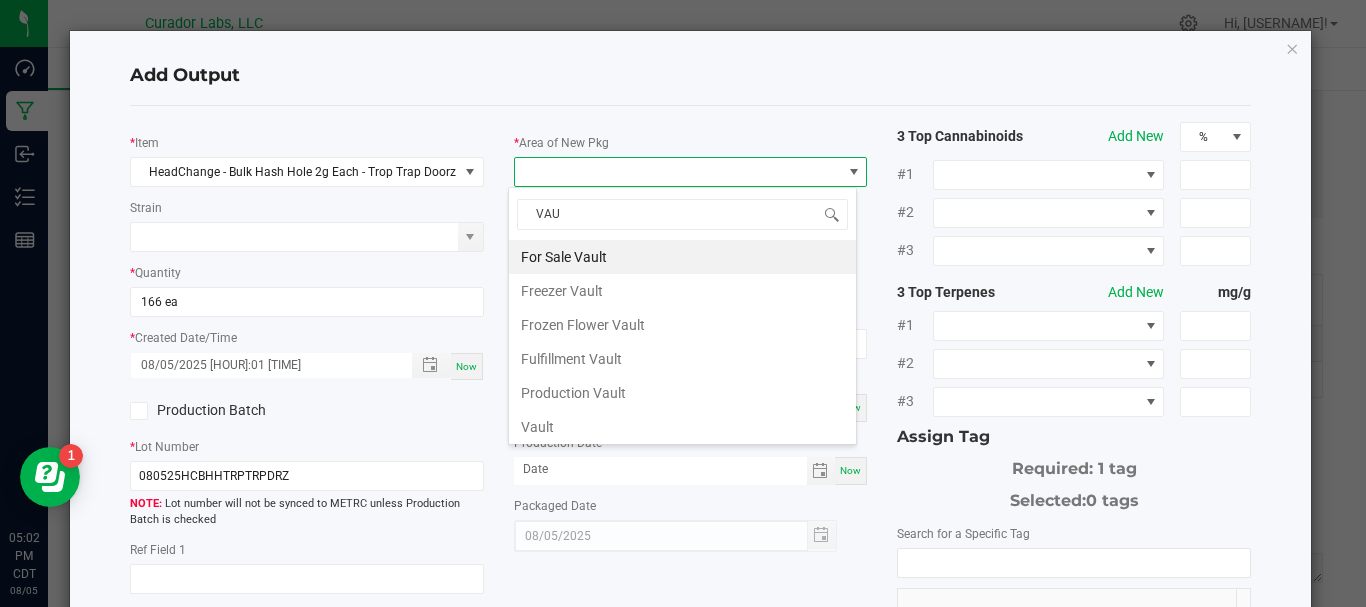 type on "VAUL" 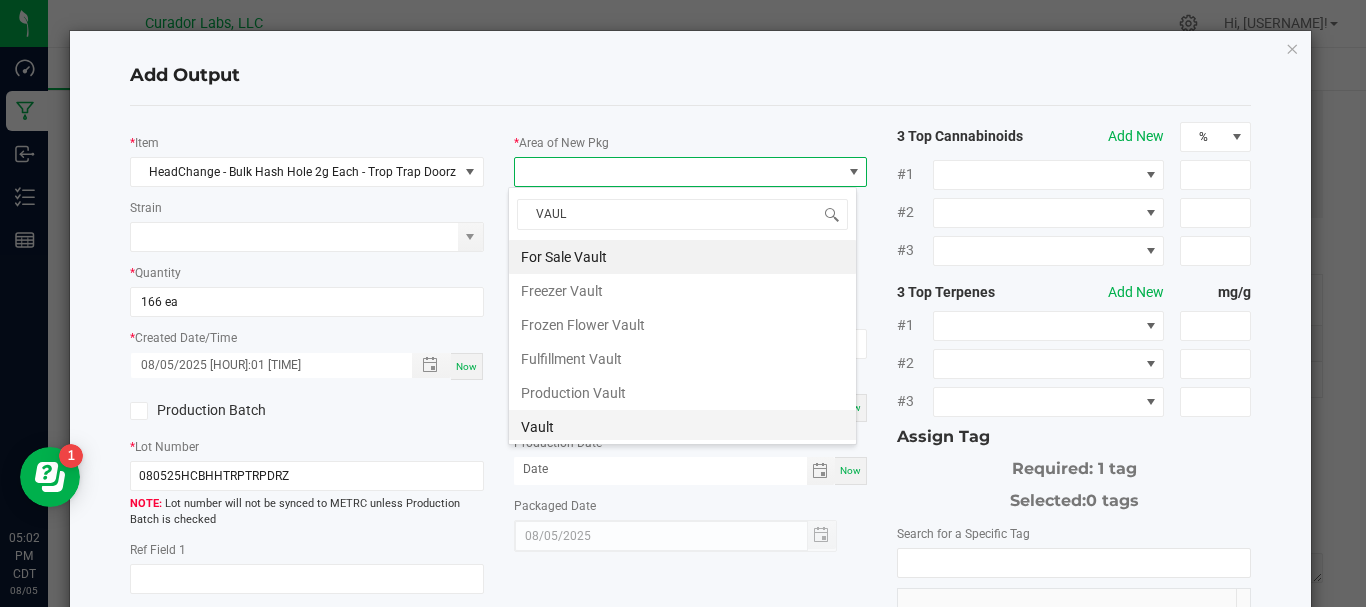 click on "Vault" at bounding box center [682, 427] 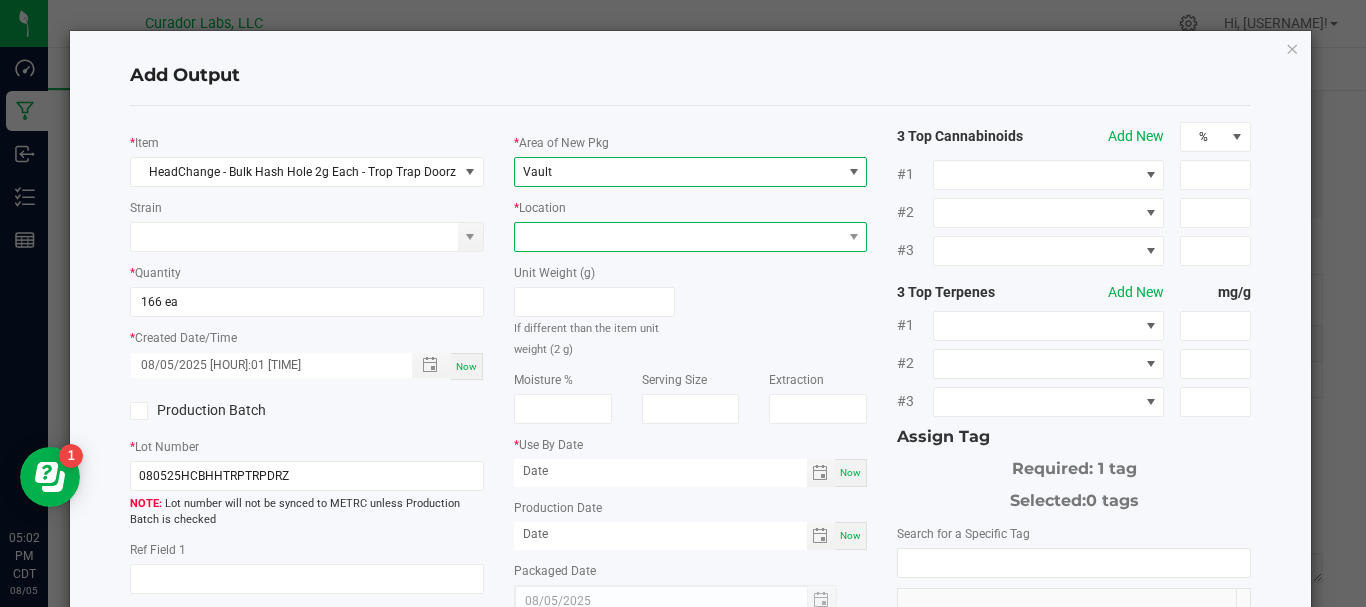 click at bounding box center (678, 237) 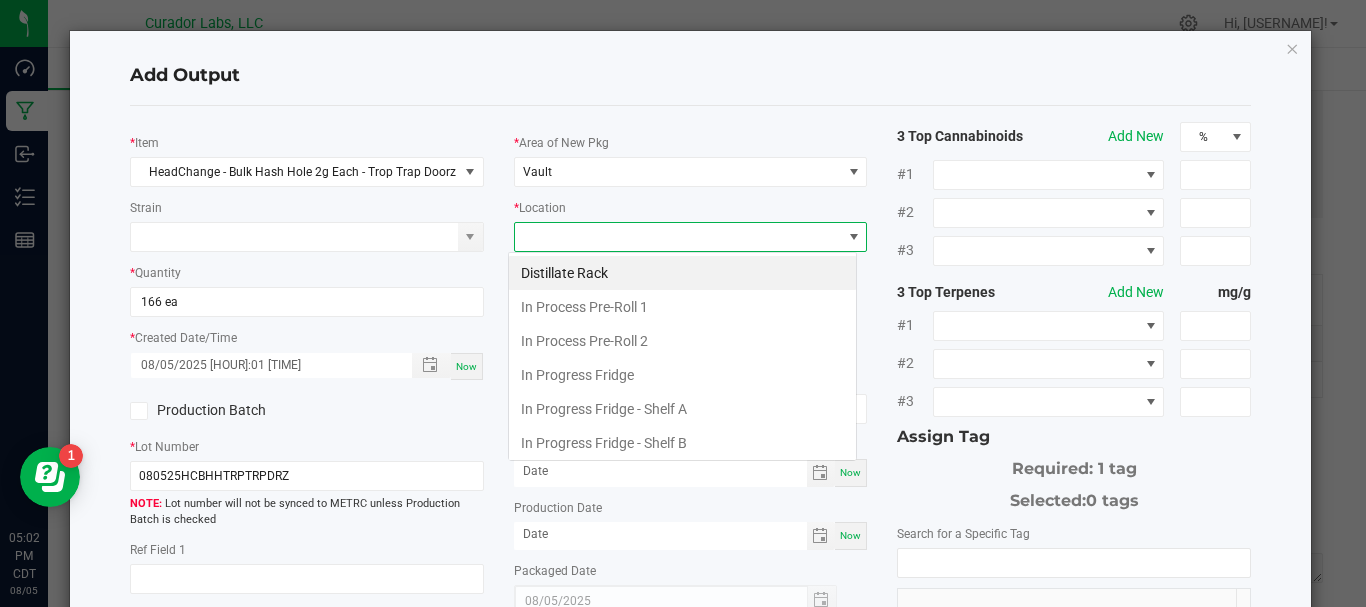scroll, scrollTop: 99970, scrollLeft: 99651, axis: both 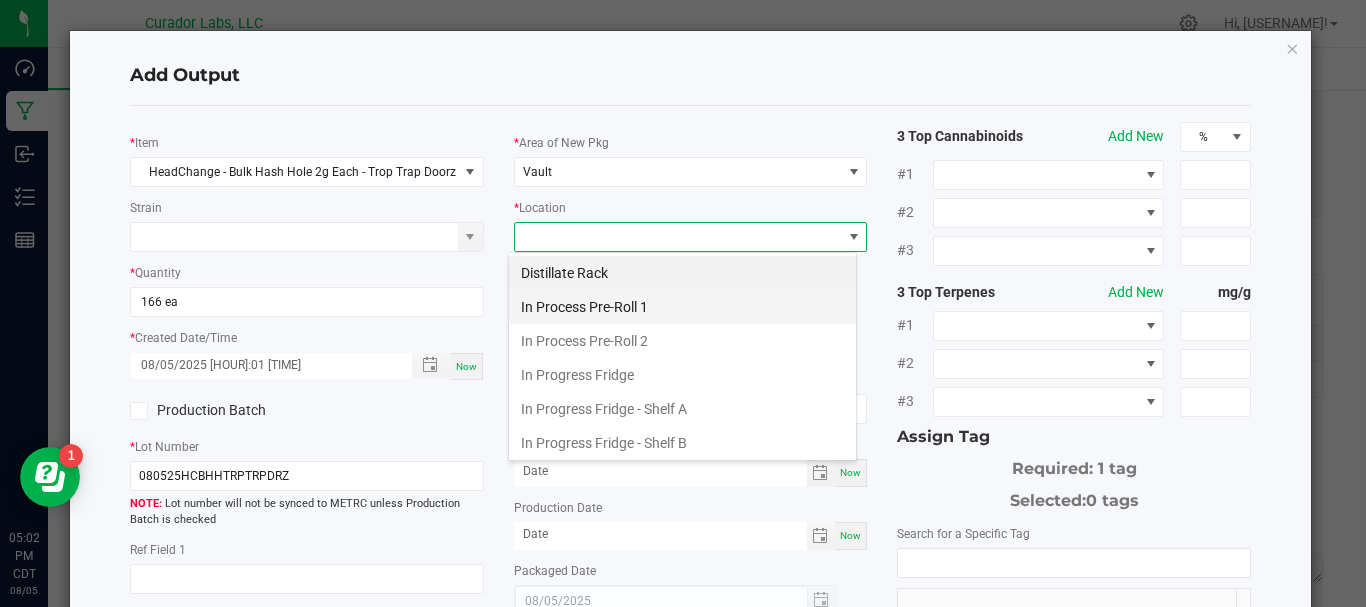 click on "In Process Pre-Roll 1" at bounding box center (682, 307) 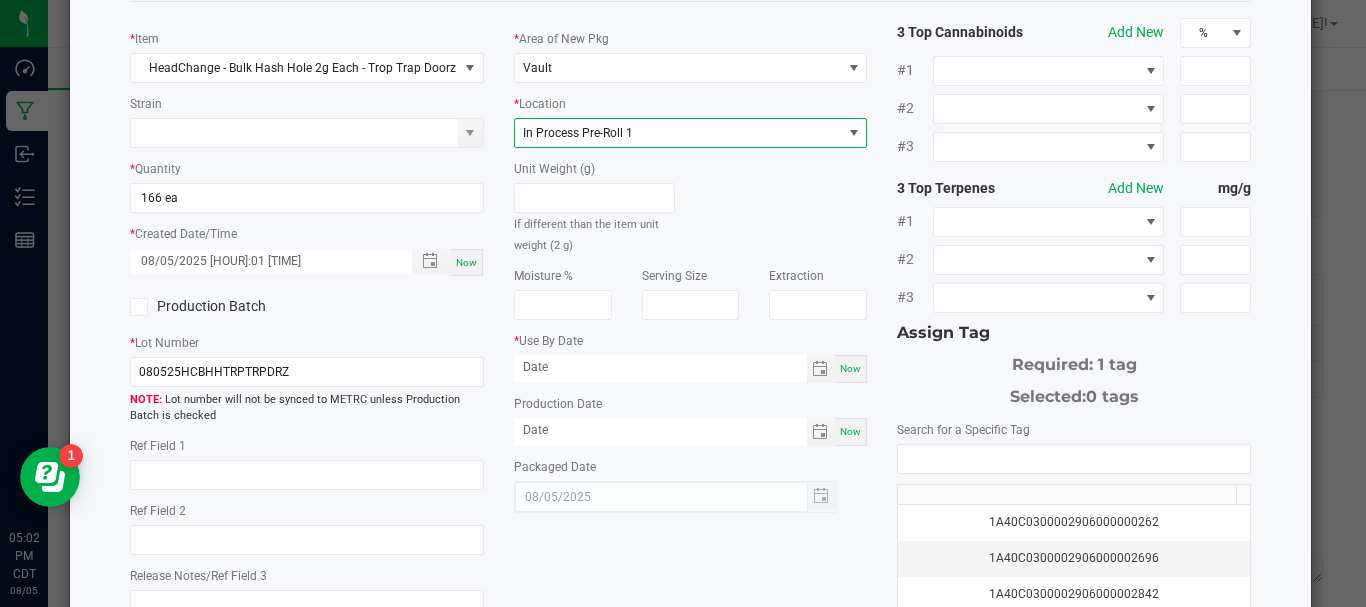 scroll, scrollTop: 250, scrollLeft: 0, axis: vertical 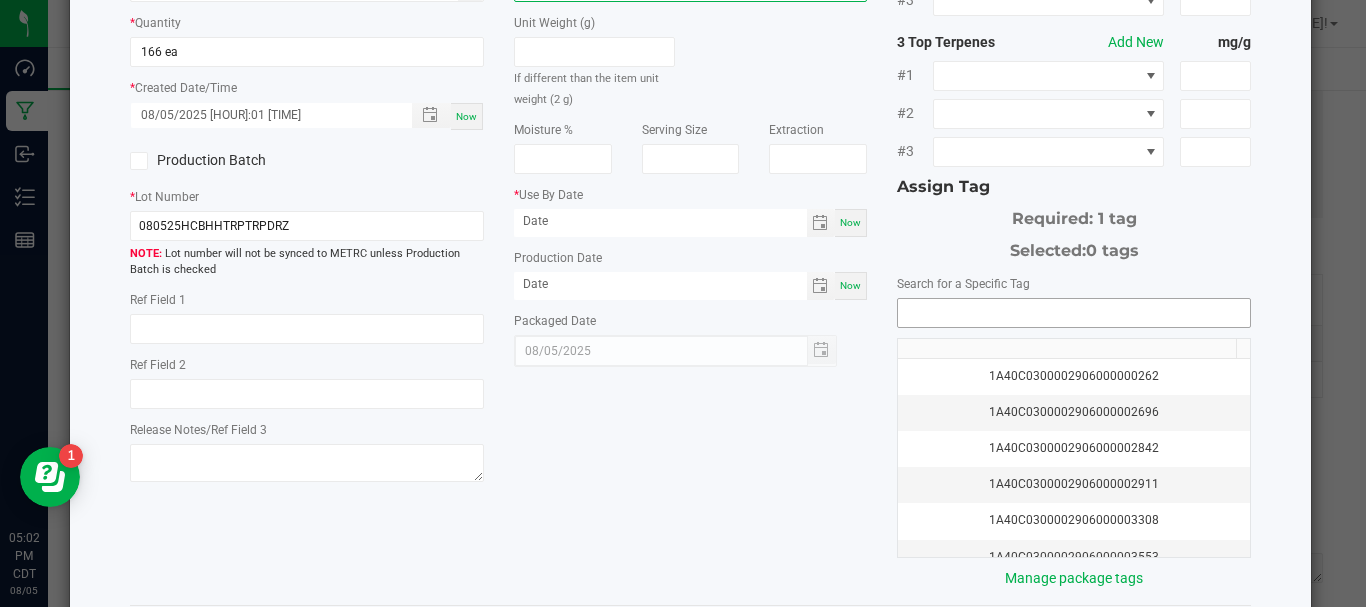 click at bounding box center [1074, 313] 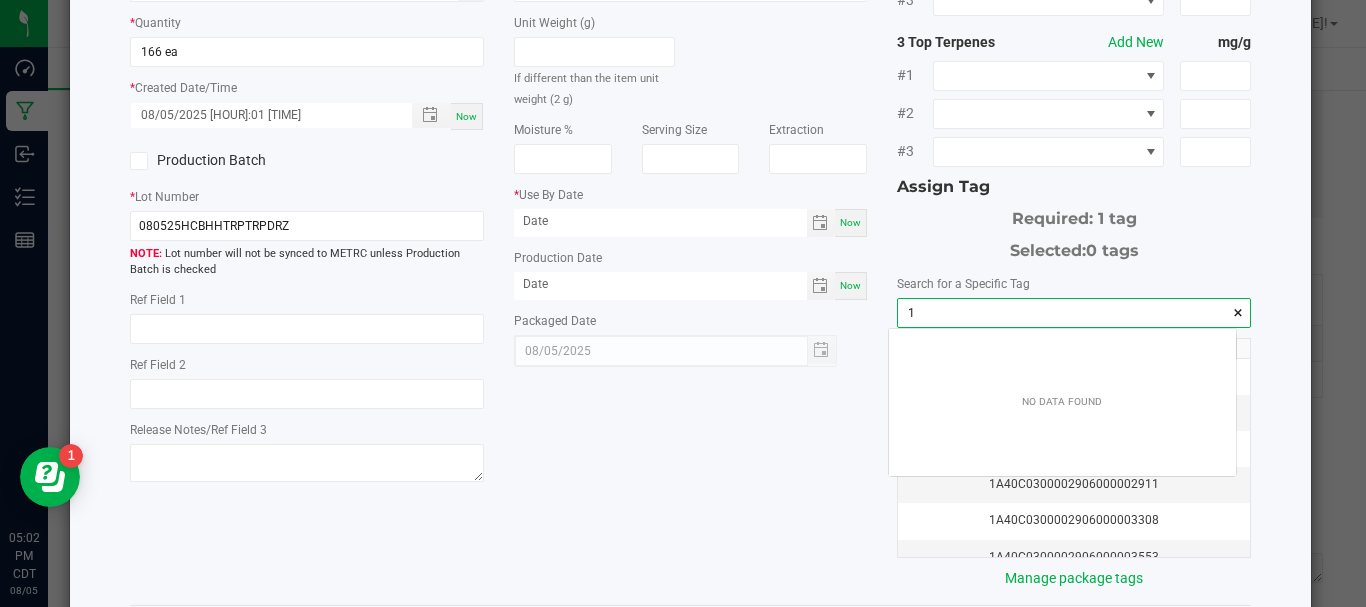 scroll, scrollTop: 99972, scrollLeft: 99653, axis: both 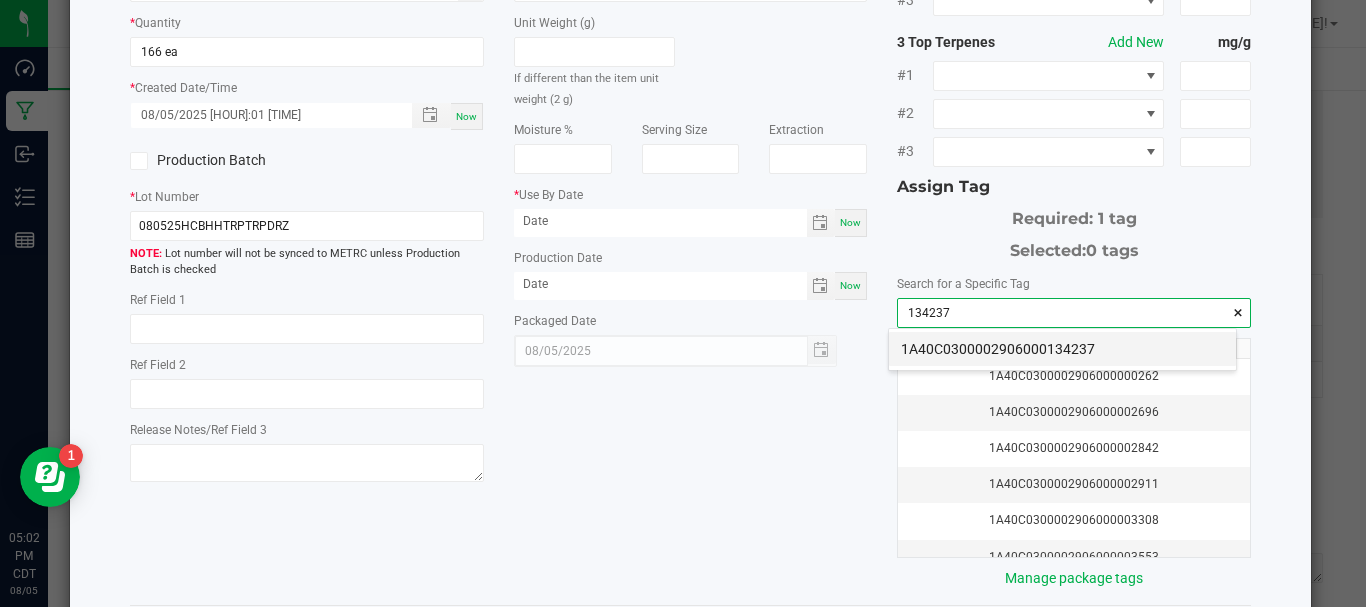 click on "1A40C0300002906000134237" at bounding box center [1062, 349] 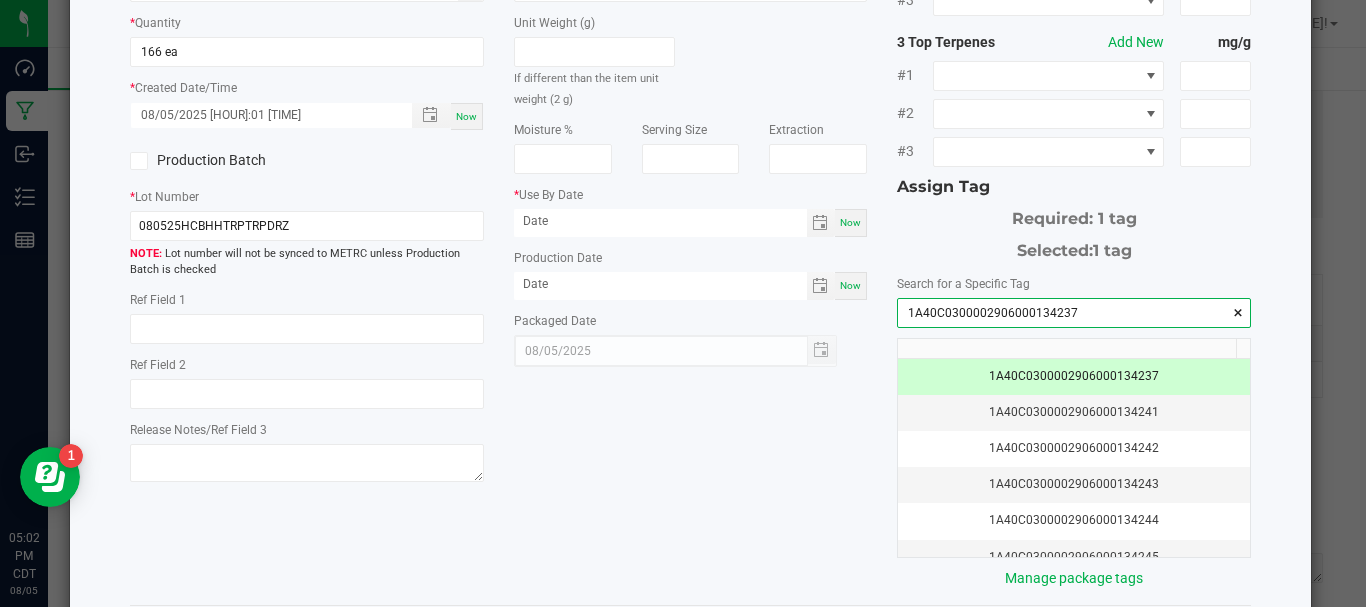type on "1A40C0300002906000134237" 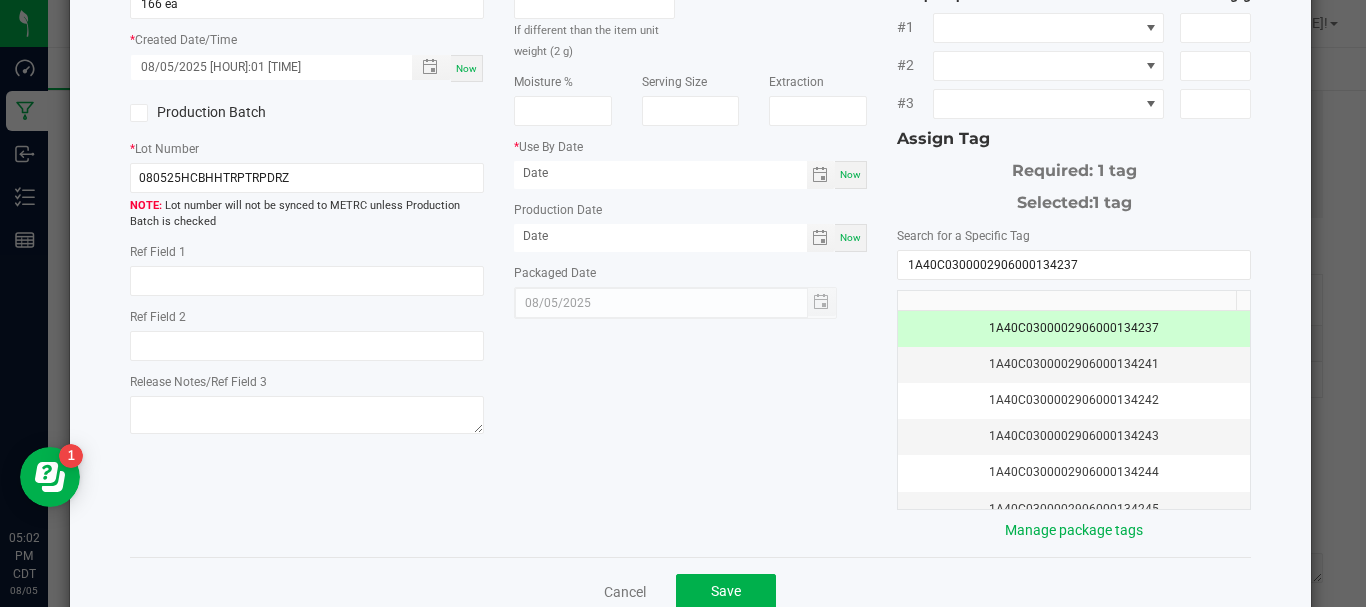 scroll, scrollTop: 348, scrollLeft: 0, axis: vertical 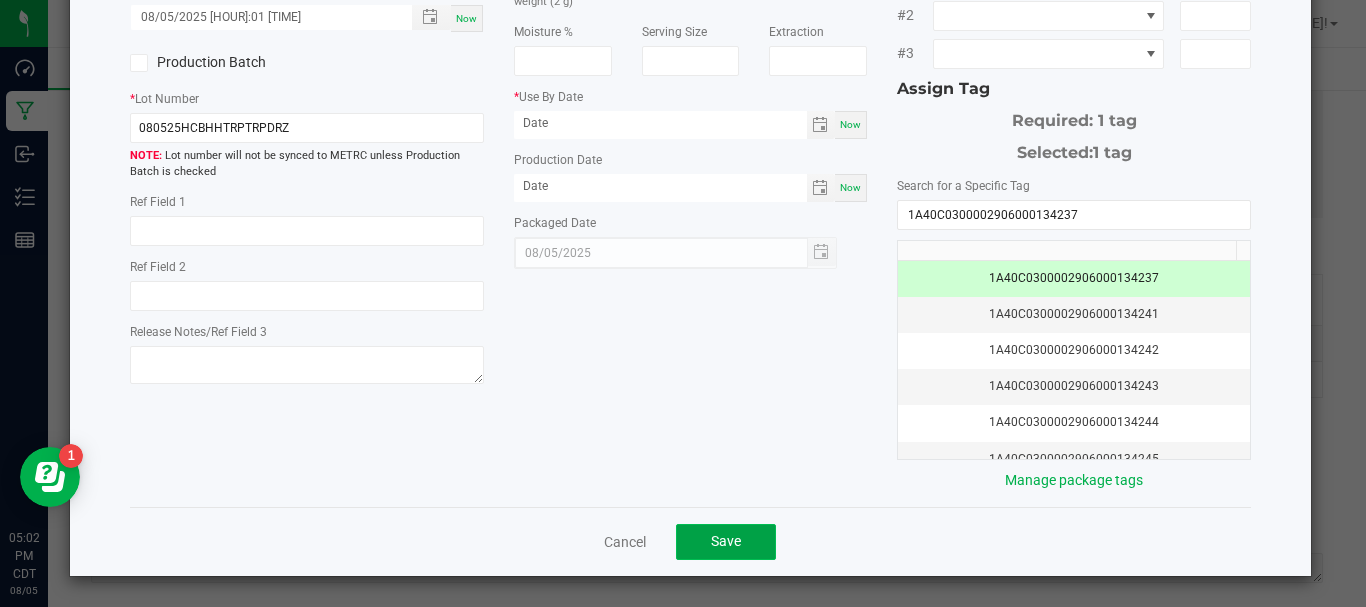 click on "Save" 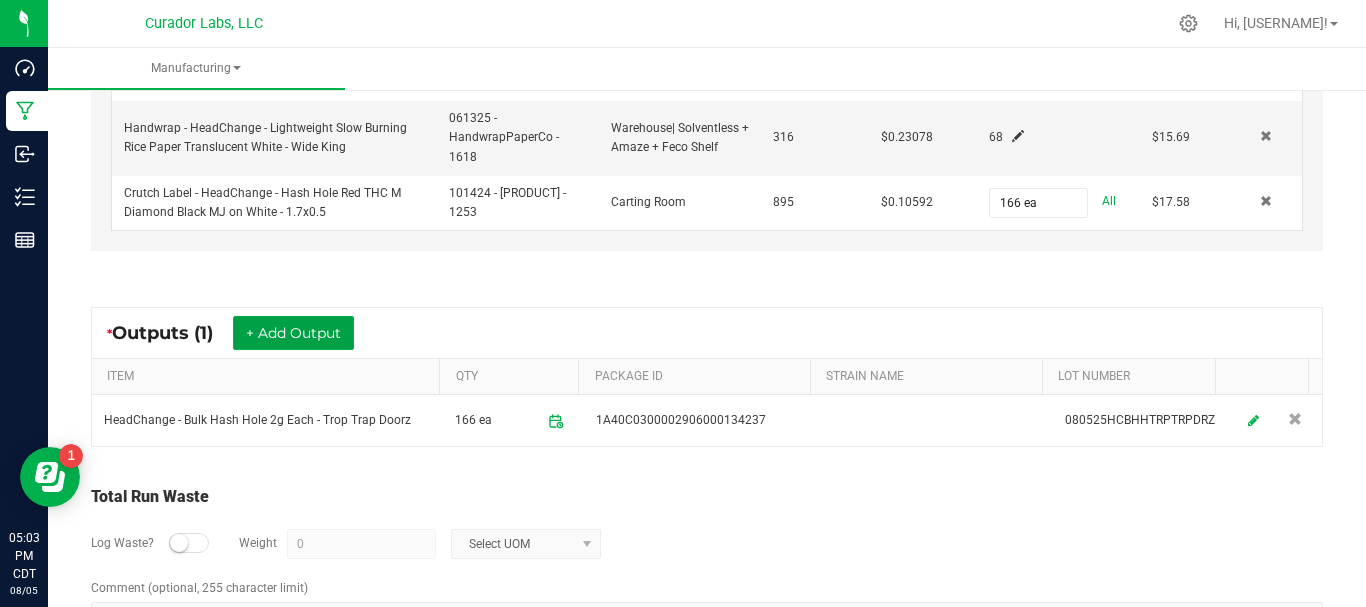 scroll, scrollTop: 0, scrollLeft: 0, axis: both 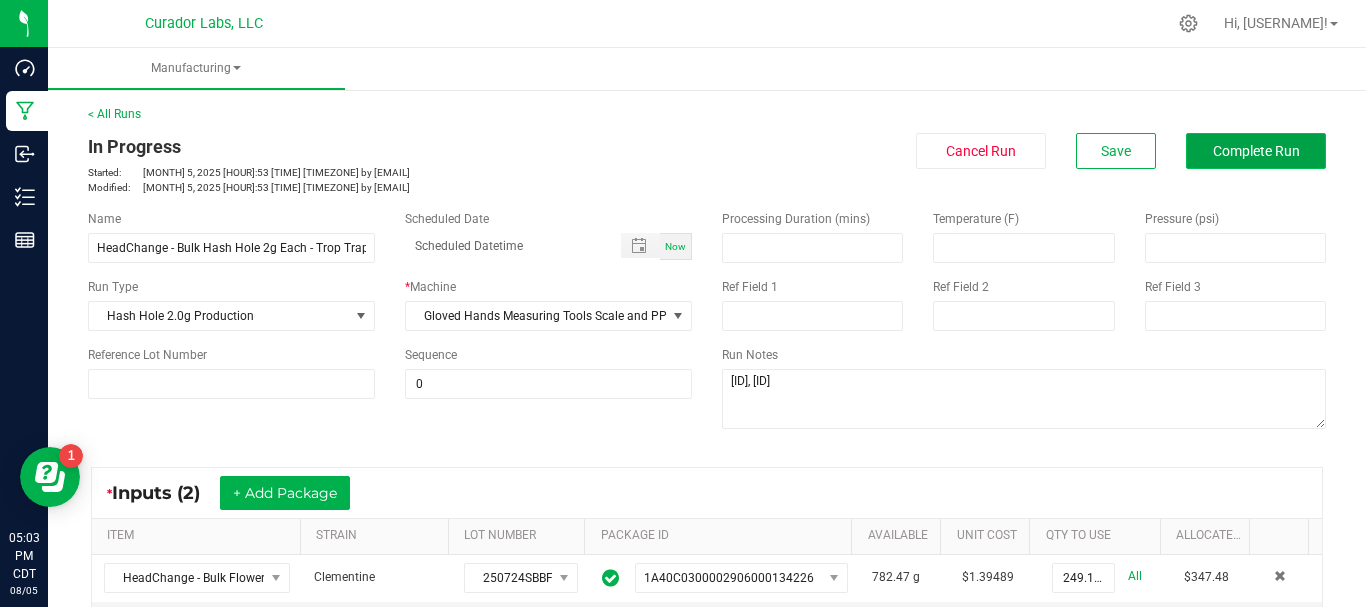 click on "Complete Run" at bounding box center (1256, 151) 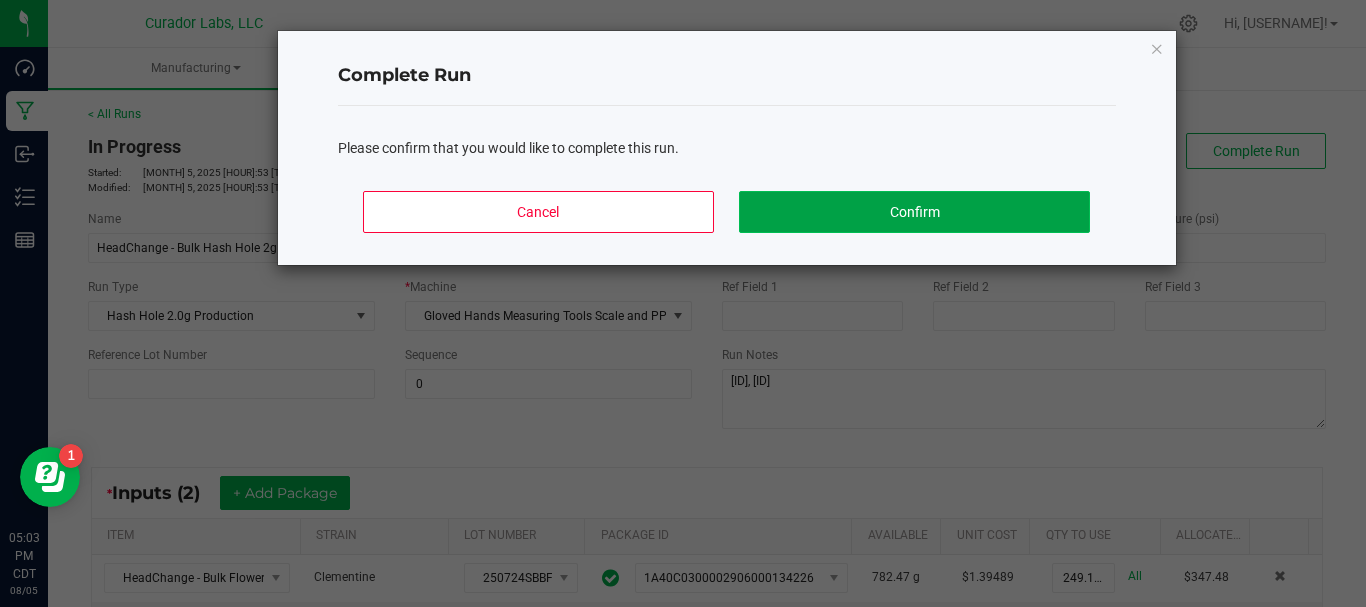 click on "Confirm" 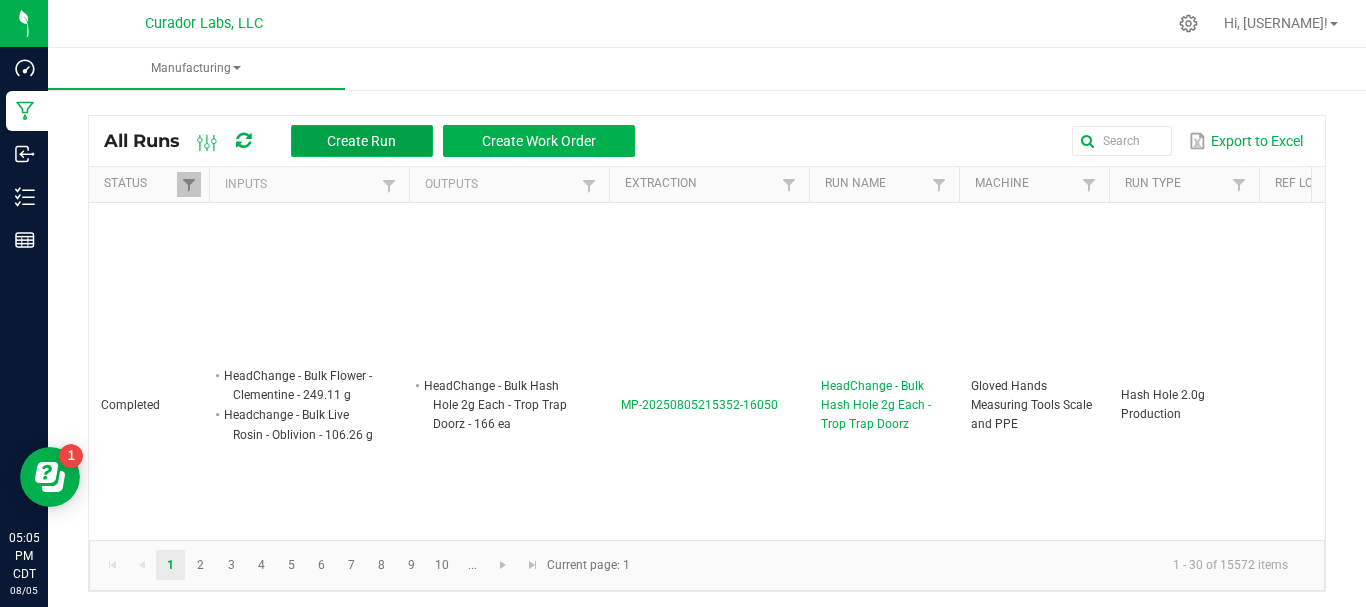 click on "Create Run" at bounding box center (361, 141) 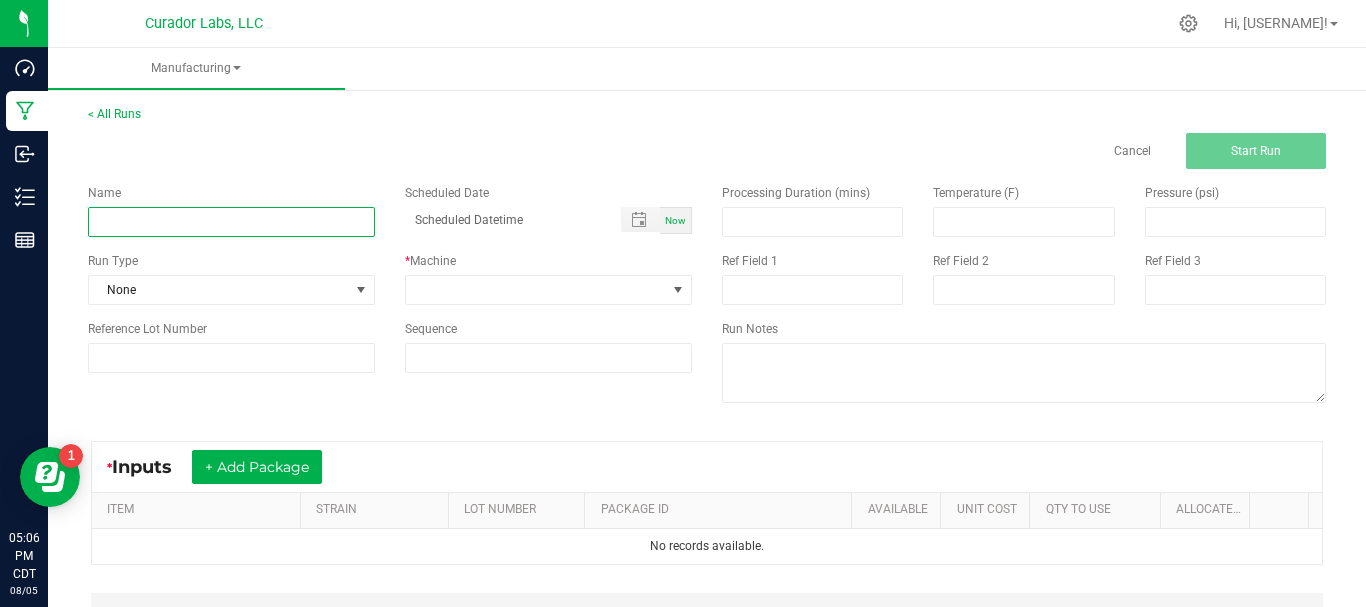 click at bounding box center [231, 222] 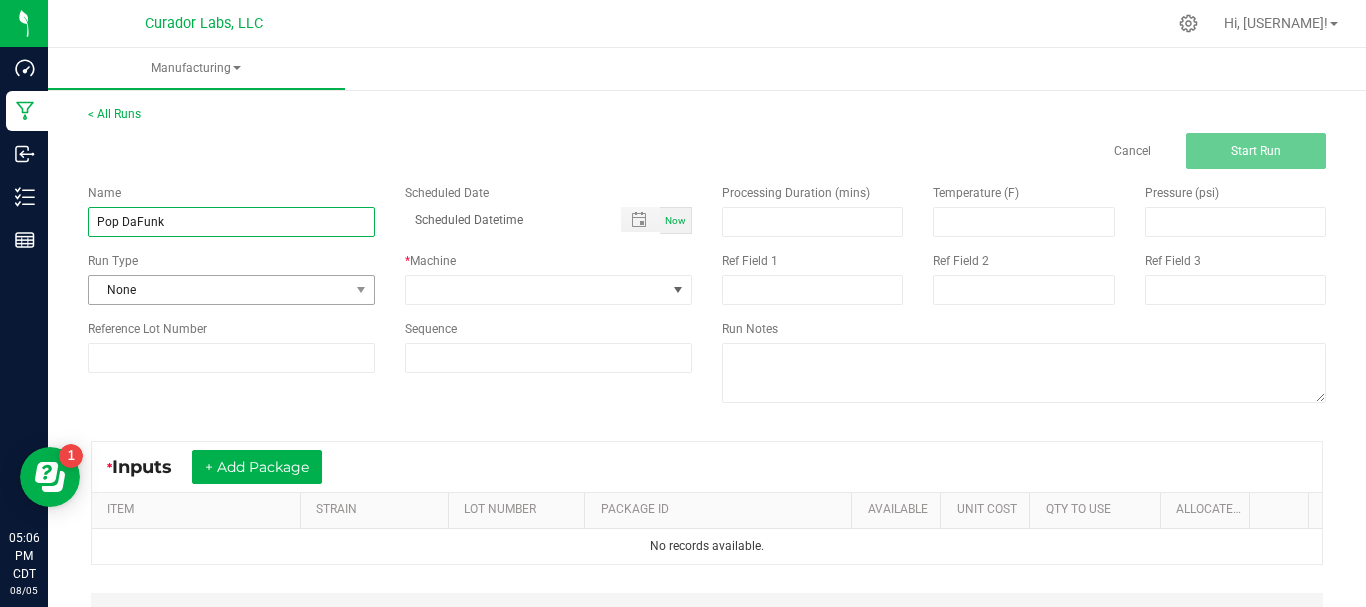 type on "Pop DaFunk" 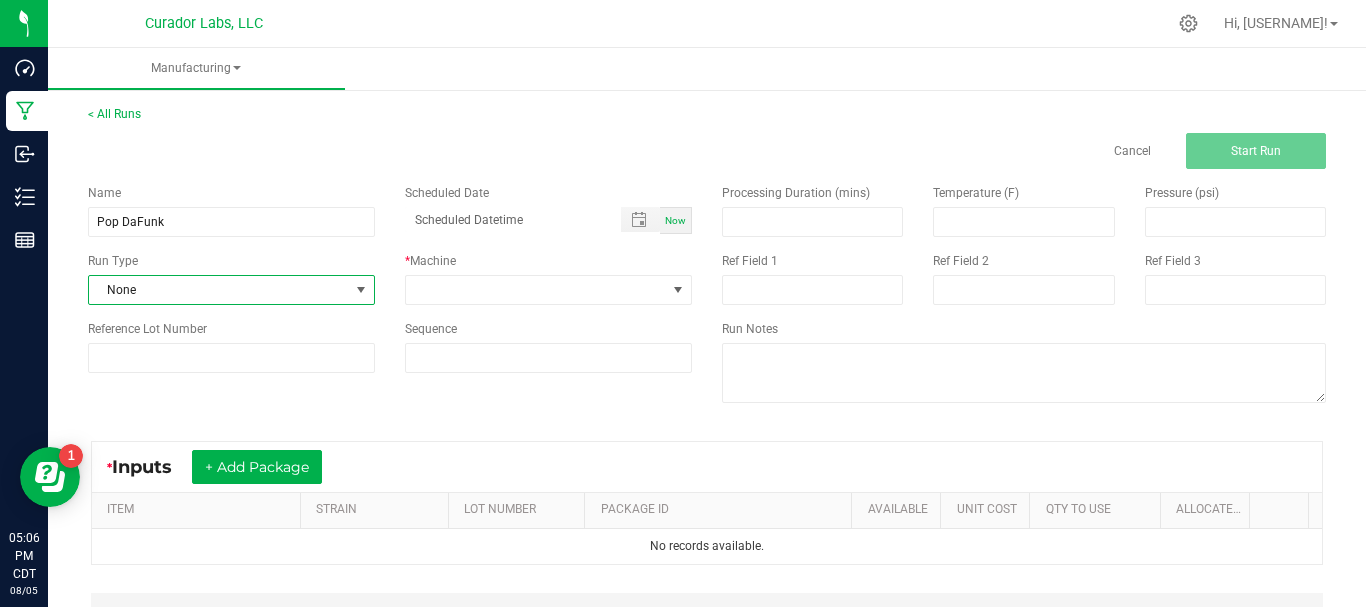 click on "None" at bounding box center [219, 290] 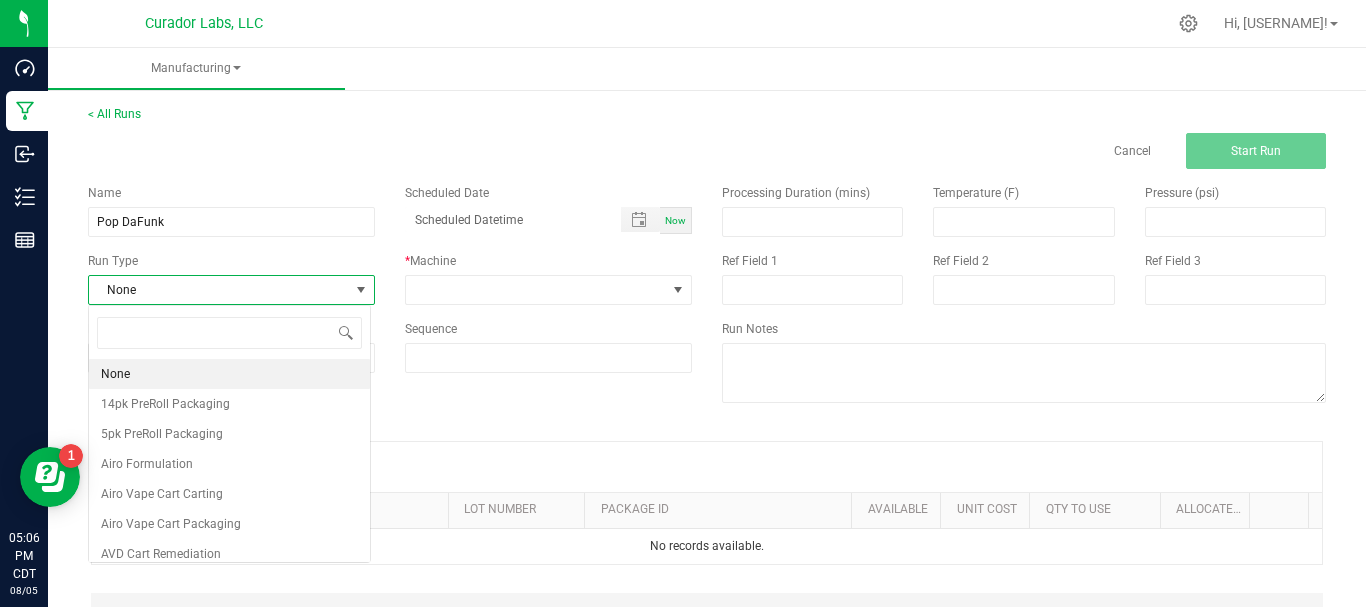 scroll, scrollTop: 99970, scrollLeft: 99717, axis: both 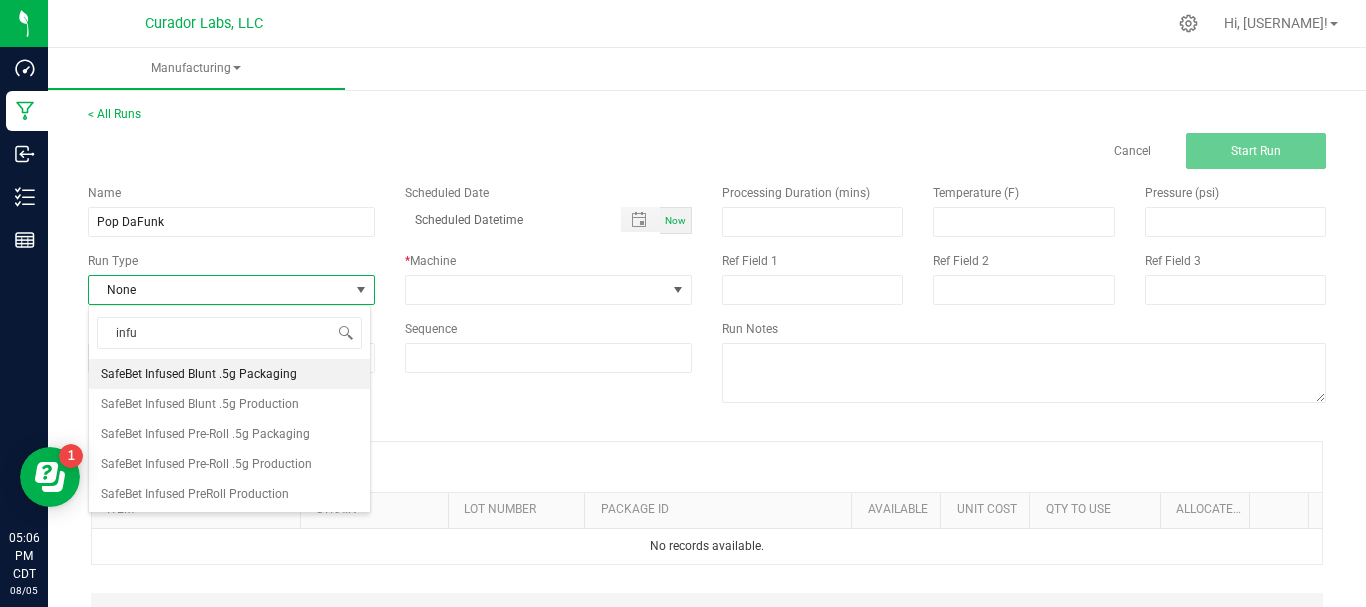 type on "infus" 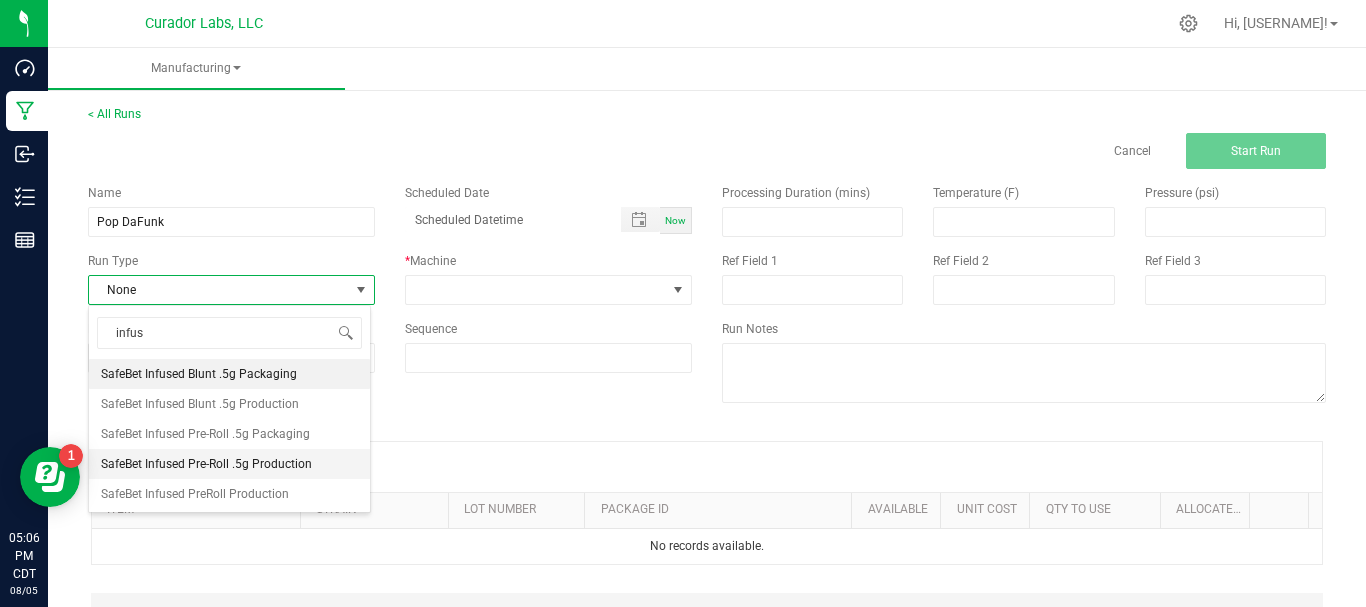 click on "SafeBet Infused Pre-Roll .5g Production" at bounding box center (206, 464) 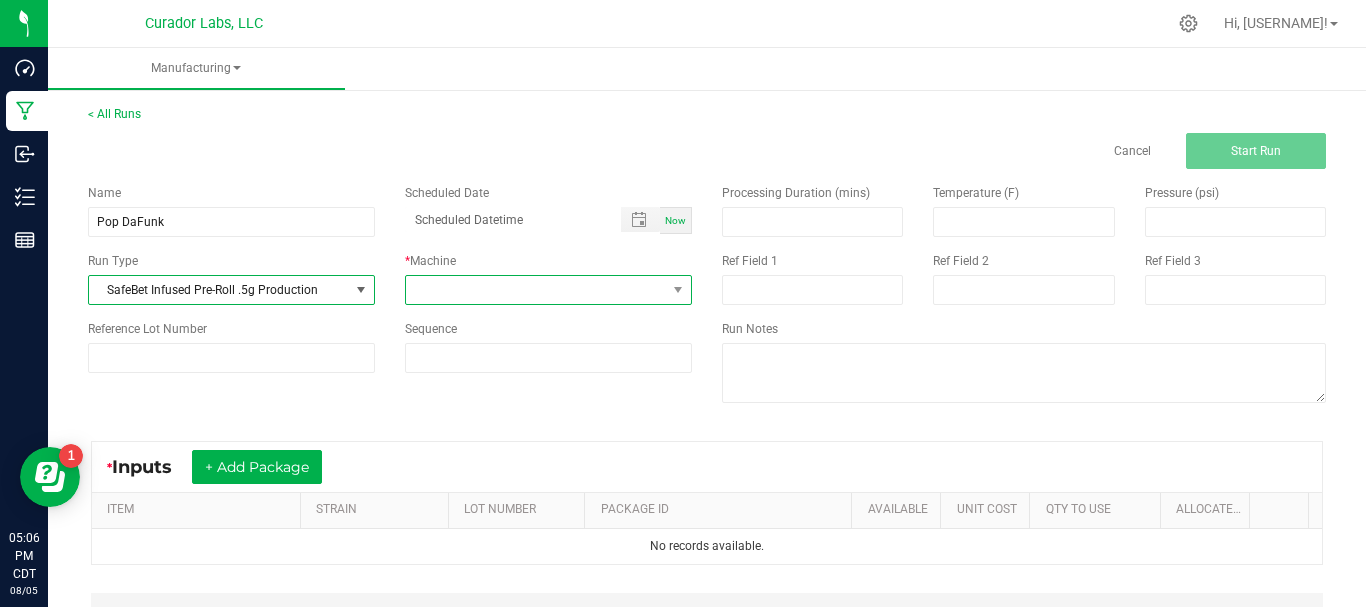 click at bounding box center (536, 290) 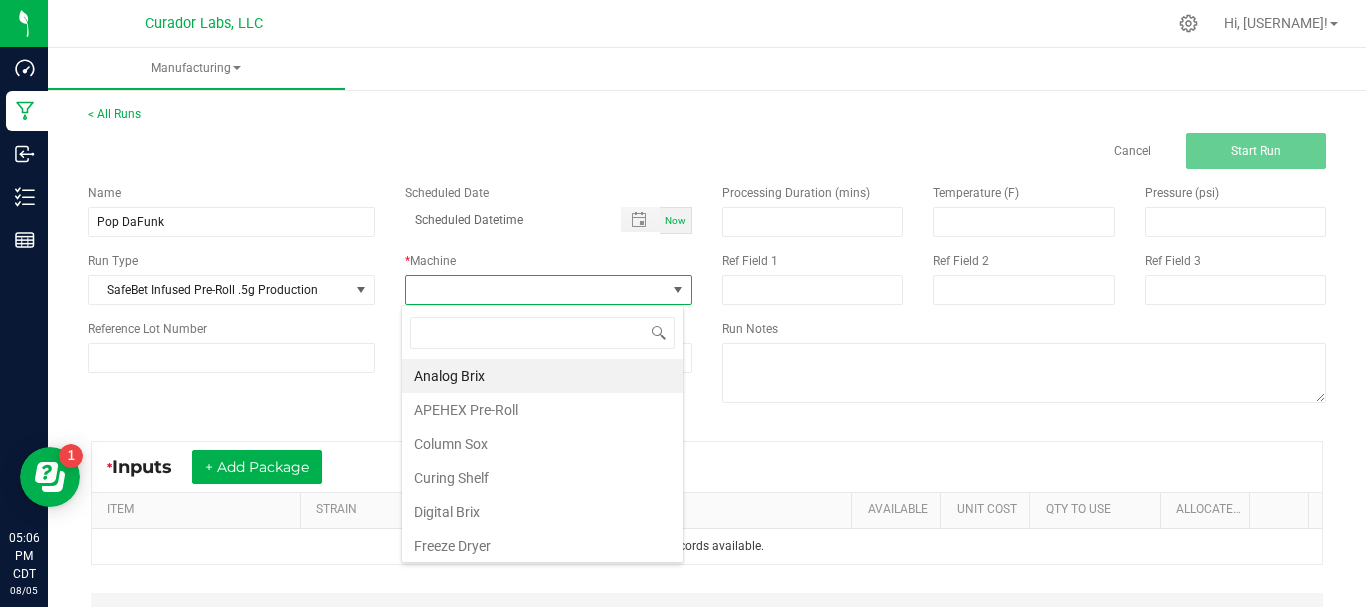 scroll, scrollTop: 99970, scrollLeft: 99717, axis: both 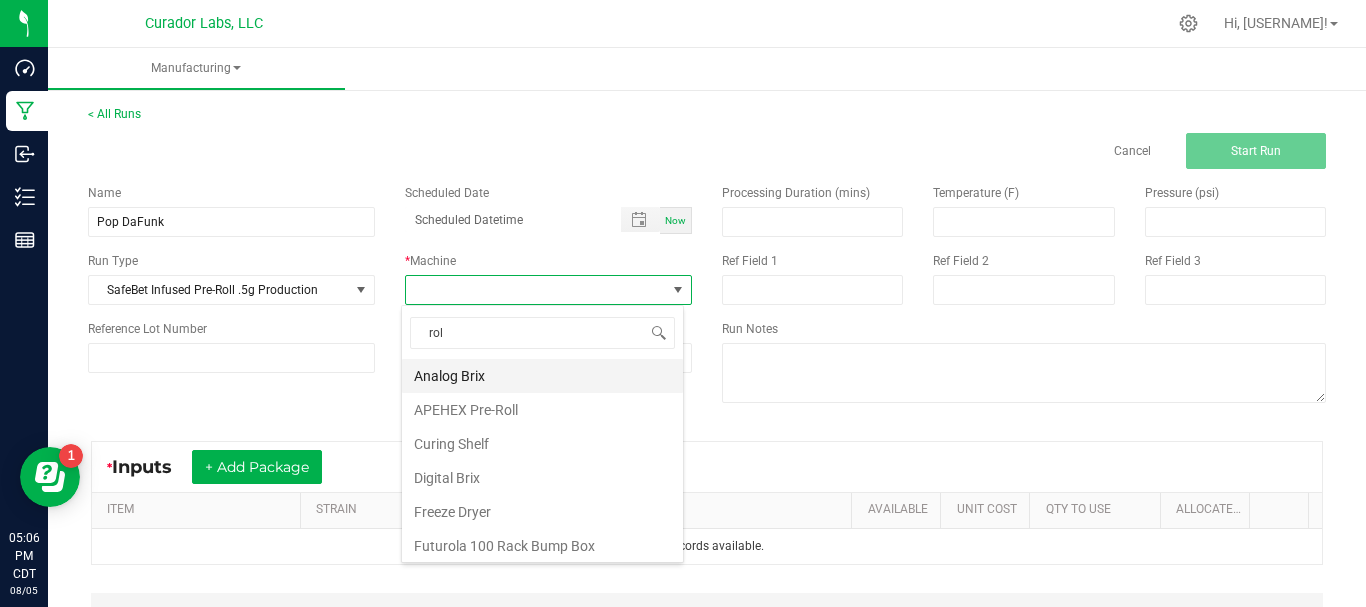 type on "roll" 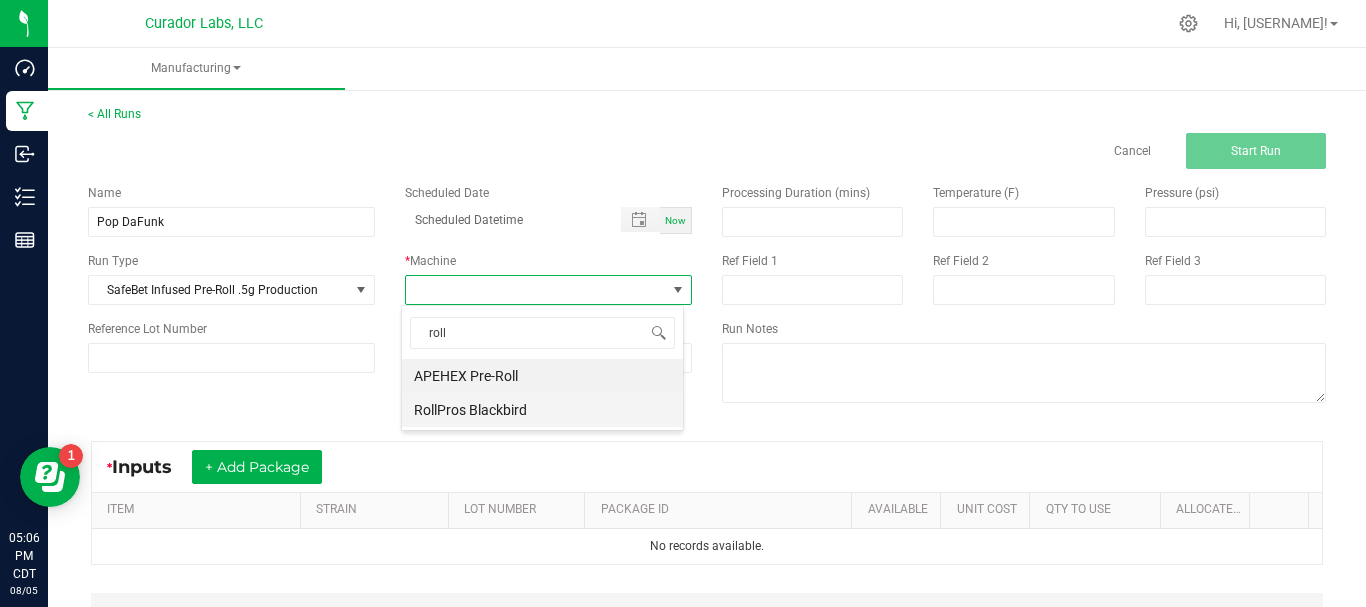click on "RollPros Blackbird" at bounding box center [542, 410] 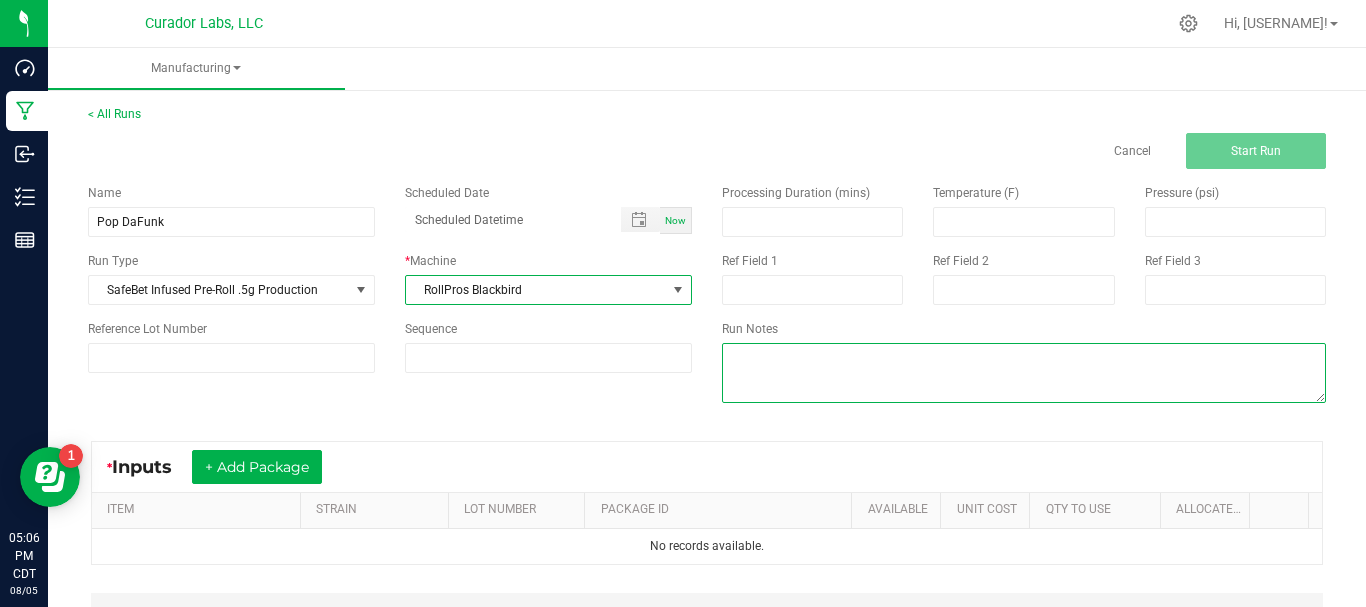 click at bounding box center (1024, 373) 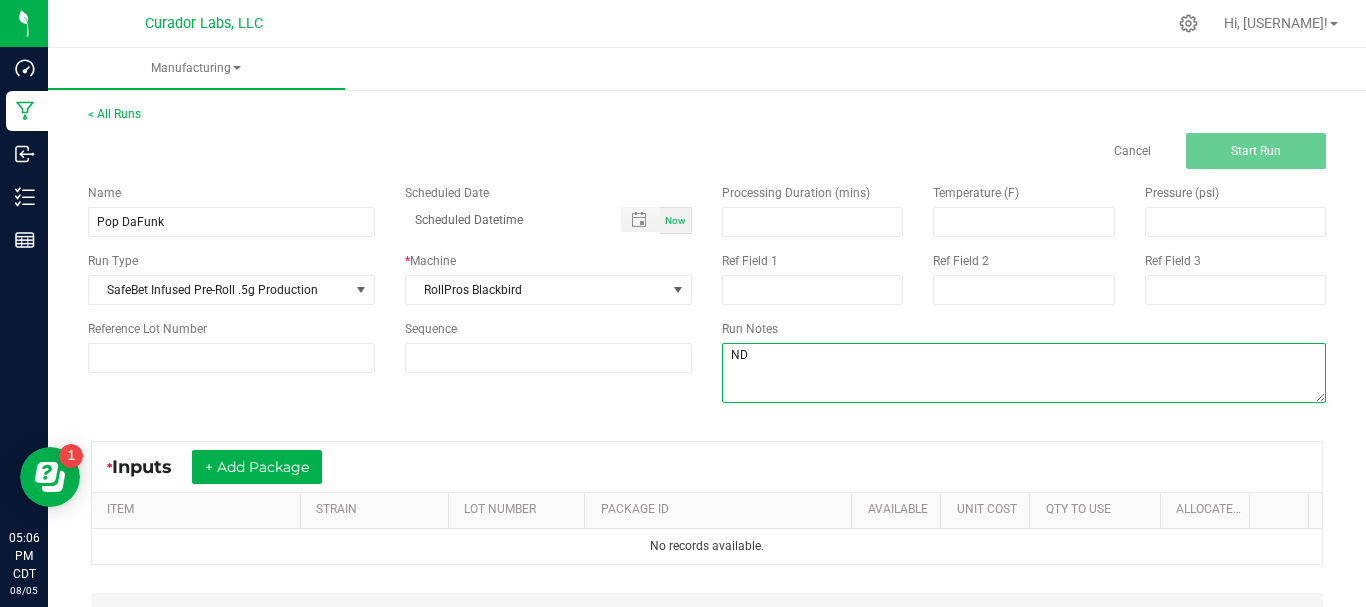 type on "N" 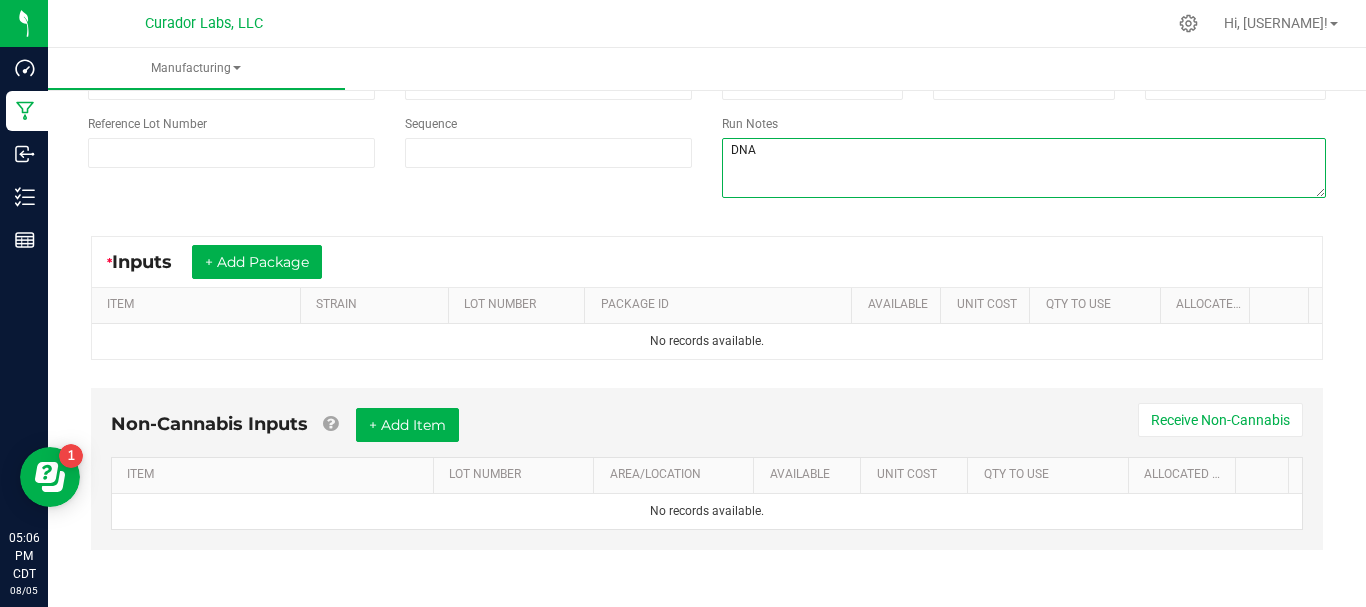 scroll, scrollTop: 206, scrollLeft: 0, axis: vertical 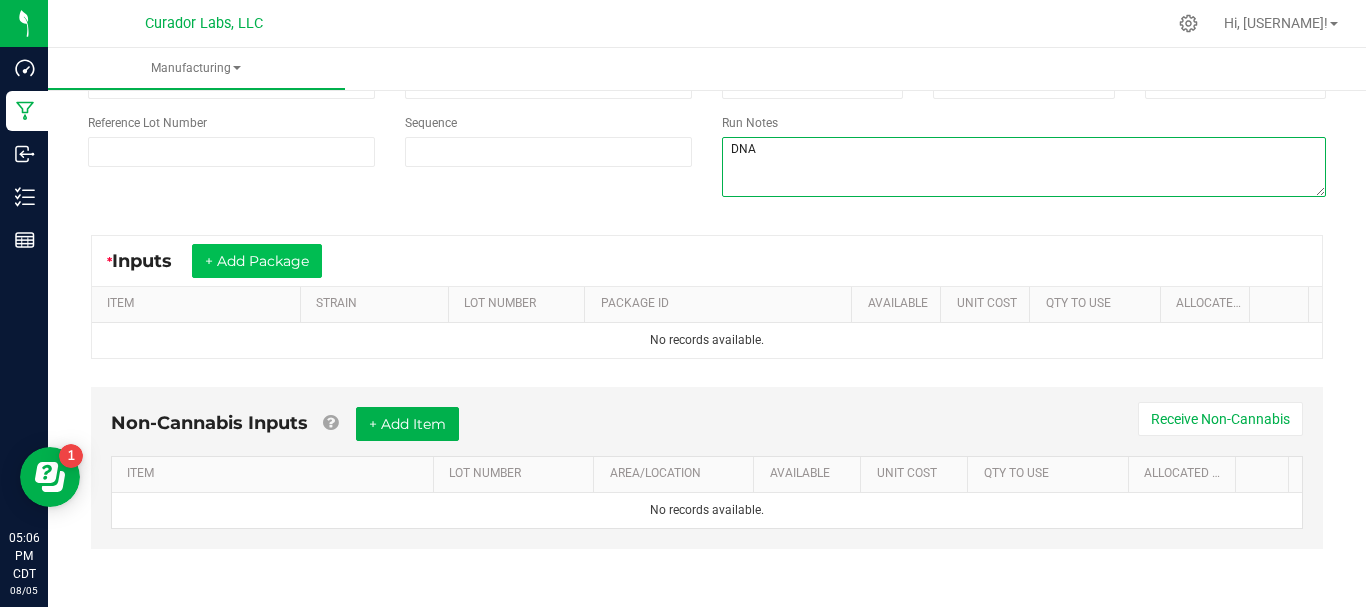 type on "DNA" 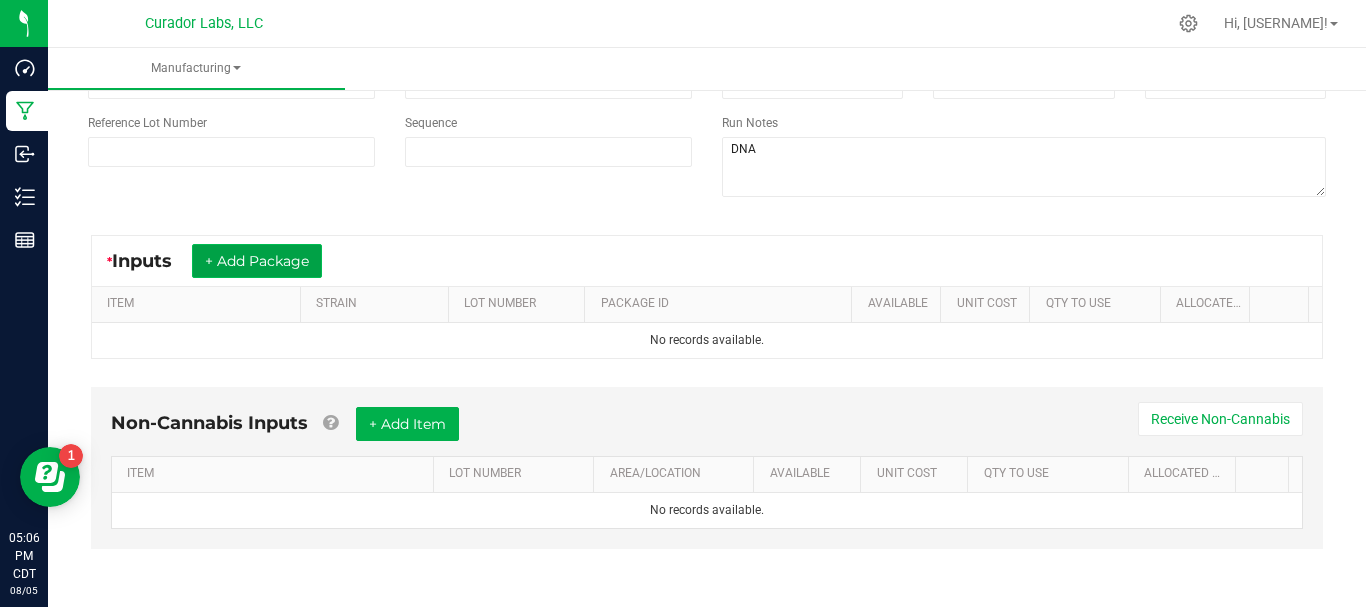 click on "+ Add Package" at bounding box center [257, 261] 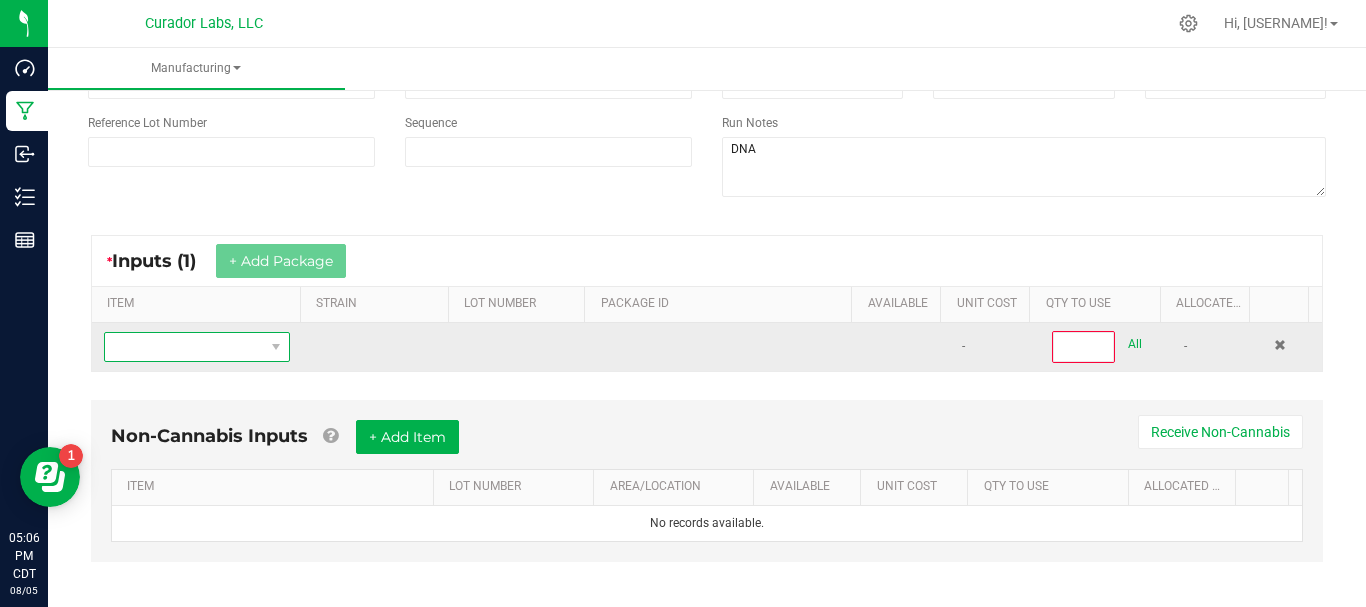 click at bounding box center (184, 347) 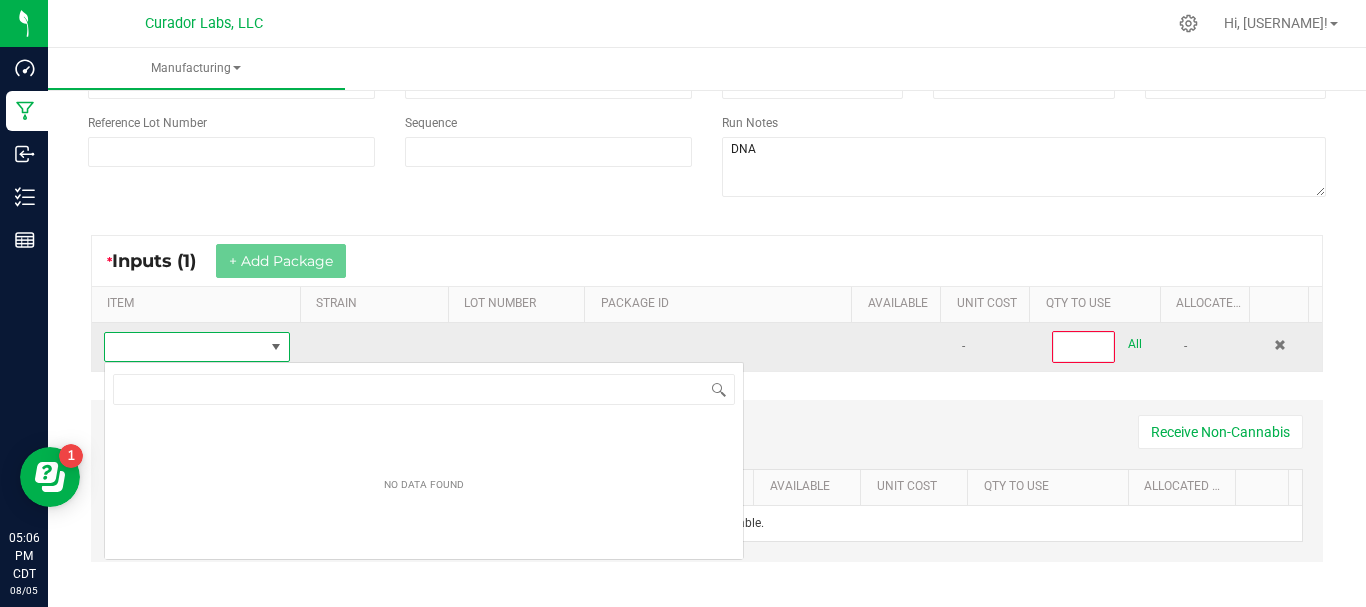scroll, scrollTop: 99970, scrollLeft: 99819, axis: both 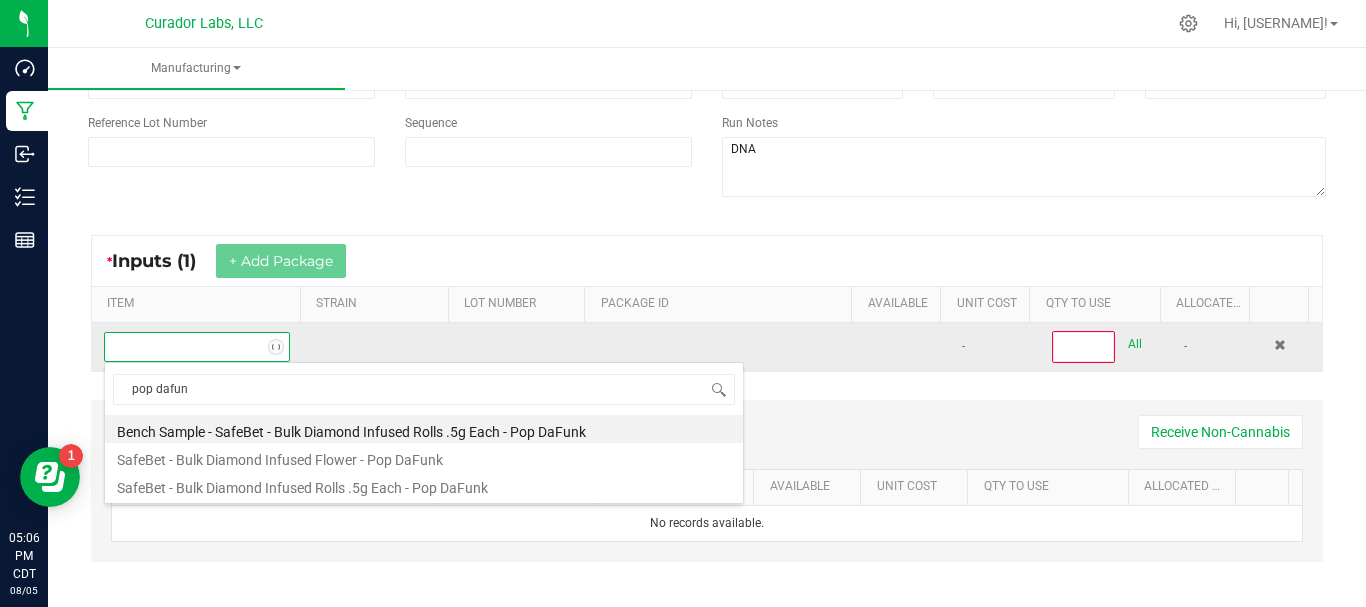type on "pop dafunk" 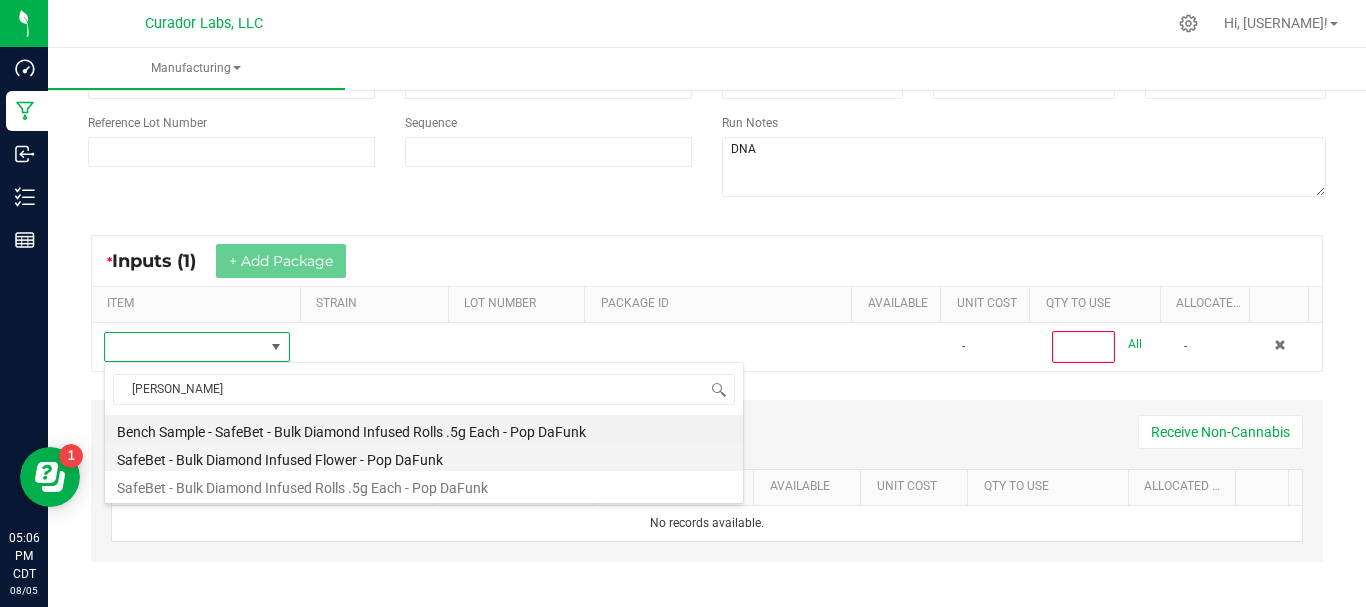 click on "SafeBet - Bulk Diamond Infused Flower - Pop DaFunk" at bounding box center (424, 457) 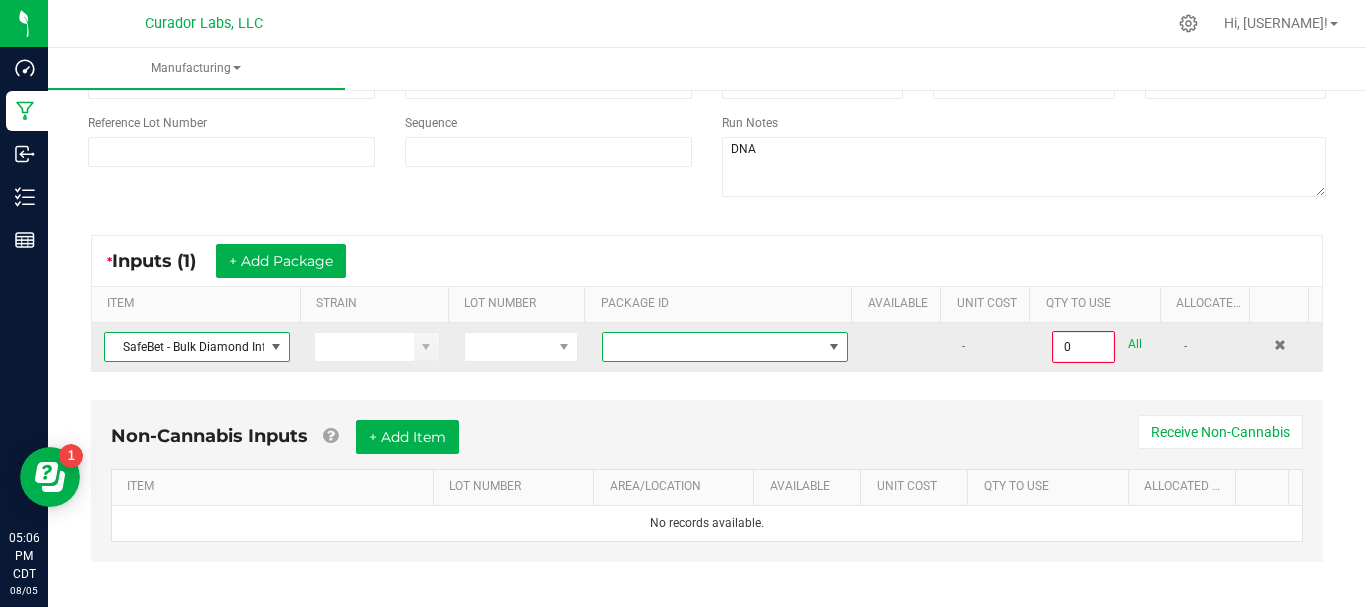 click at bounding box center (712, 347) 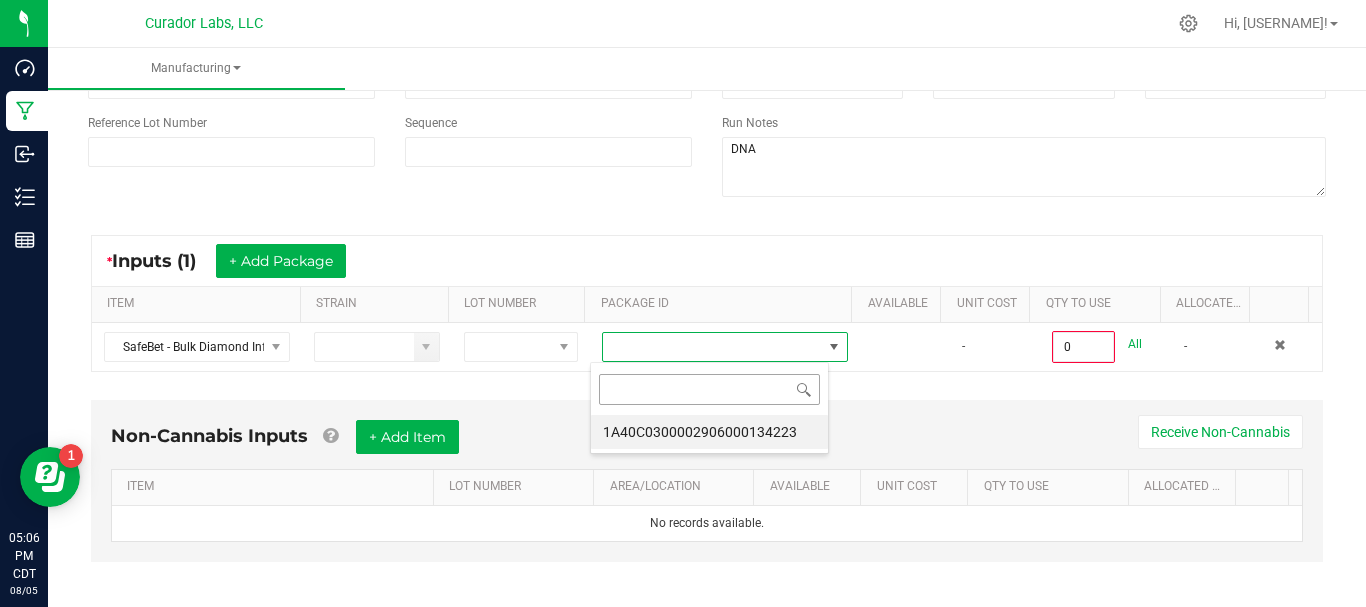 scroll, scrollTop: 99970, scrollLeft: 99761, axis: both 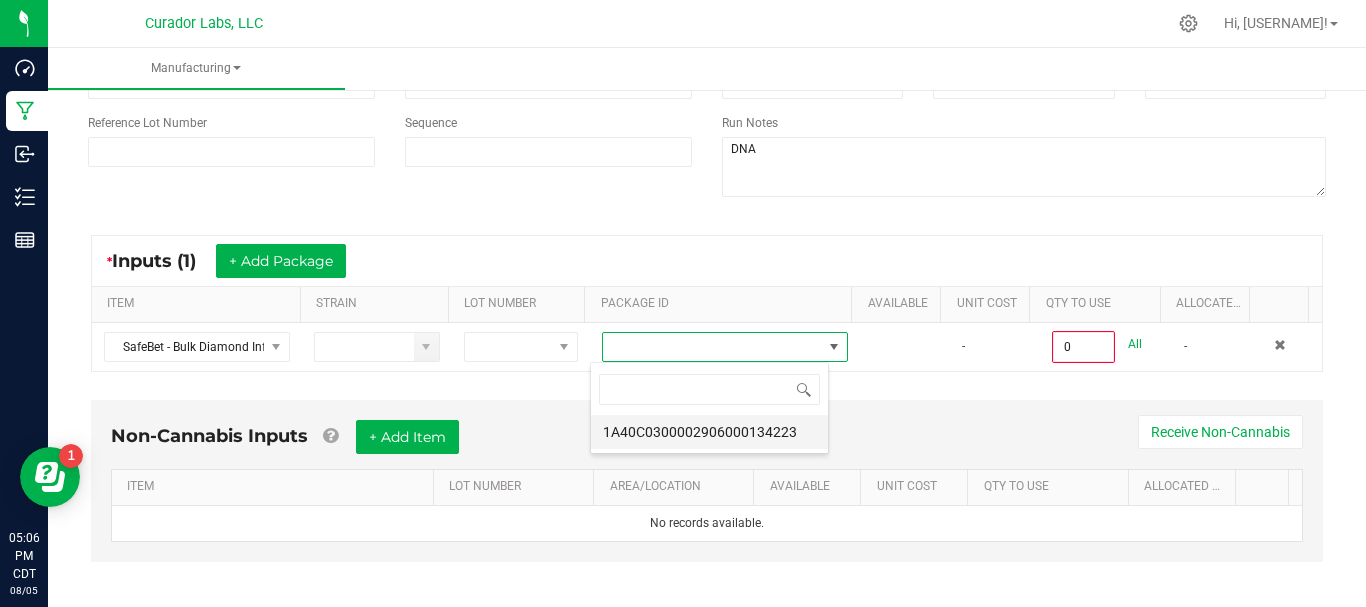 click on "1A40C0300002906000134223" at bounding box center [709, 432] 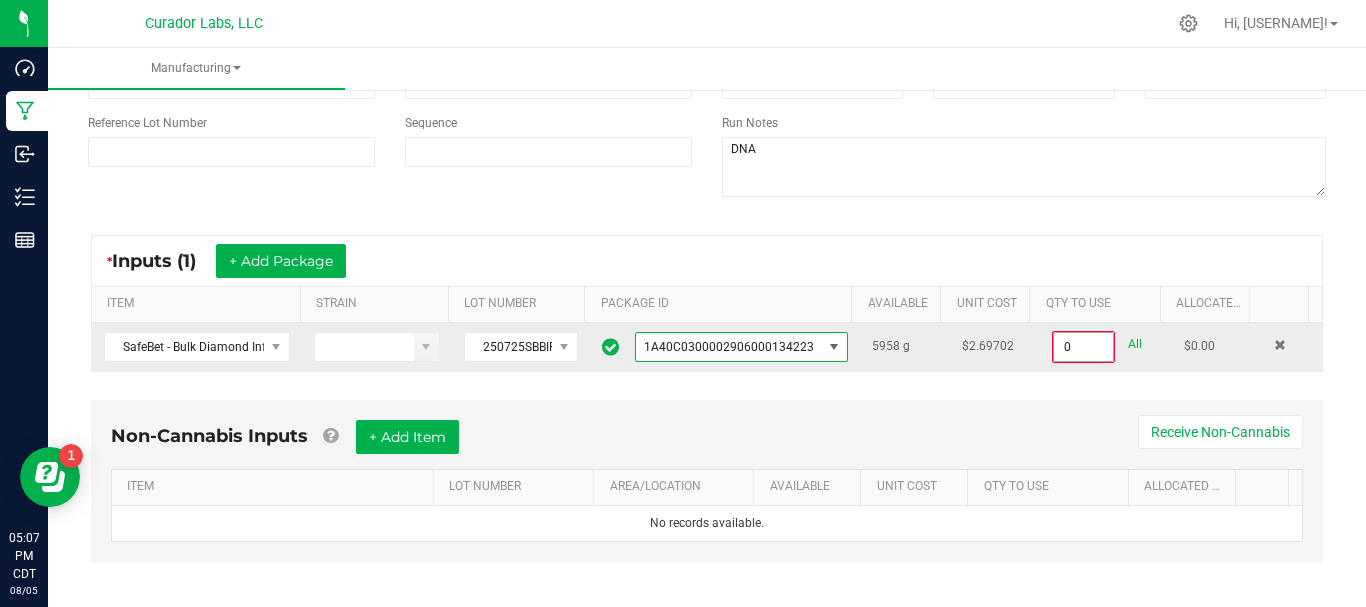 click on "0" at bounding box center (1083, 347) 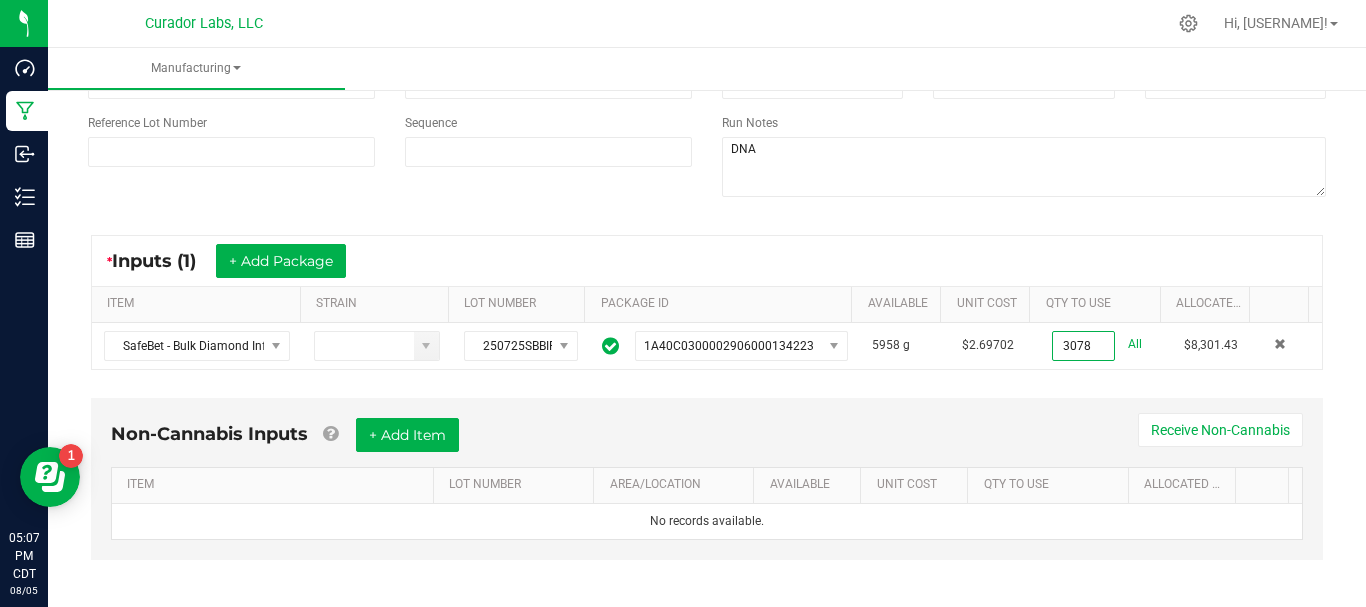 click on "*    Inputs (1)   + Add Package  ITEM STRAIN LOT NUMBER PACKAGE ID AVAILABLE Unit Cost QTY TO USE Allocated Cost SafeBet - Bulk Diamond Infused Flower - Pop DaFunk 250725SBBIFBLND2
1A40C0300002906000134223 5958   g  $2.69702  3078 All  $8,301.43" at bounding box center (707, 302) 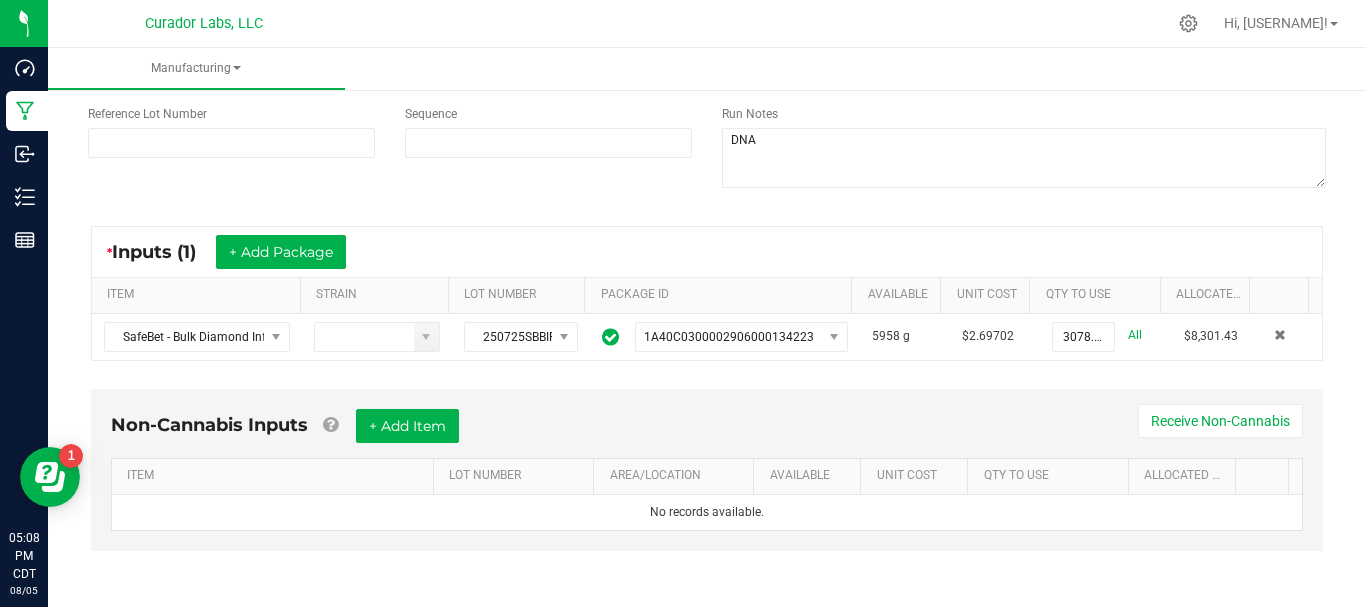 scroll, scrollTop: 217, scrollLeft: 0, axis: vertical 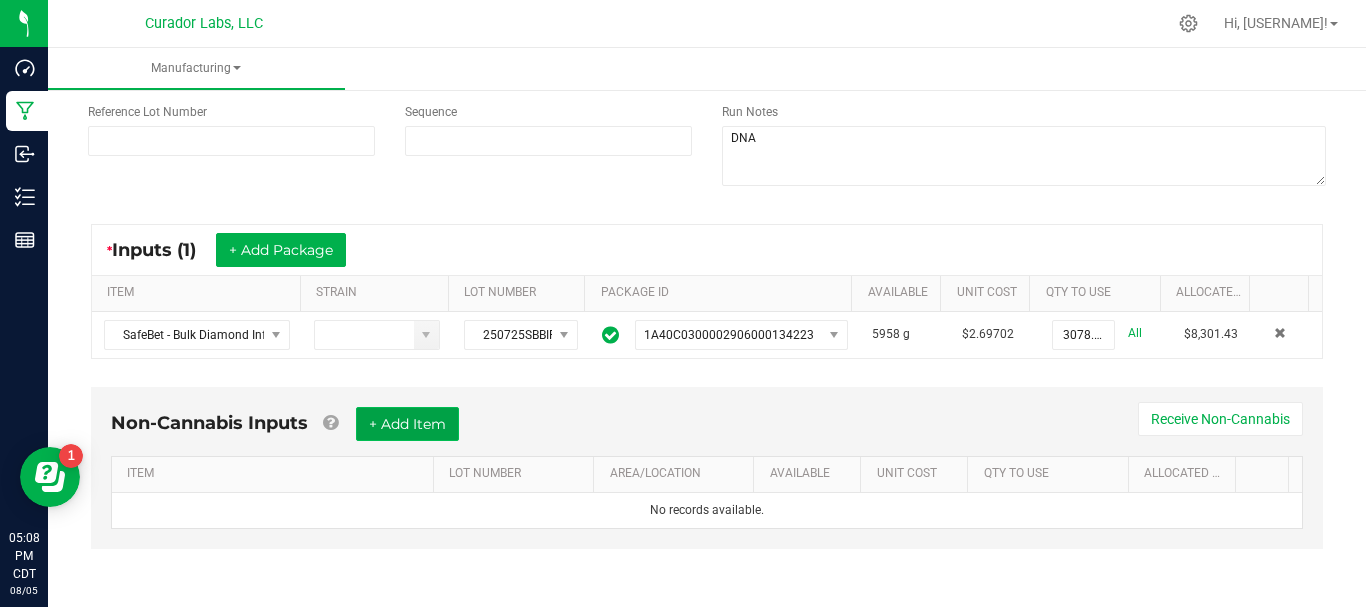 click on "+ Add Item" at bounding box center (407, 424) 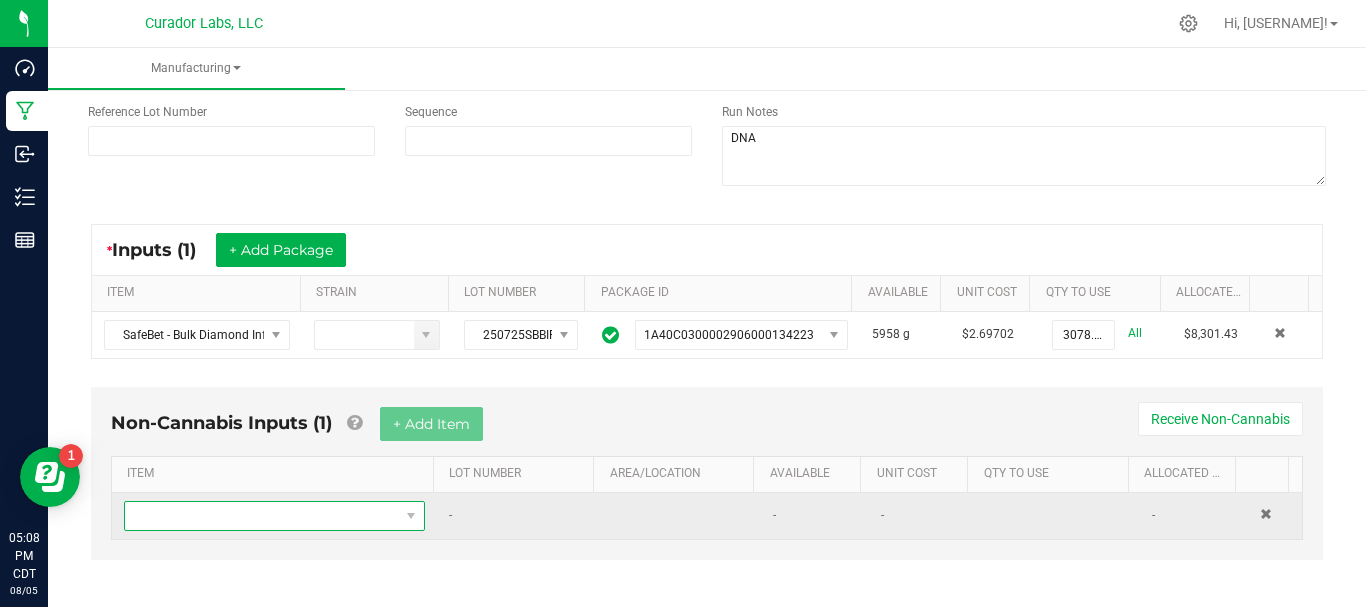 click at bounding box center [262, 516] 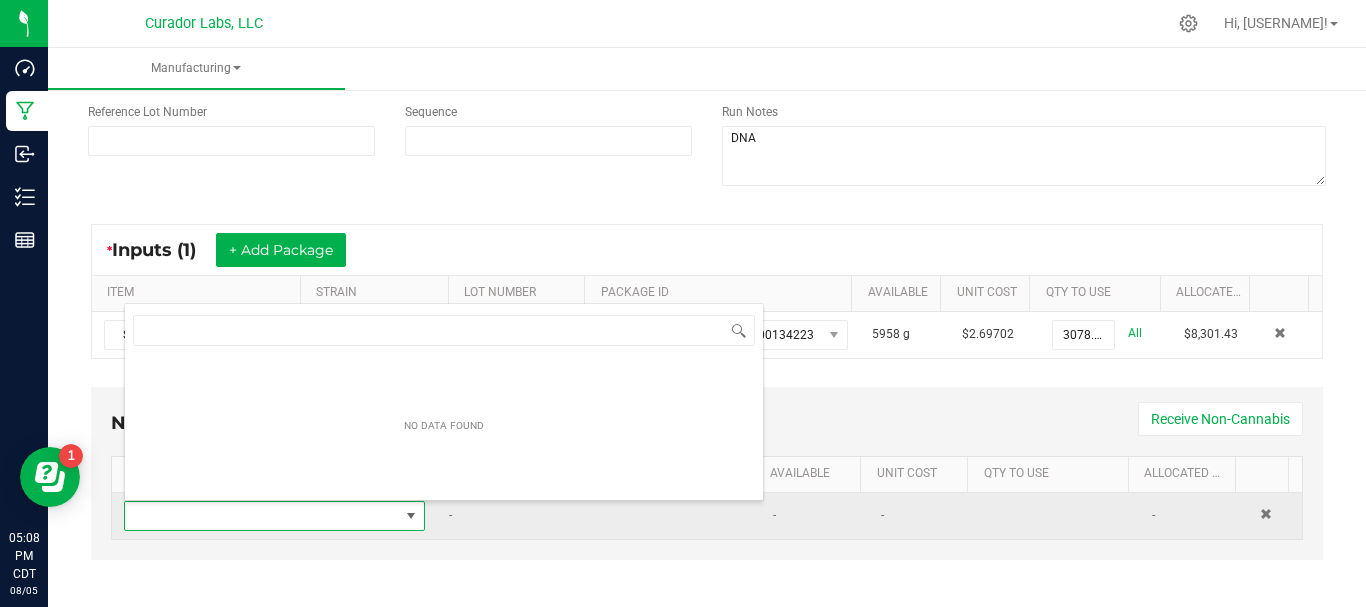 scroll, scrollTop: 99970, scrollLeft: 99708, axis: both 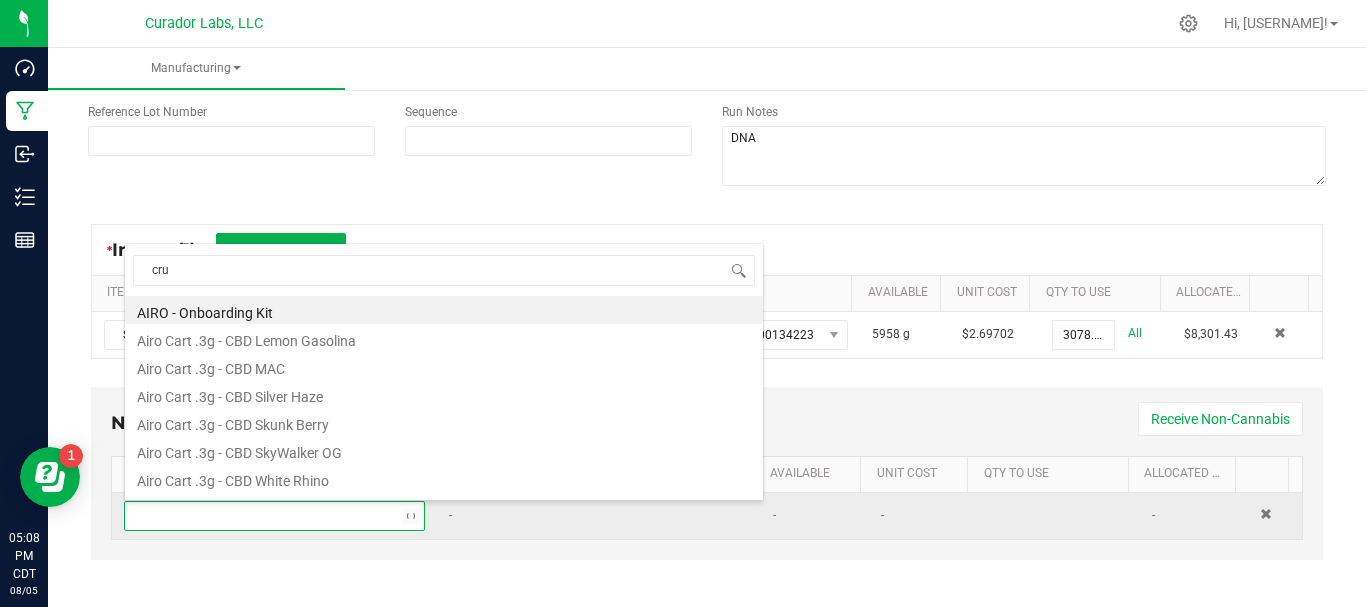 type on "crut" 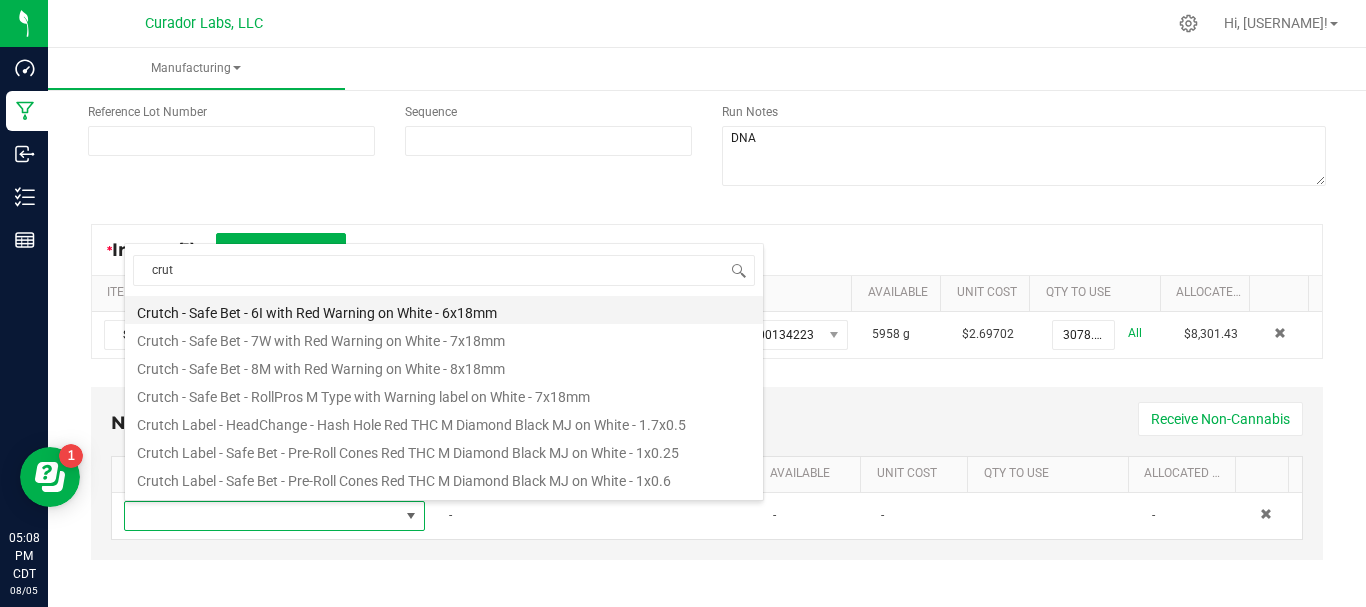 click on "Crutch - Safe Bet - 6I with Red Warning on White - 6x18mm" at bounding box center [444, 310] 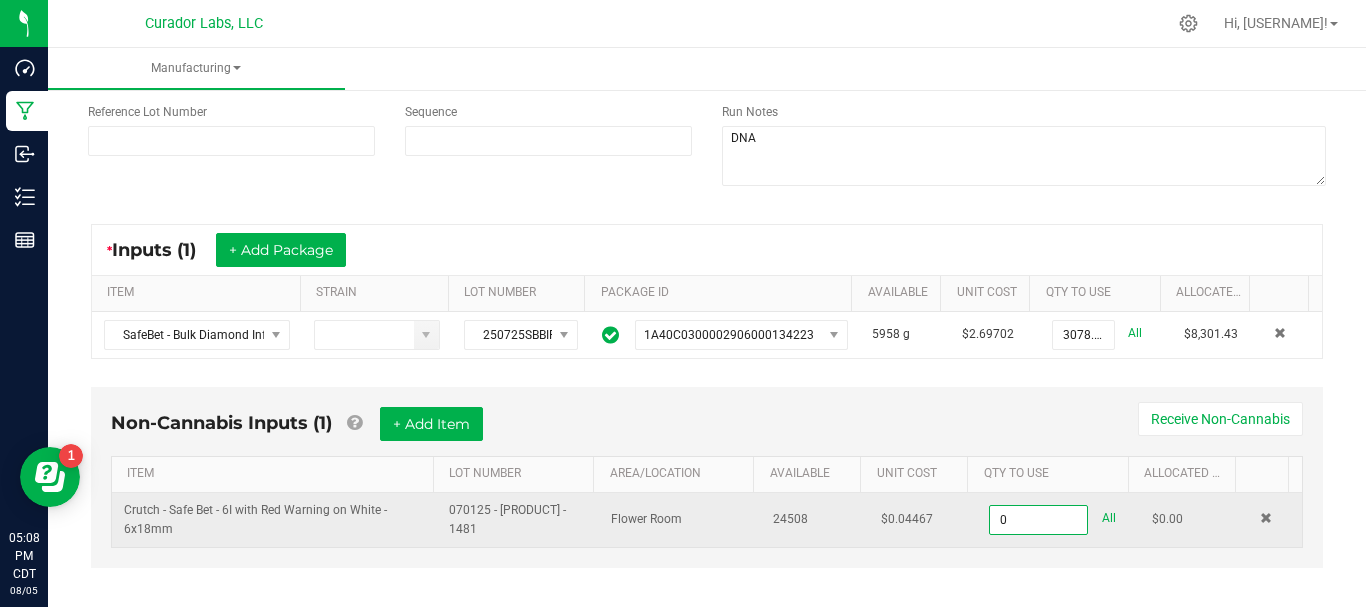 click on "0" at bounding box center [1038, 520] 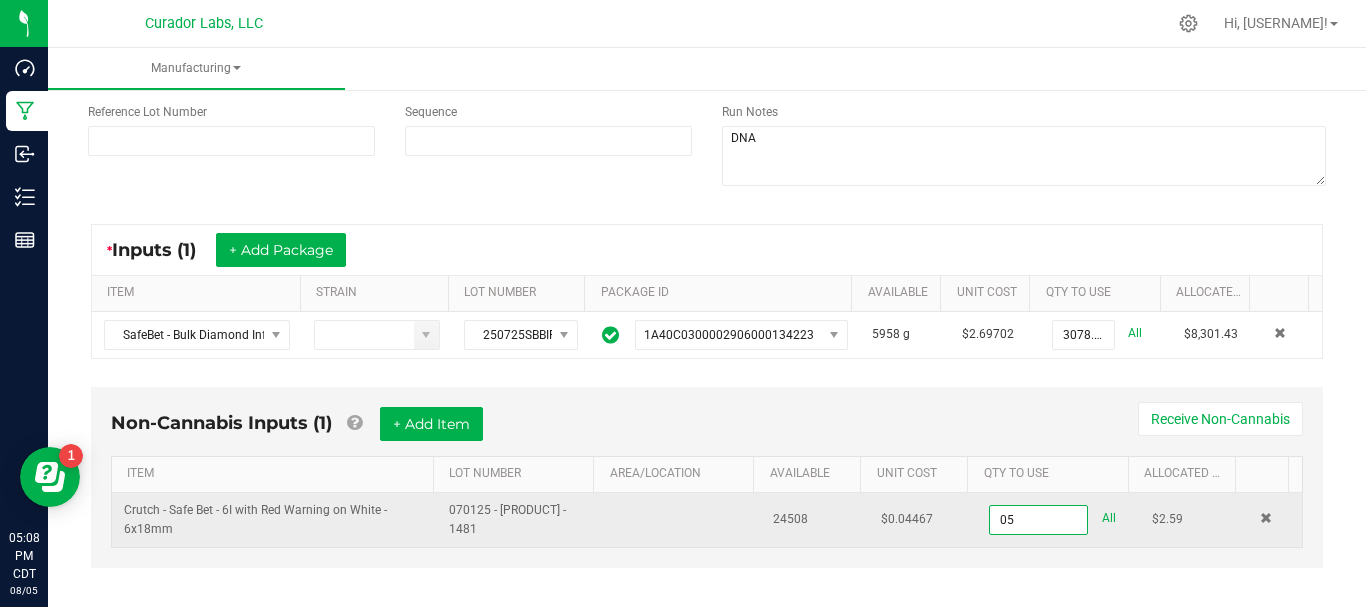 type on "0" 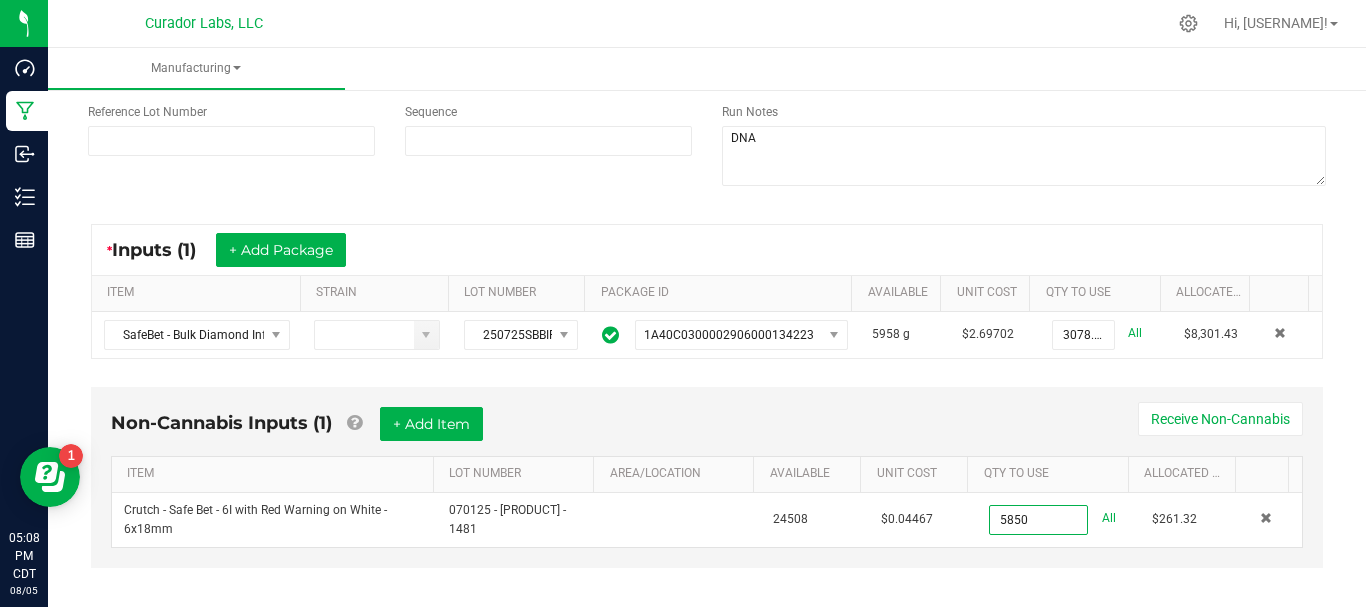 click on "Non-Cannabis Inputs (1)  + Add Item   Receive Non-Cannabis" at bounding box center [707, 431] 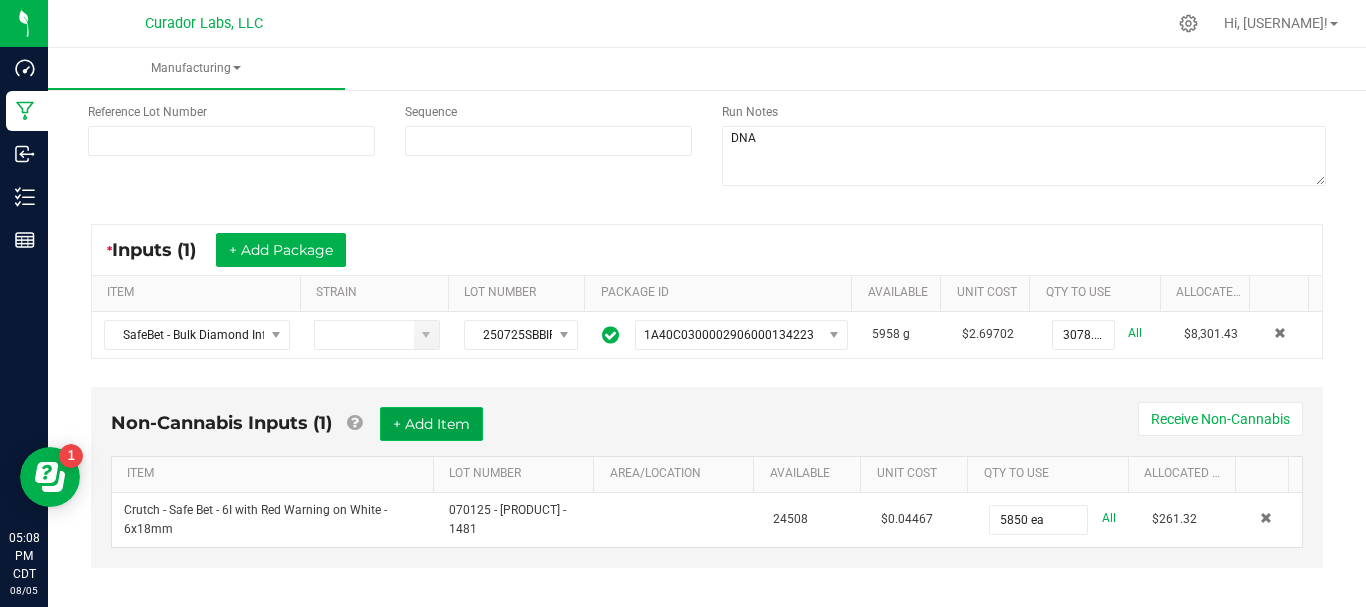 click on "+ Add Item" at bounding box center [431, 424] 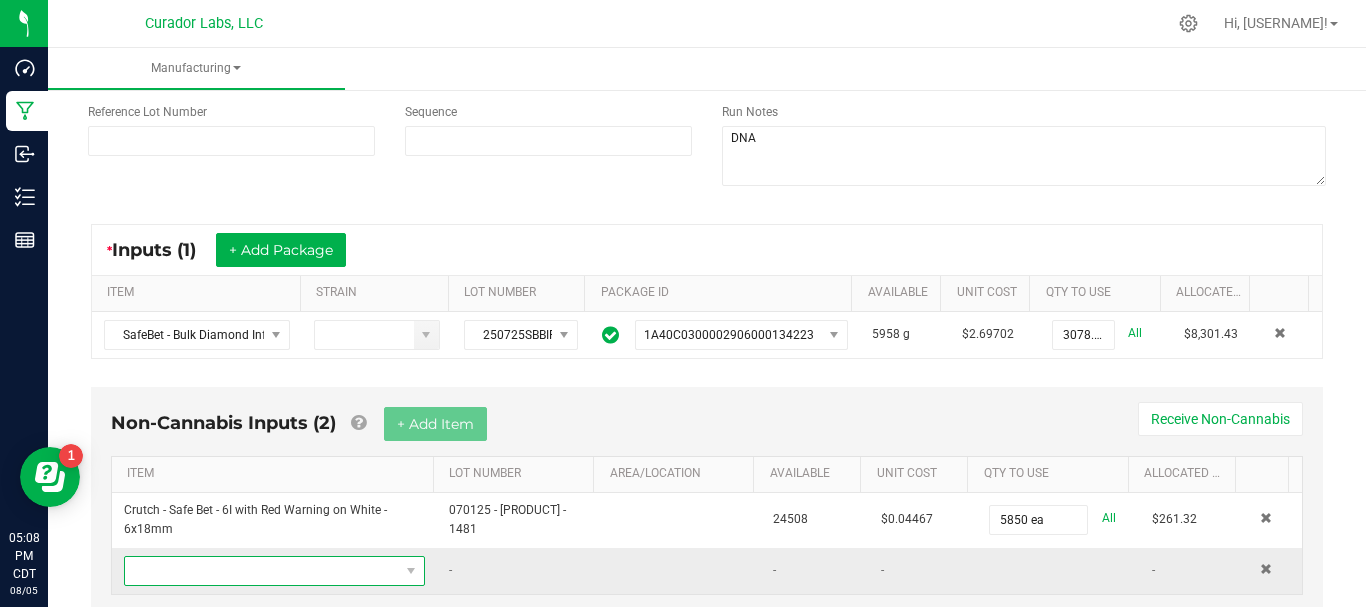 click at bounding box center (262, 571) 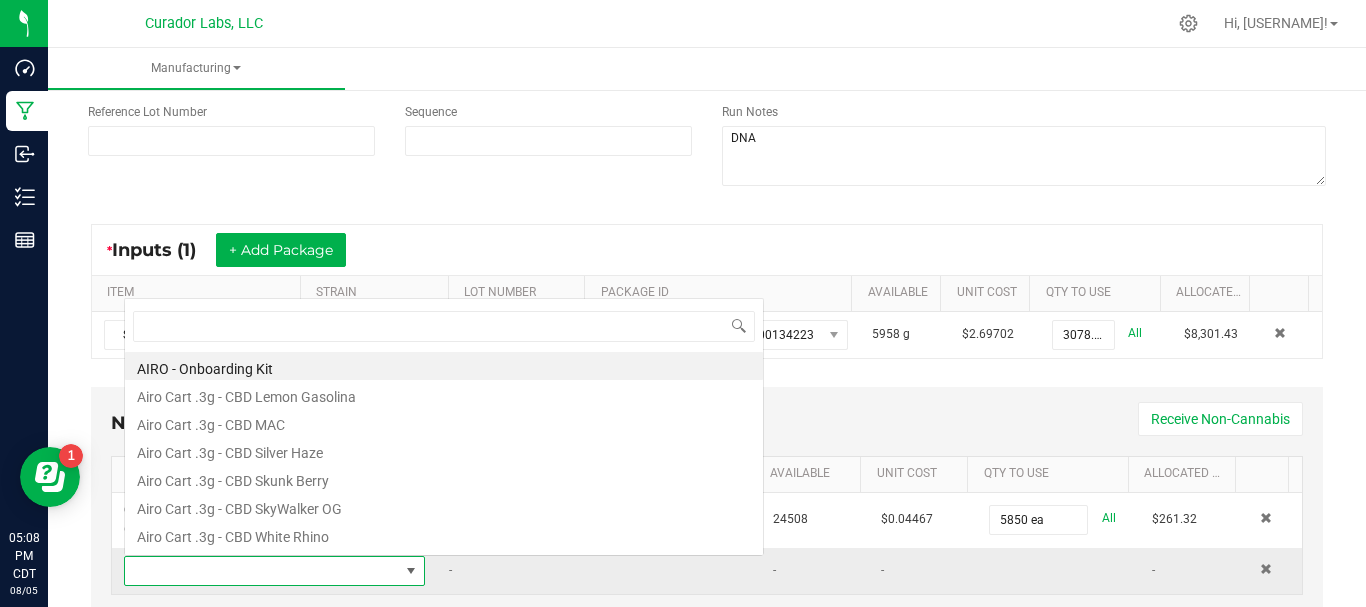 scroll, scrollTop: 0, scrollLeft: 0, axis: both 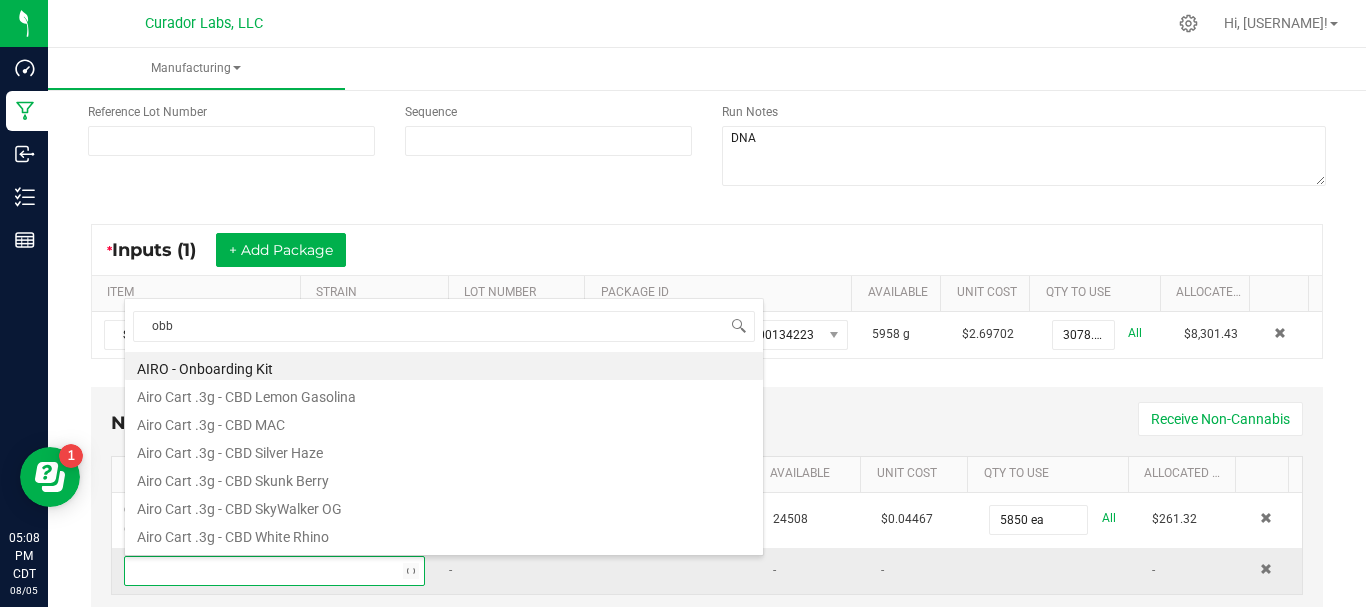 type on "obbi" 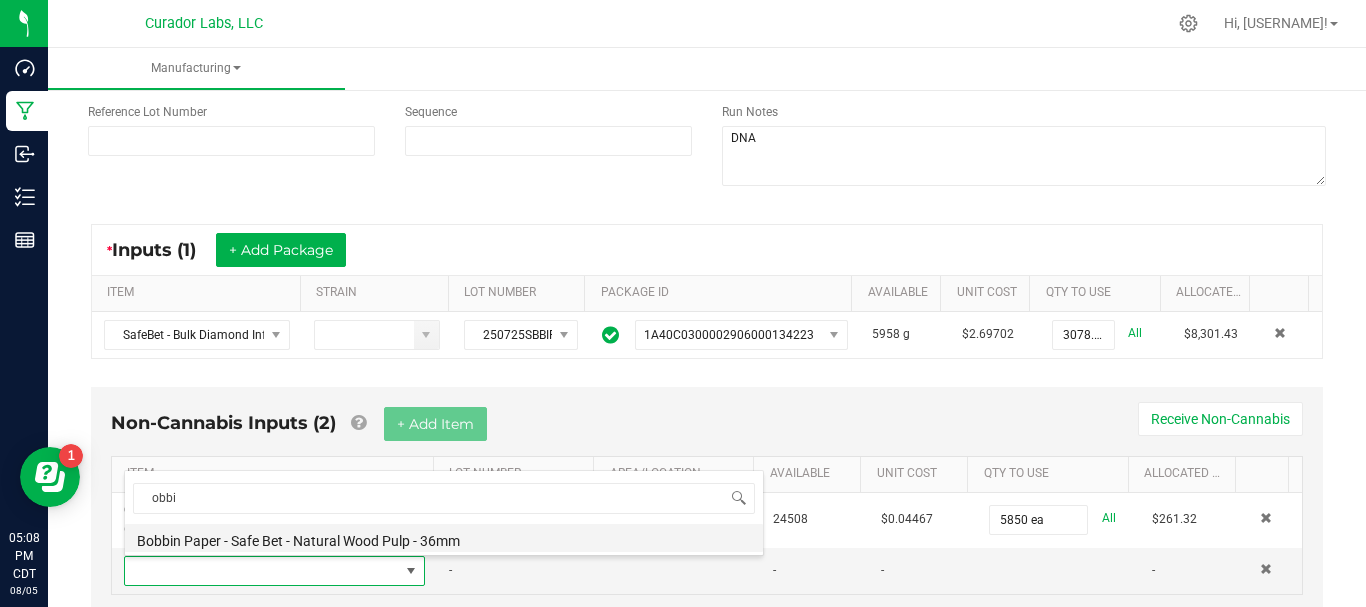 click on "Bobbin Paper - Safe Bet - Natural Wood Pulp - 36mm" at bounding box center [444, 538] 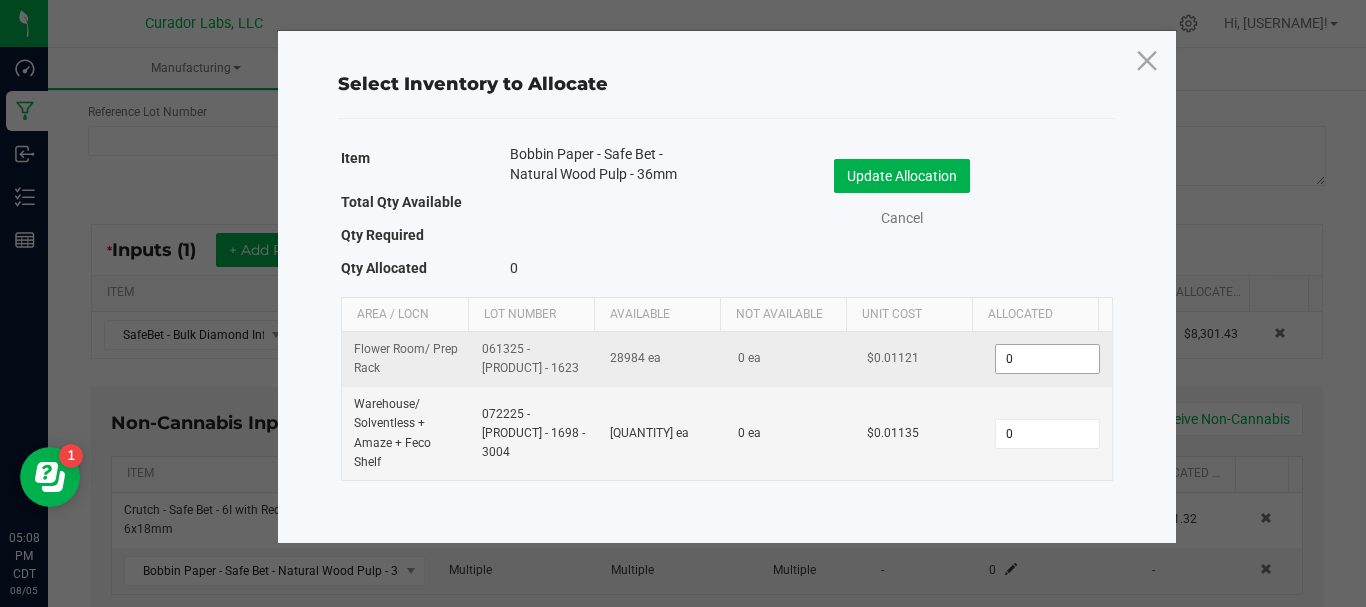 click on "0" at bounding box center (1047, 359) 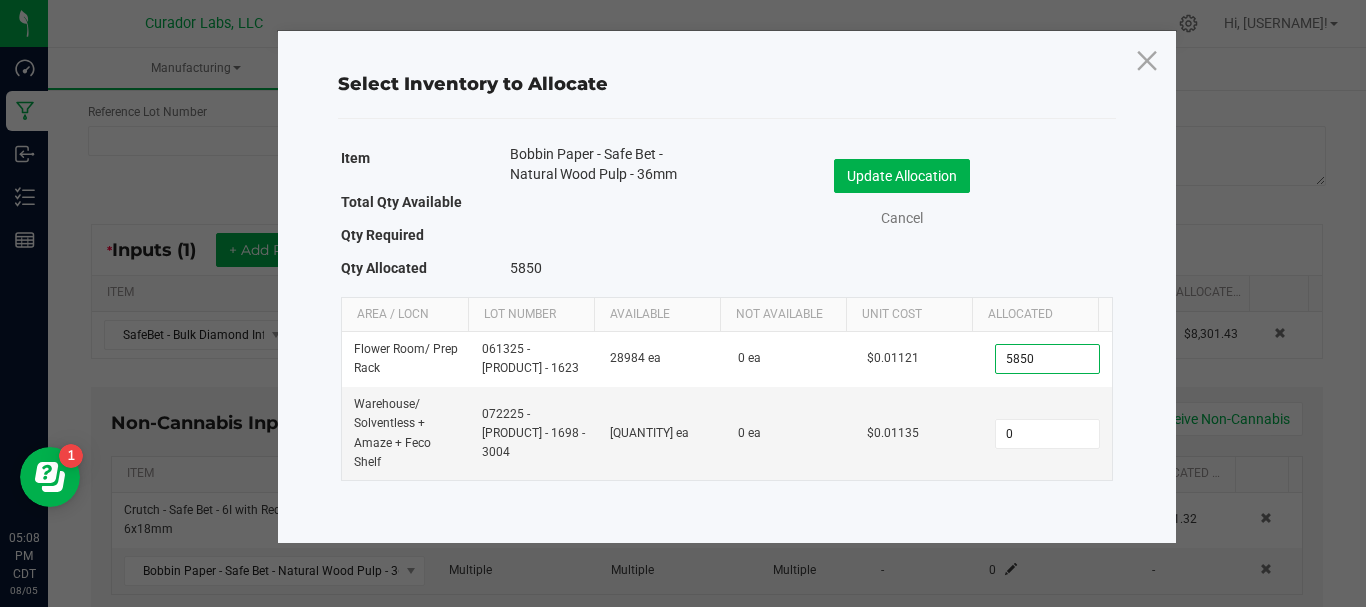 click on "Update Allocation   Cancel" 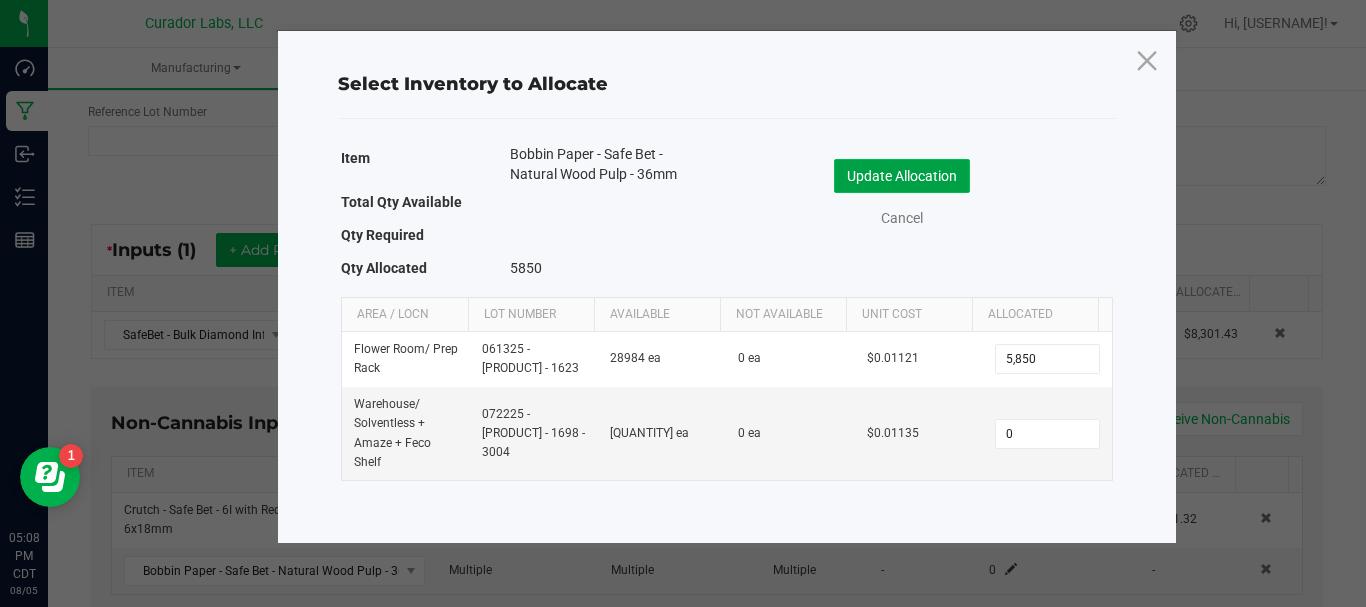click on "Update Allocation" 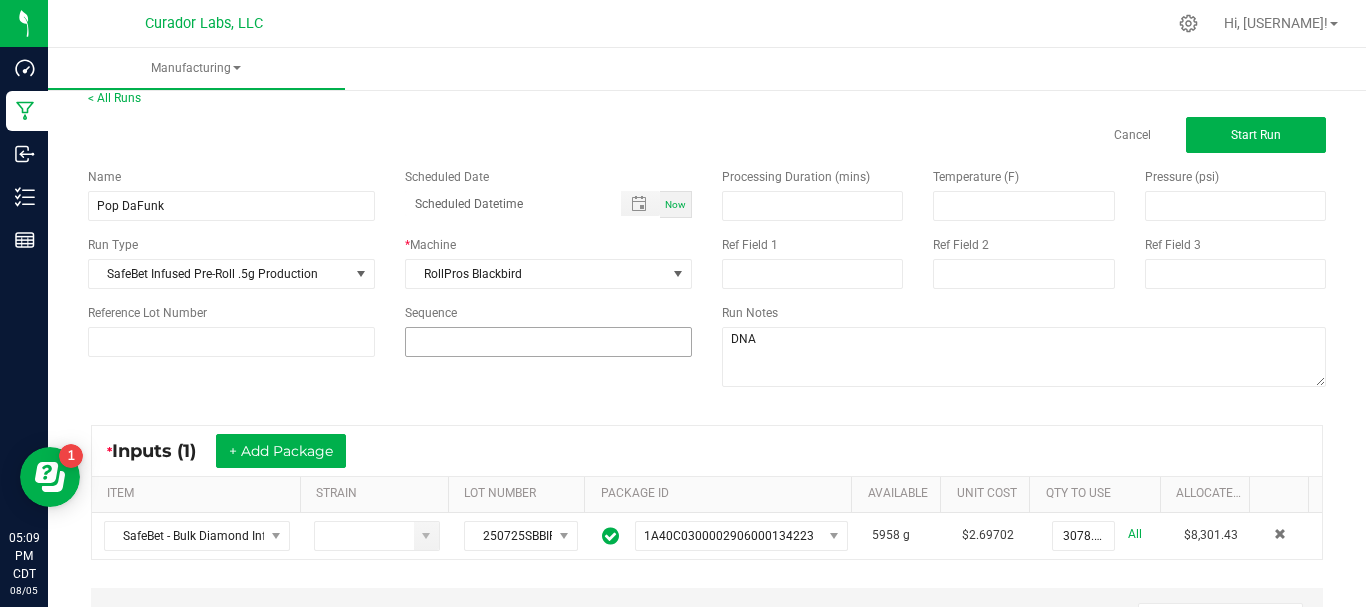 scroll, scrollTop: 0, scrollLeft: 0, axis: both 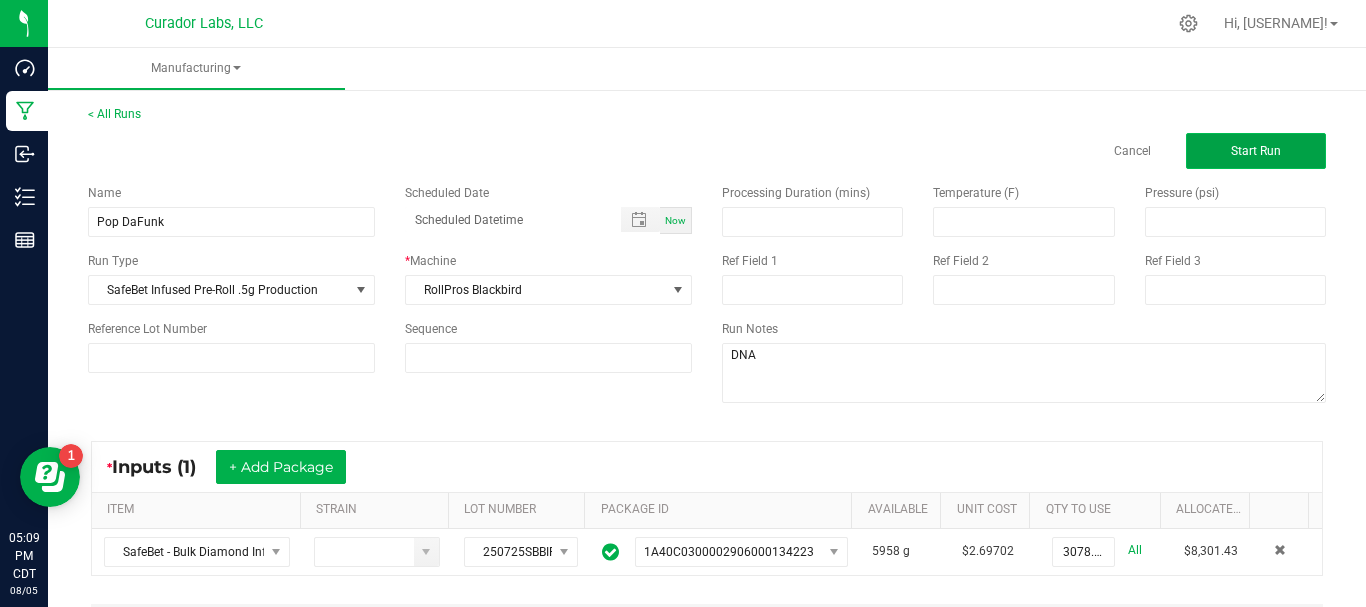 click on "Start Run" 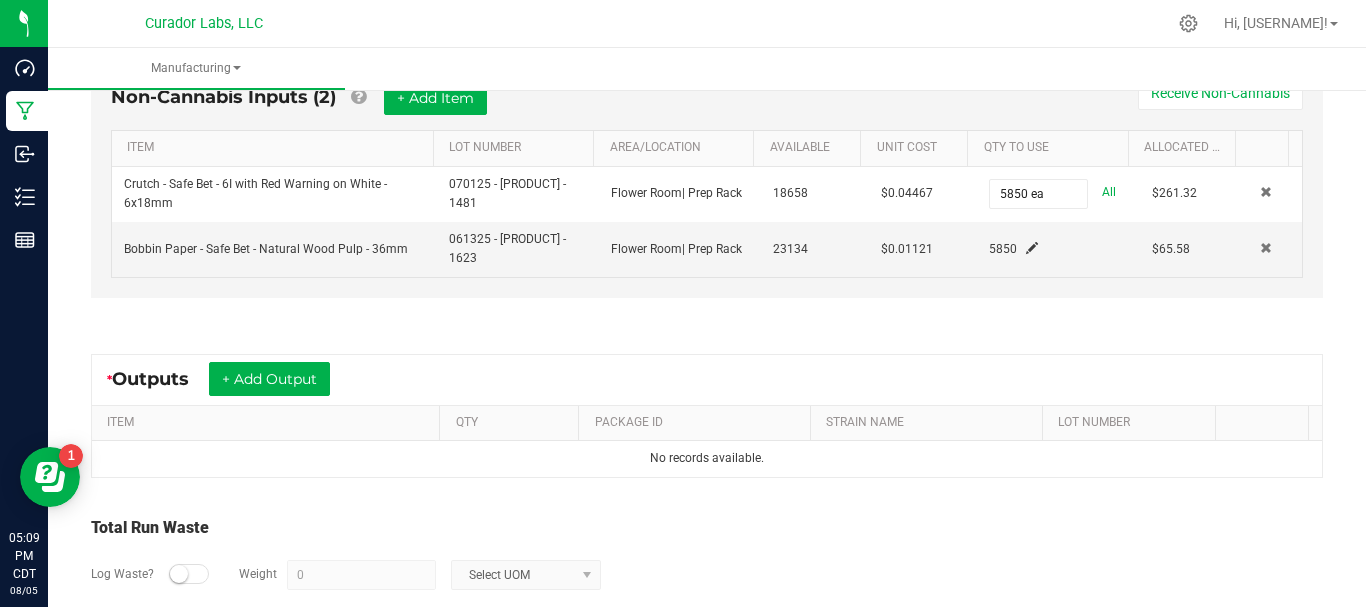 scroll, scrollTop: 666, scrollLeft: 0, axis: vertical 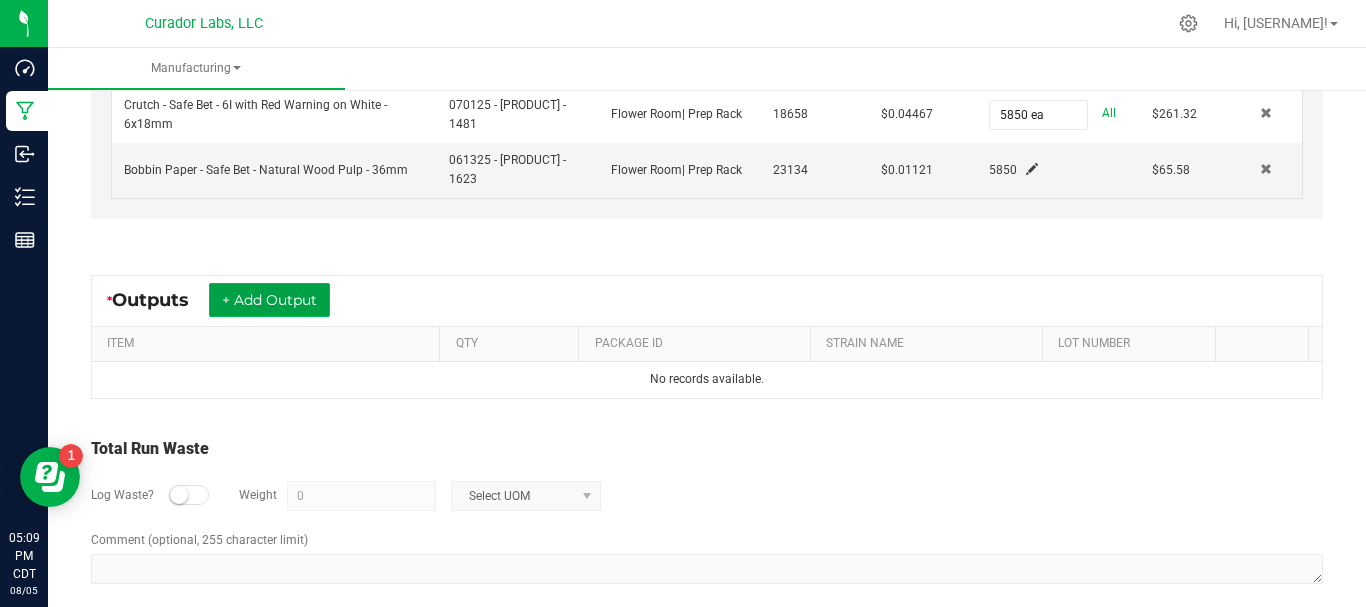 click on "+ Add Output" at bounding box center [269, 300] 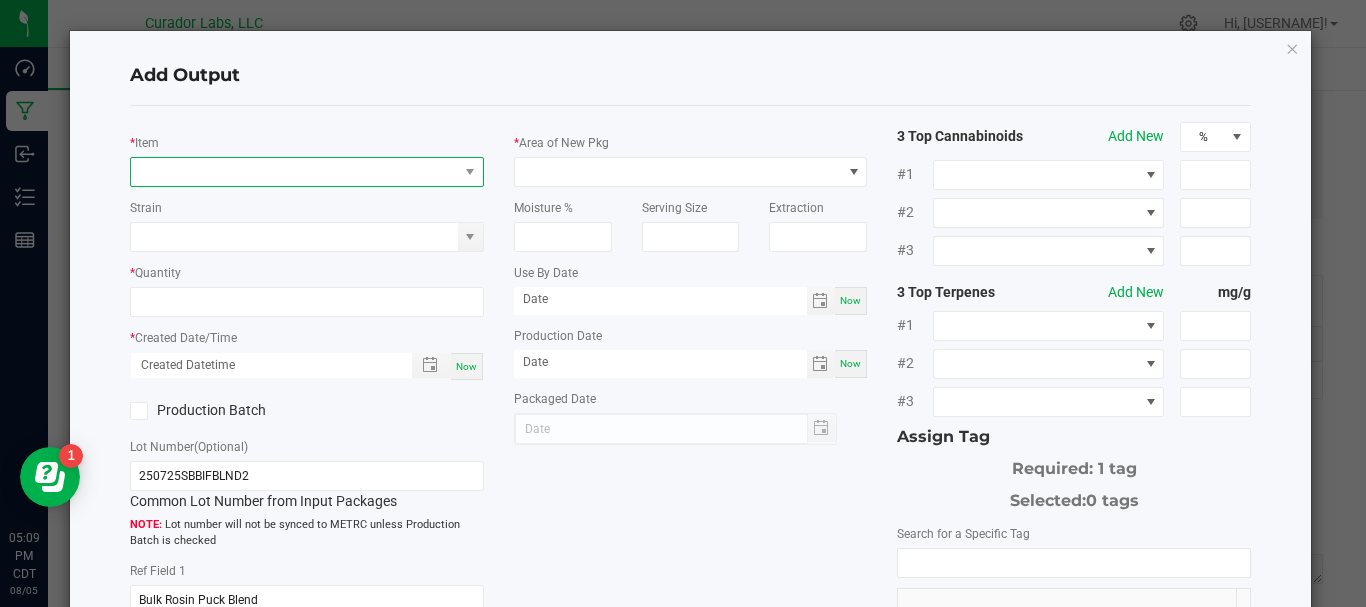click at bounding box center [294, 172] 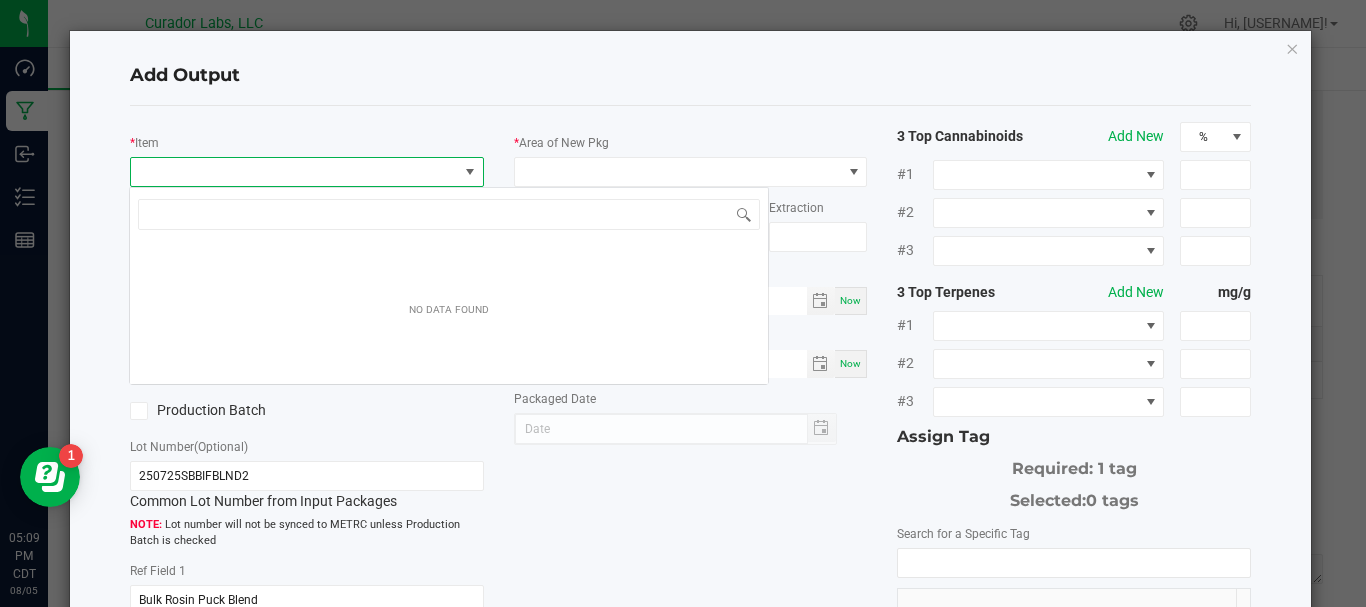 scroll, scrollTop: 99970, scrollLeft: 99651, axis: both 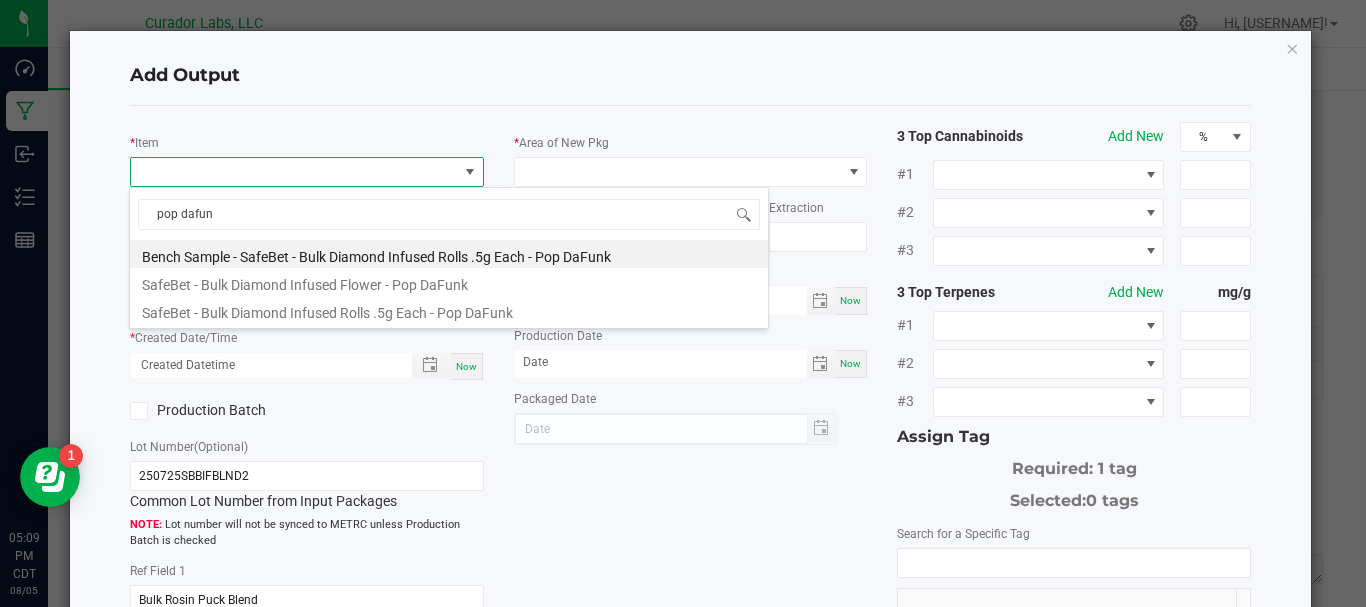 type on "pop dafunk" 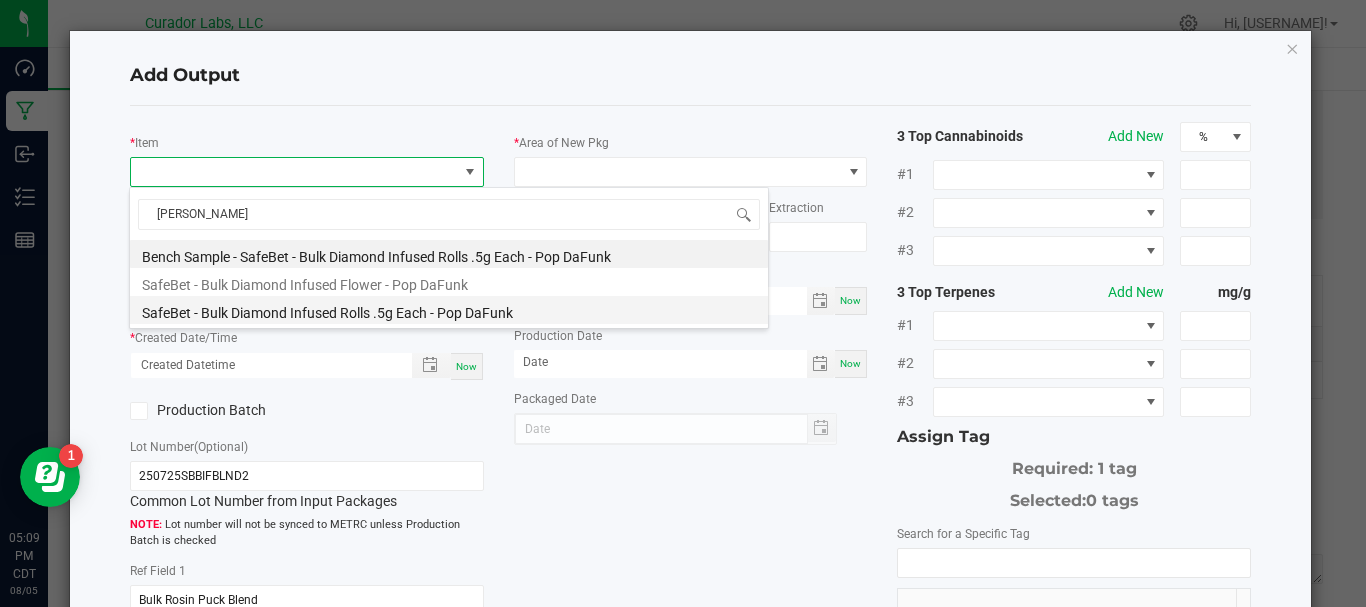 click on "SafeBet - Bulk Diamond Infused Rolls .5g Each - Pop DaFunk" at bounding box center (449, 310) 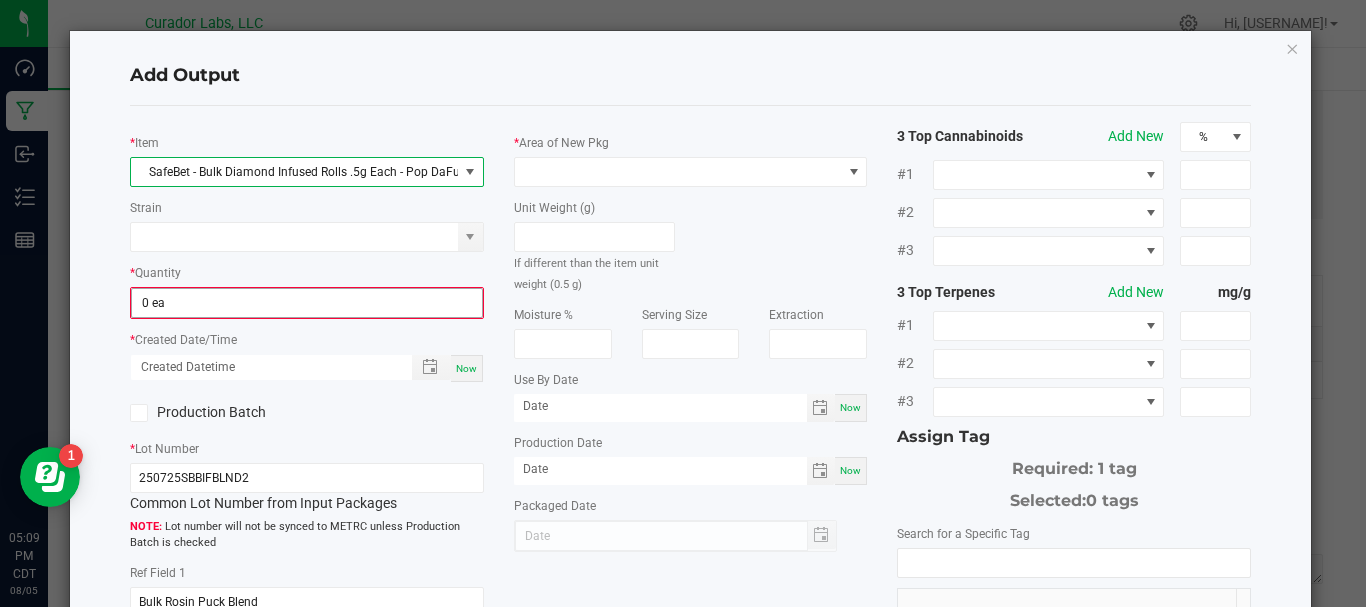 click on "0 ea" at bounding box center [307, 303] 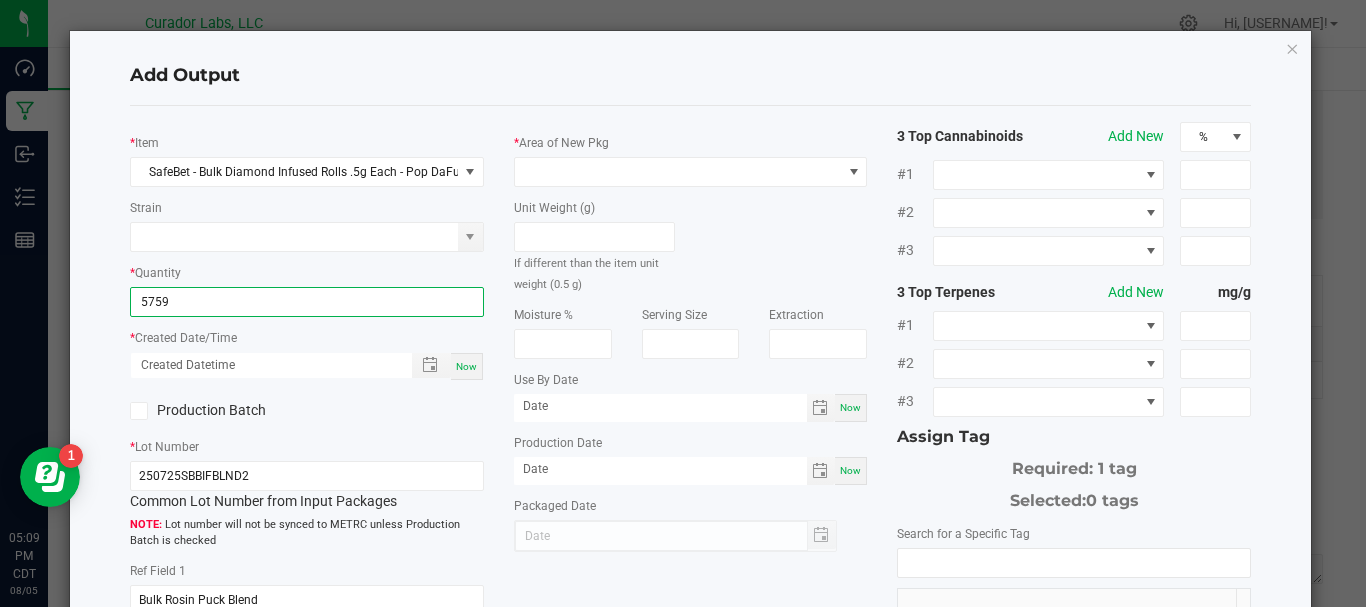 click on "Now" at bounding box center (467, 366) 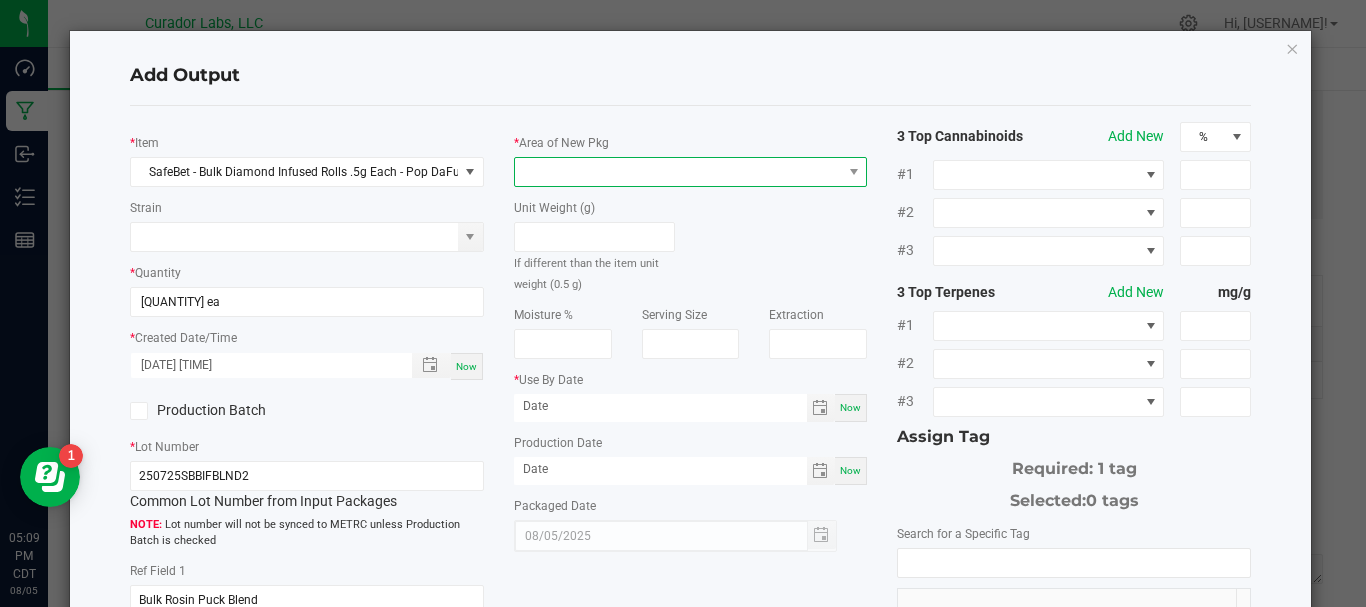 click at bounding box center [678, 172] 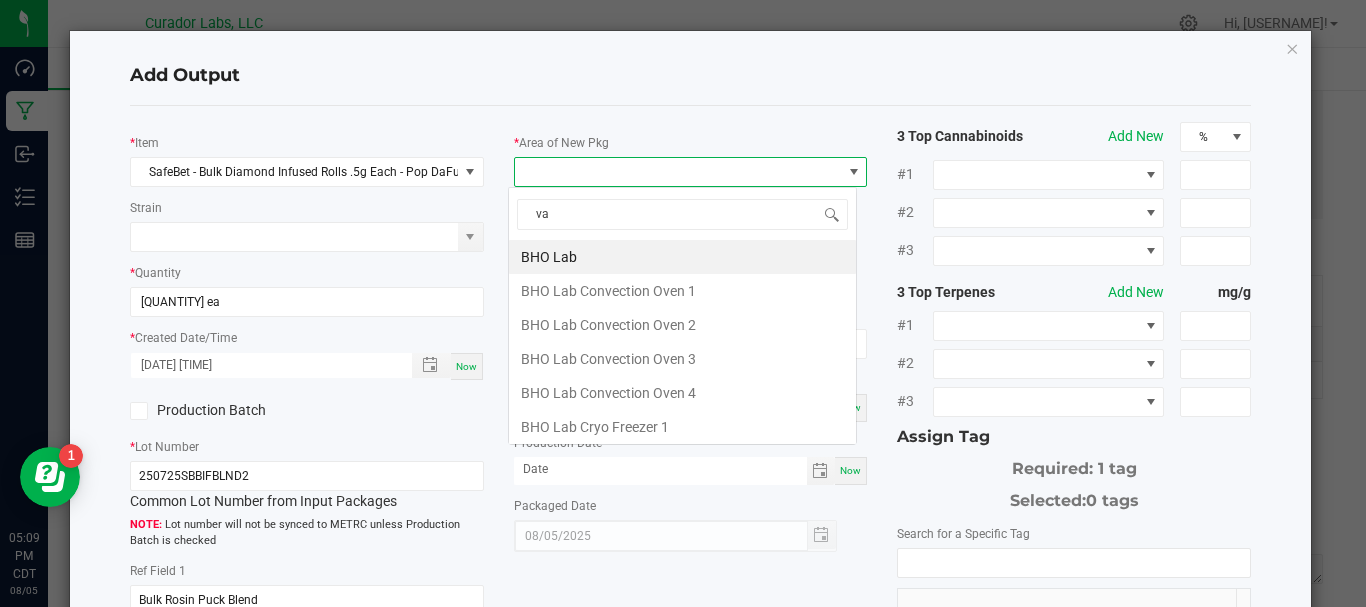 scroll, scrollTop: 99970, scrollLeft: 99651, axis: both 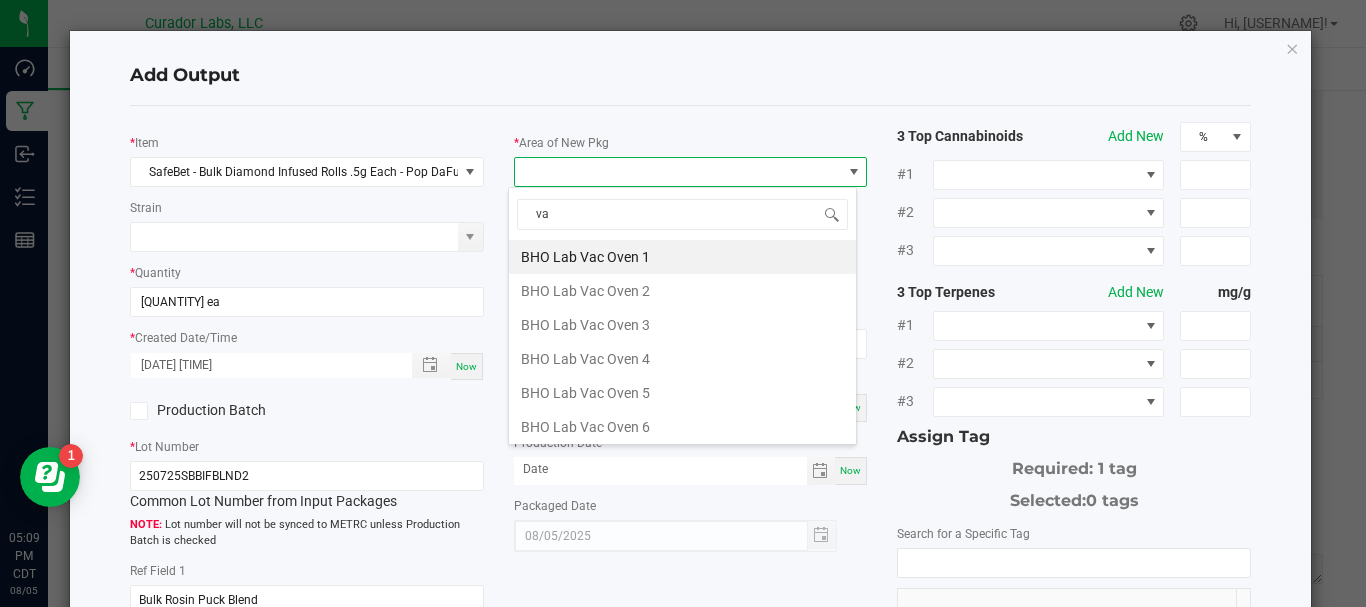 type on "vau" 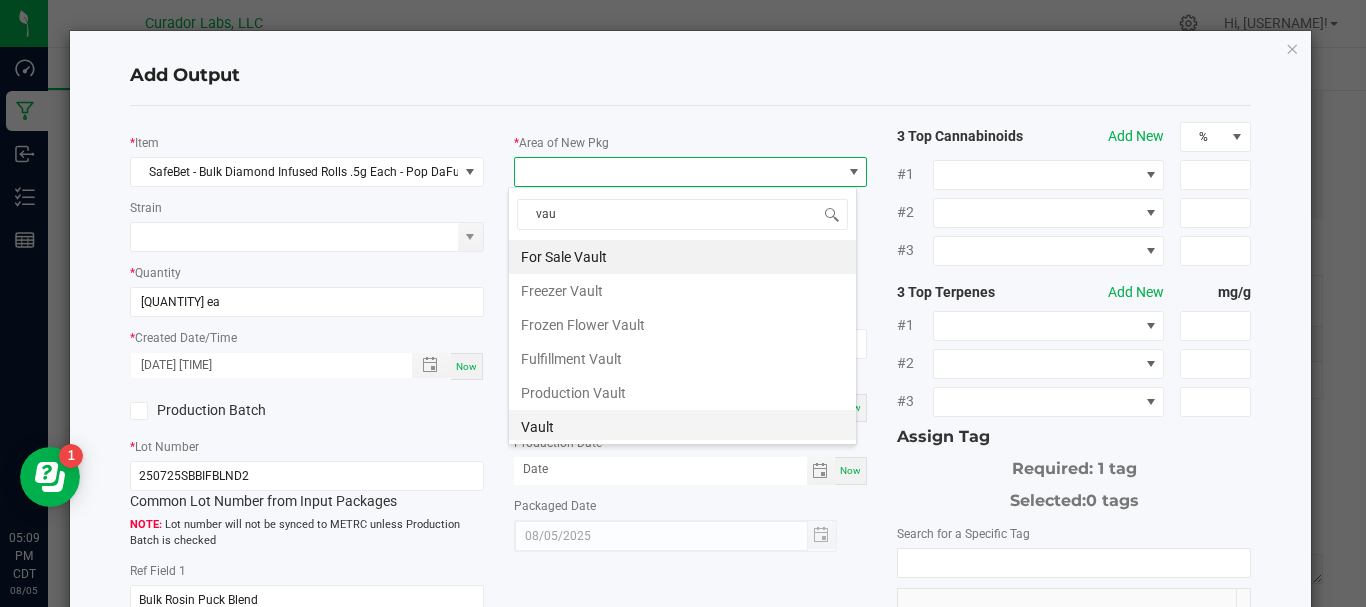 click on "Vault" at bounding box center (682, 427) 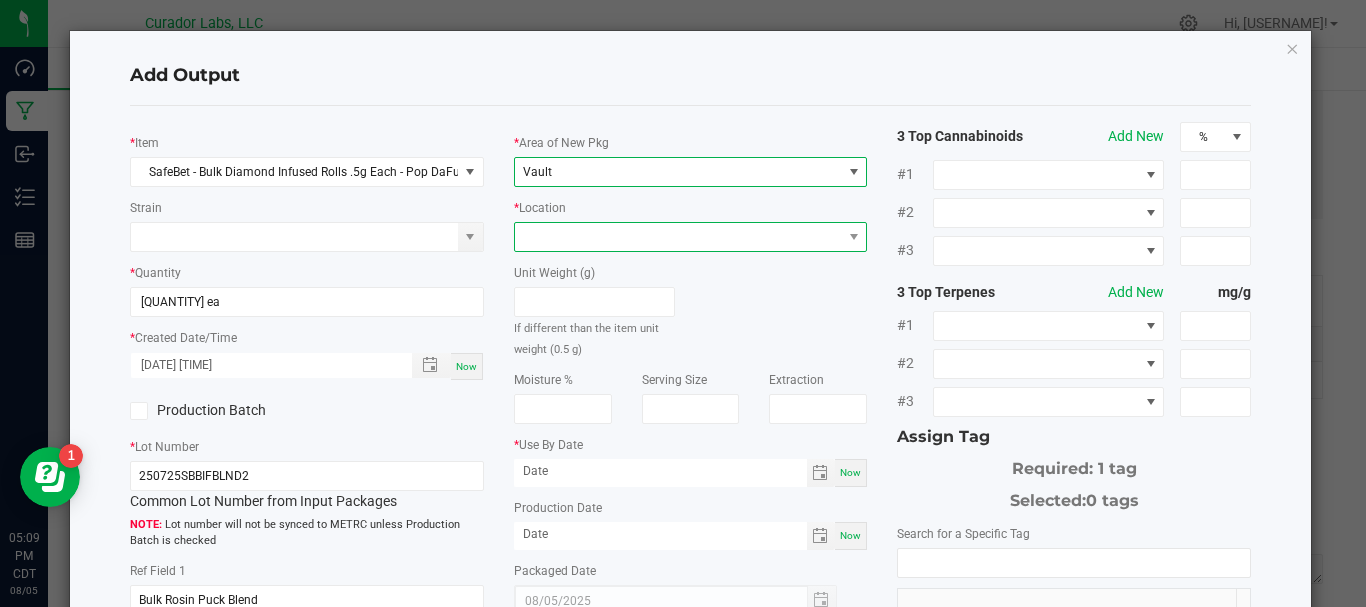 click at bounding box center (678, 237) 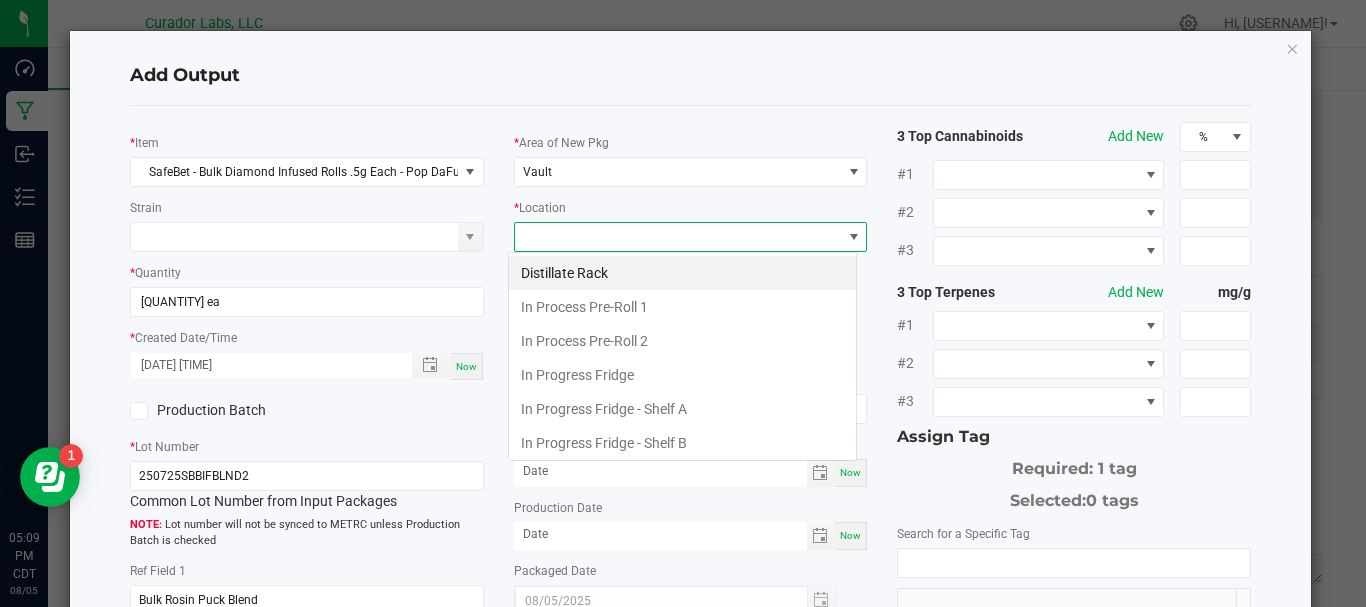 scroll, scrollTop: 99970, scrollLeft: 99651, axis: both 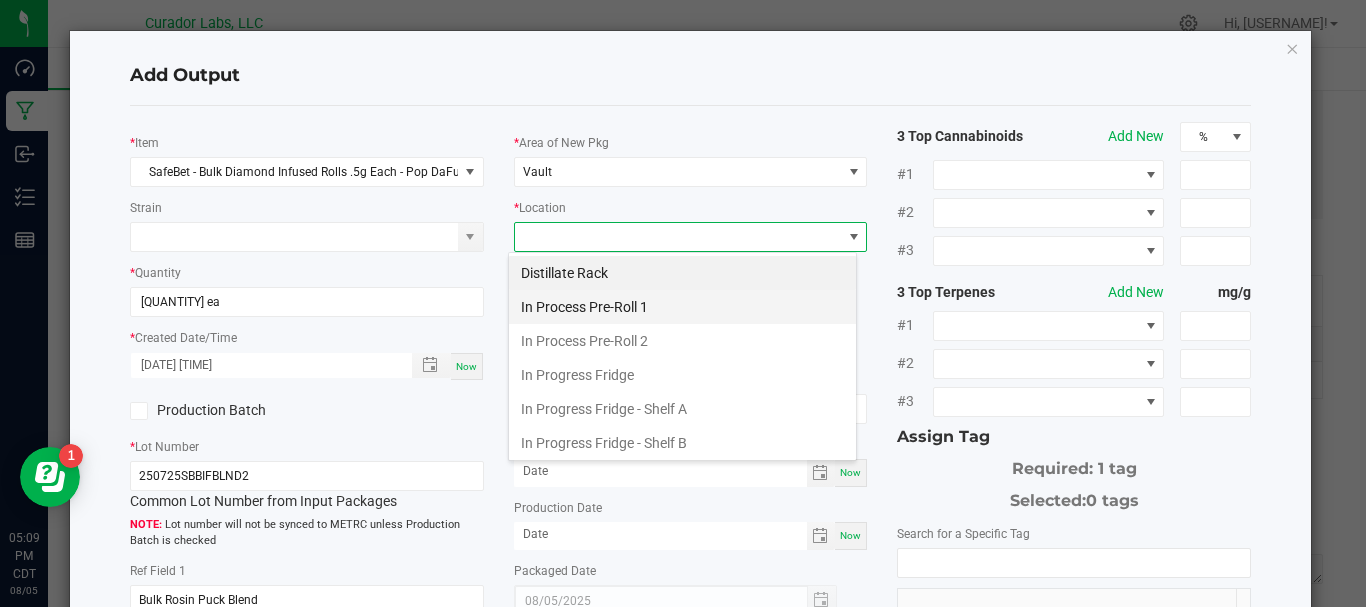 click on "In Process Pre-Roll 1" at bounding box center [682, 307] 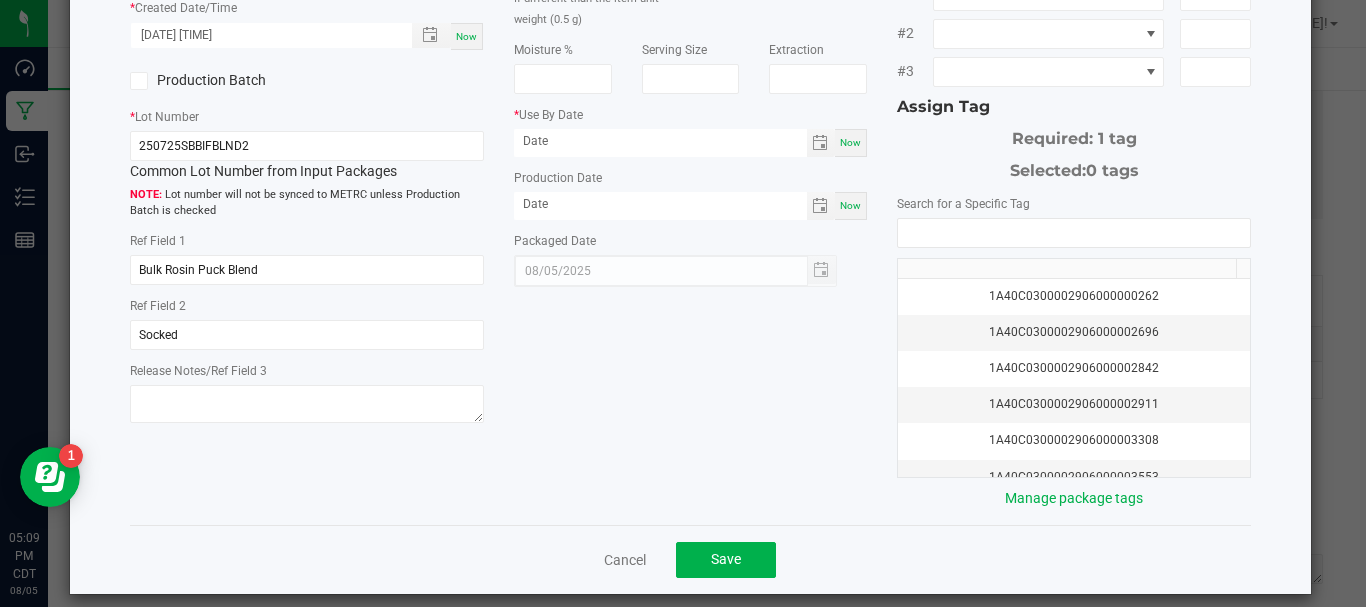 scroll, scrollTop: 333, scrollLeft: 0, axis: vertical 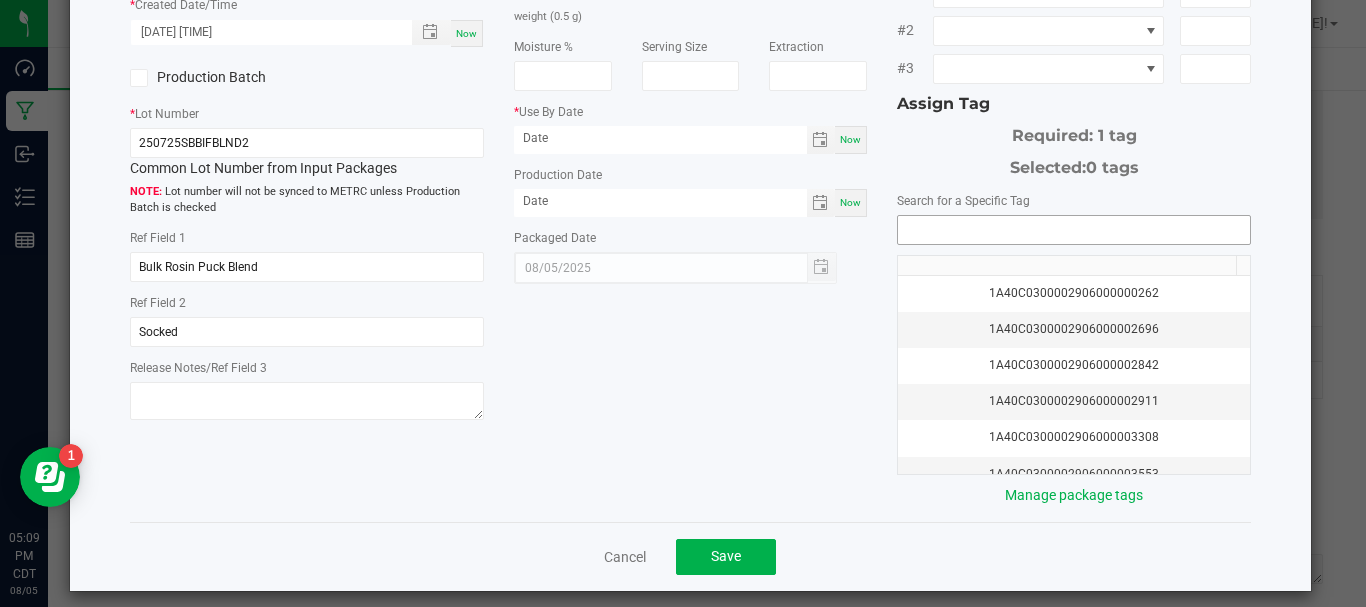 click at bounding box center (1074, 230) 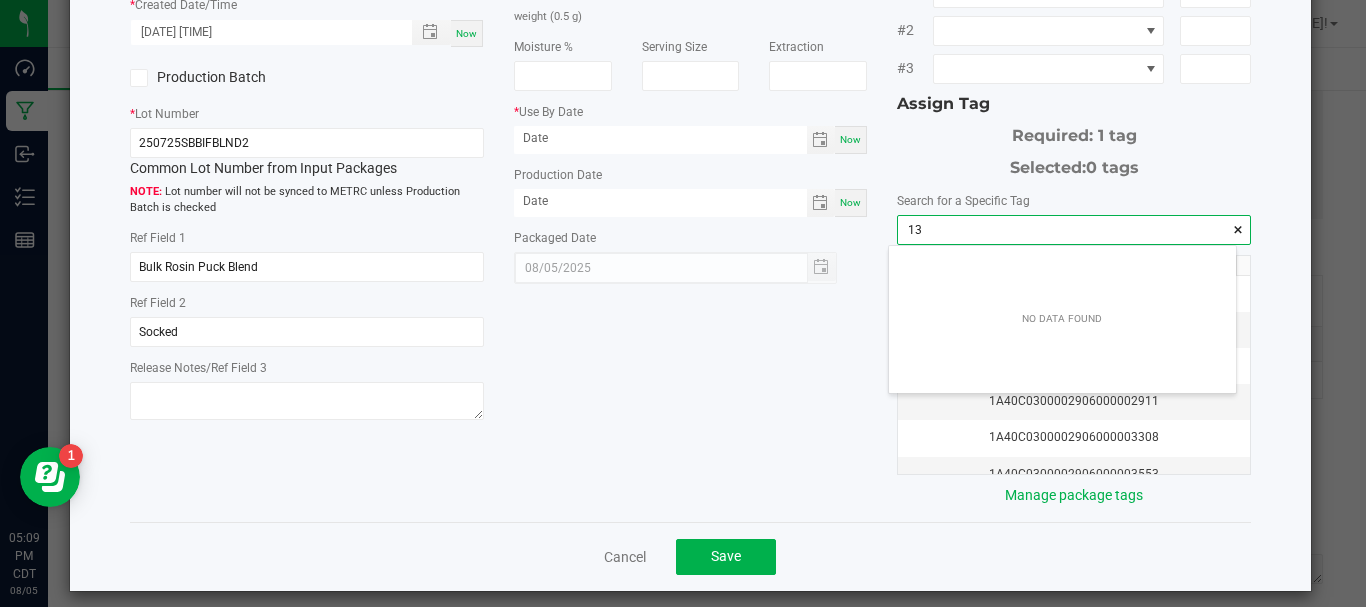 scroll, scrollTop: 99972, scrollLeft: 99653, axis: both 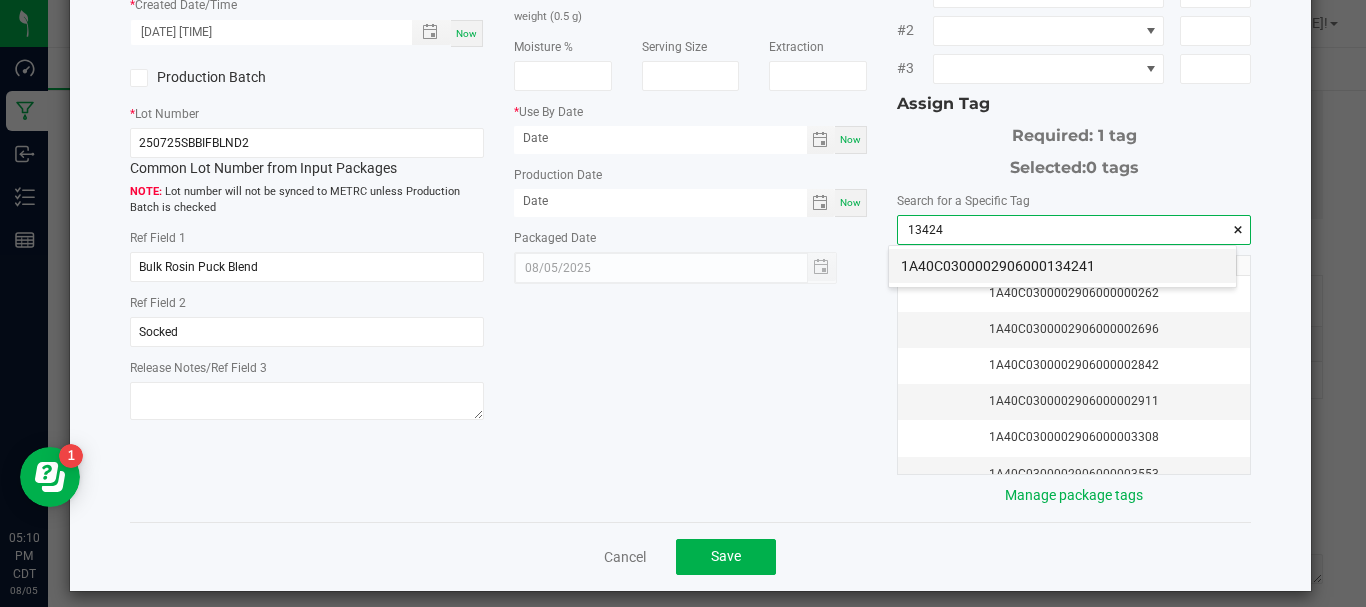 click on "1A40C0300002906000134241" at bounding box center (1062, 266) 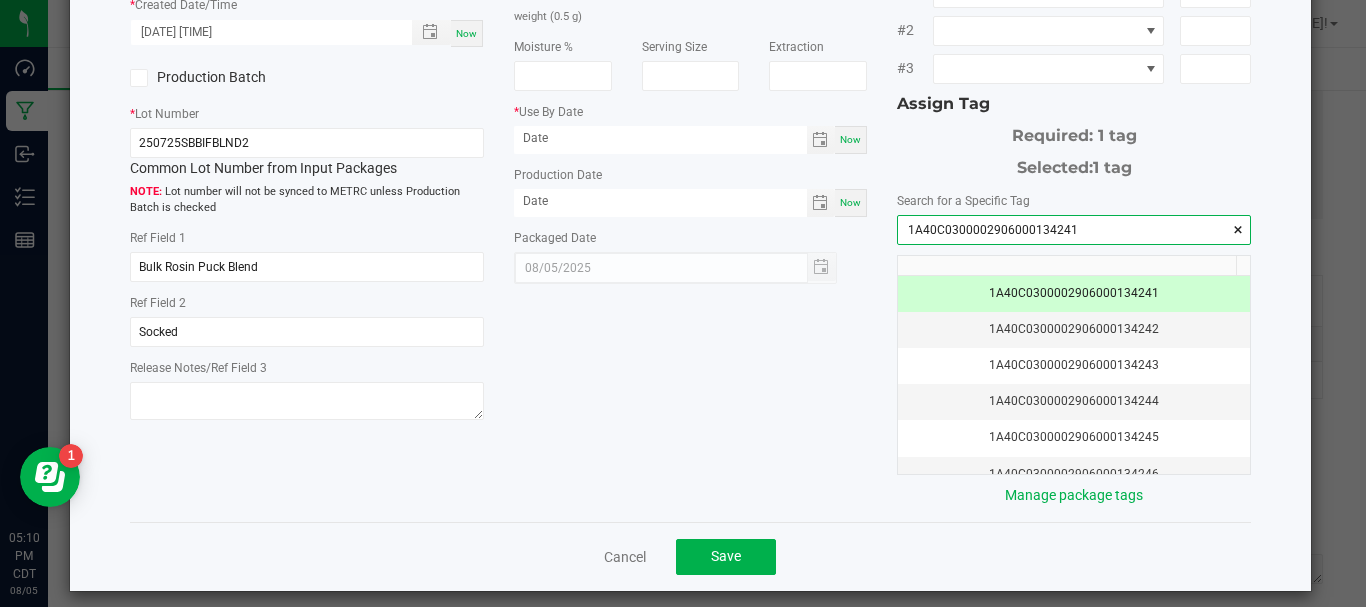 type on "1A40C0300002906000134241" 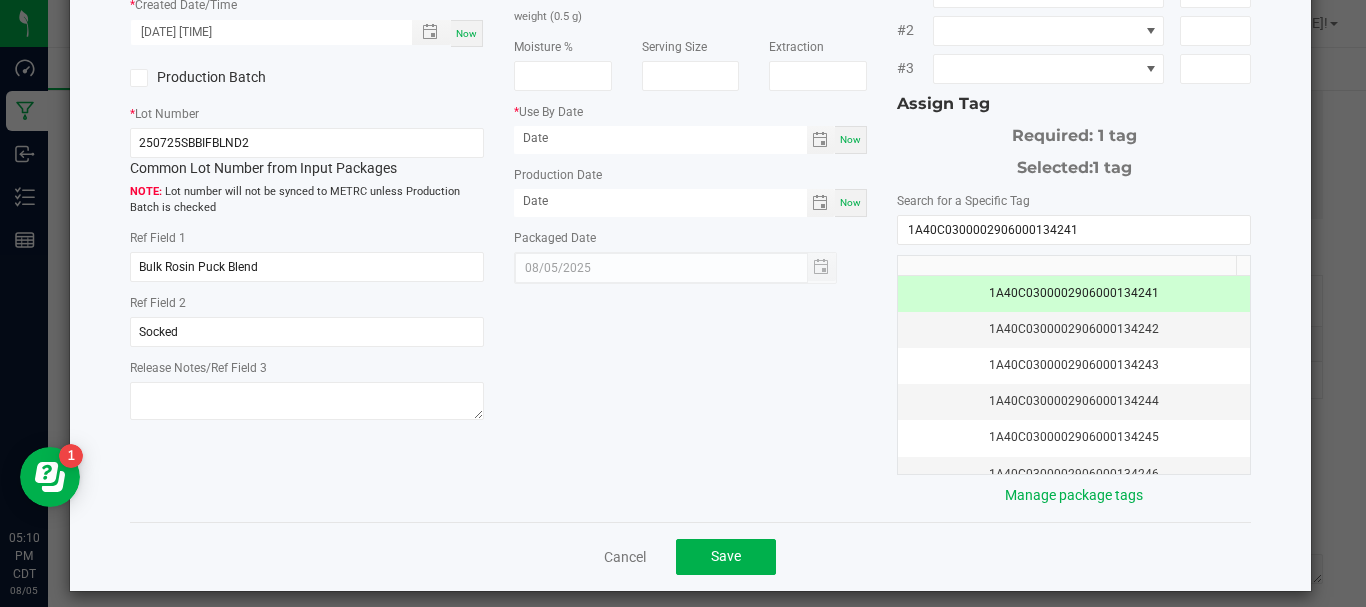scroll, scrollTop: 348, scrollLeft: 0, axis: vertical 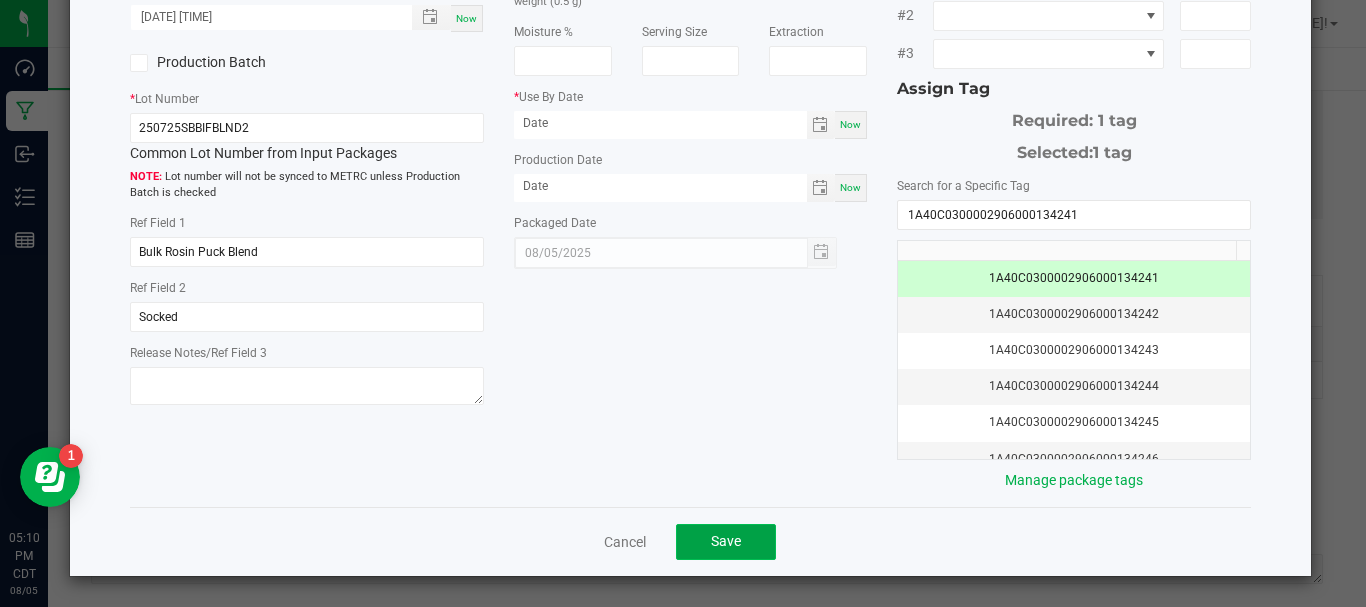 click on "Save" 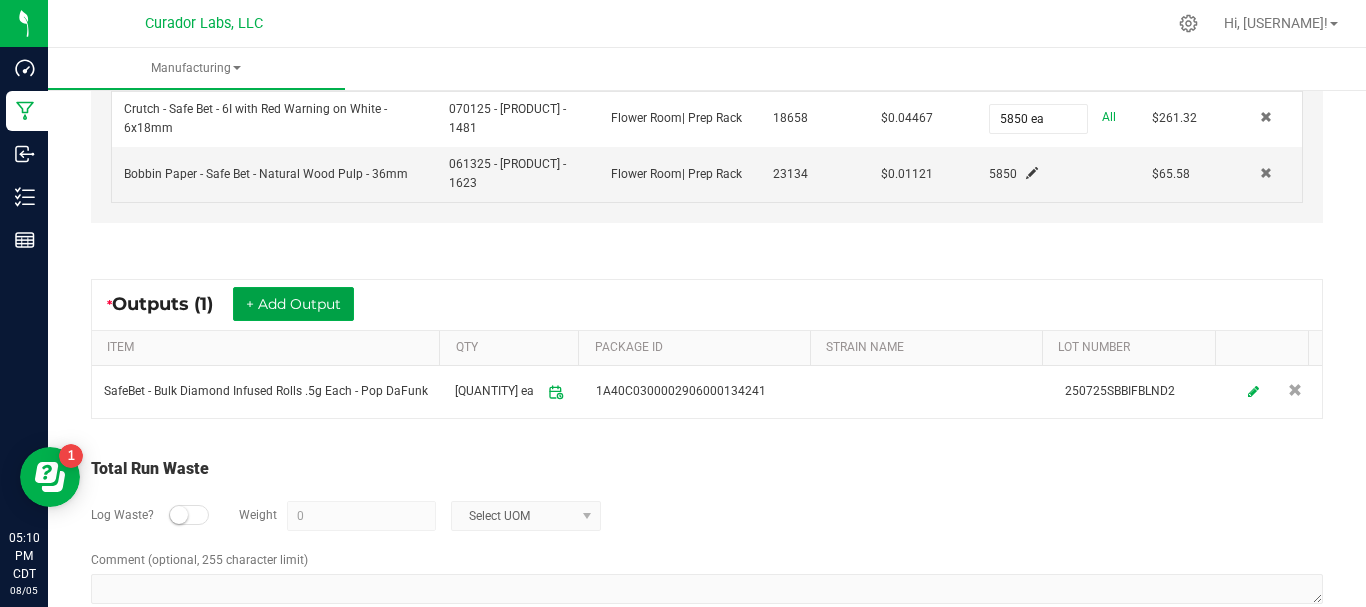 scroll, scrollTop: 686, scrollLeft: 0, axis: vertical 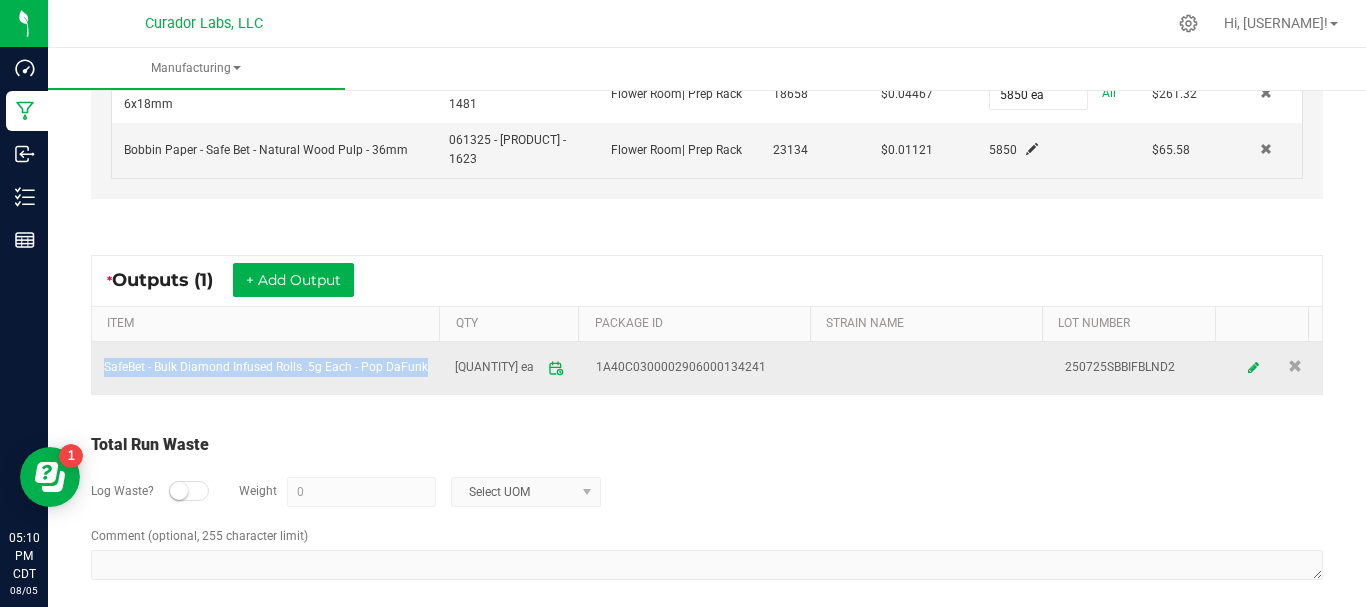 drag, startPoint x: 164, startPoint y: 355, endPoint x: 103, endPoint y: 341, distance: 62.58594 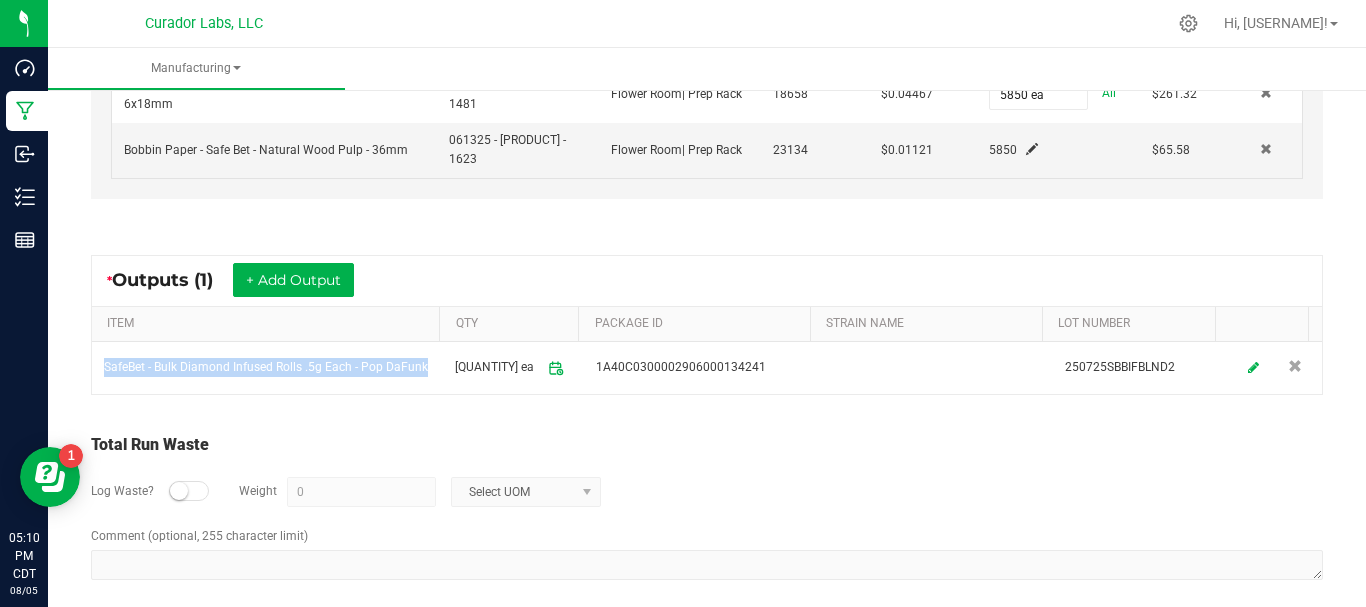 scroll, scrollTop: 0, scrollLeft: 0, axis: both 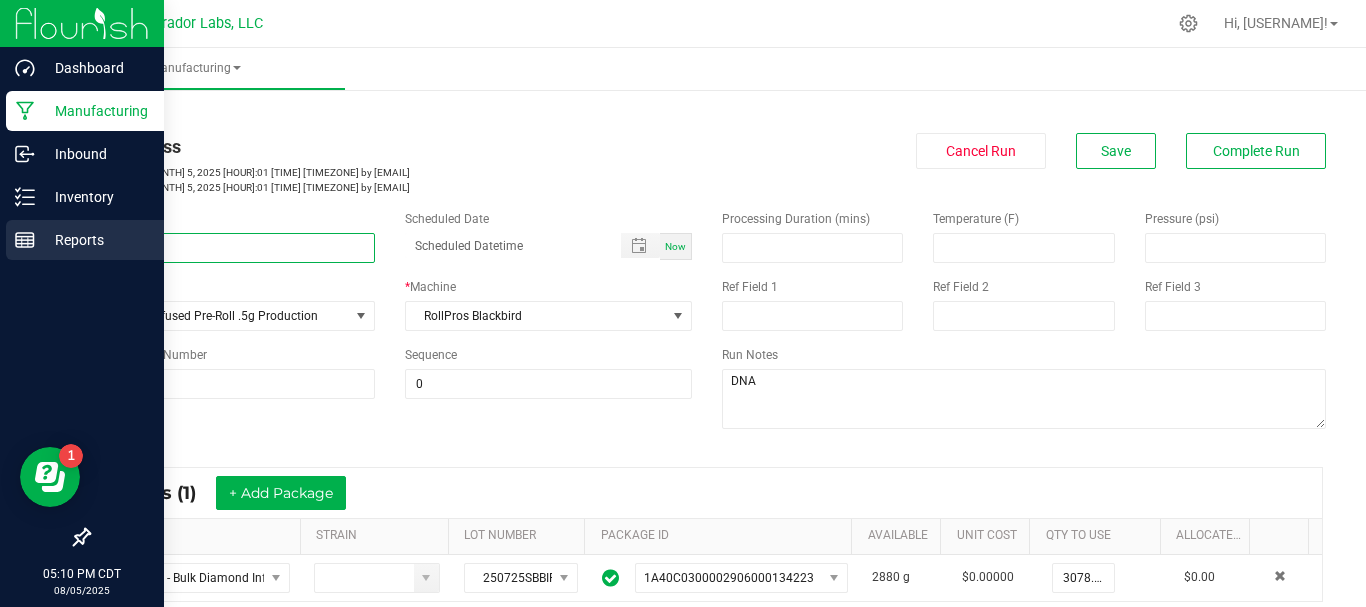 drag, startPoint x: 184, startPoint y: 242, endPoint x: 35, endPoint y: 245, distance: 149.0302 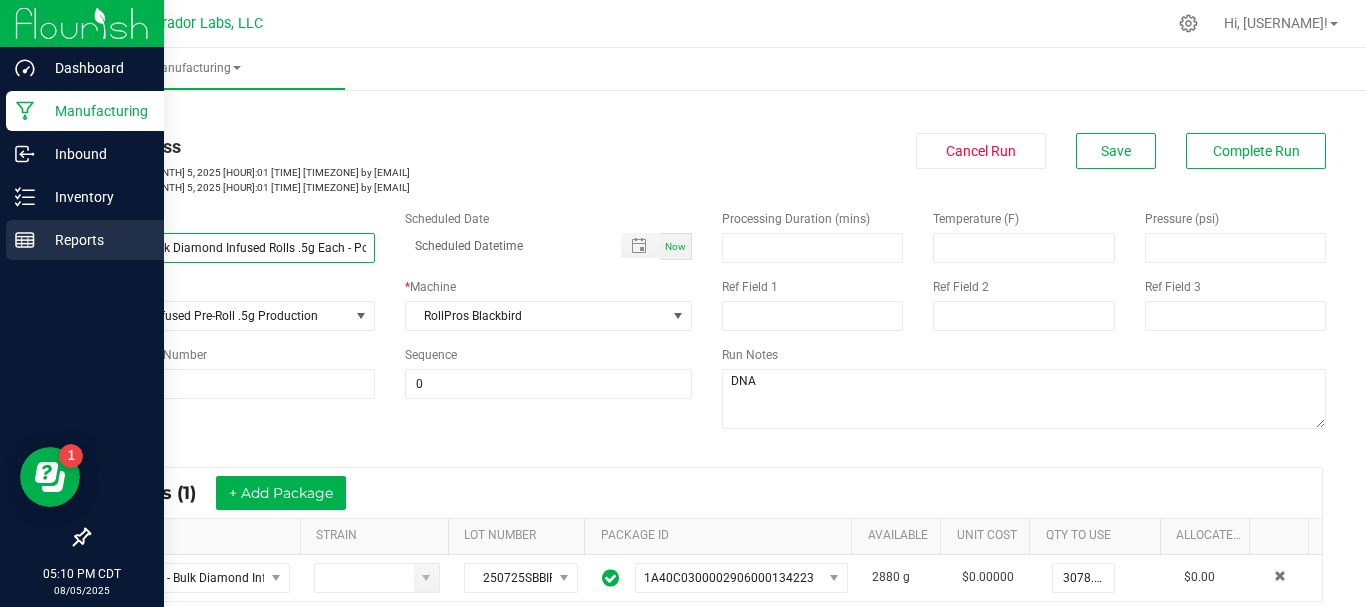 scroll, scrollTop: 0, scrollLeft: 54, axis: horizontal 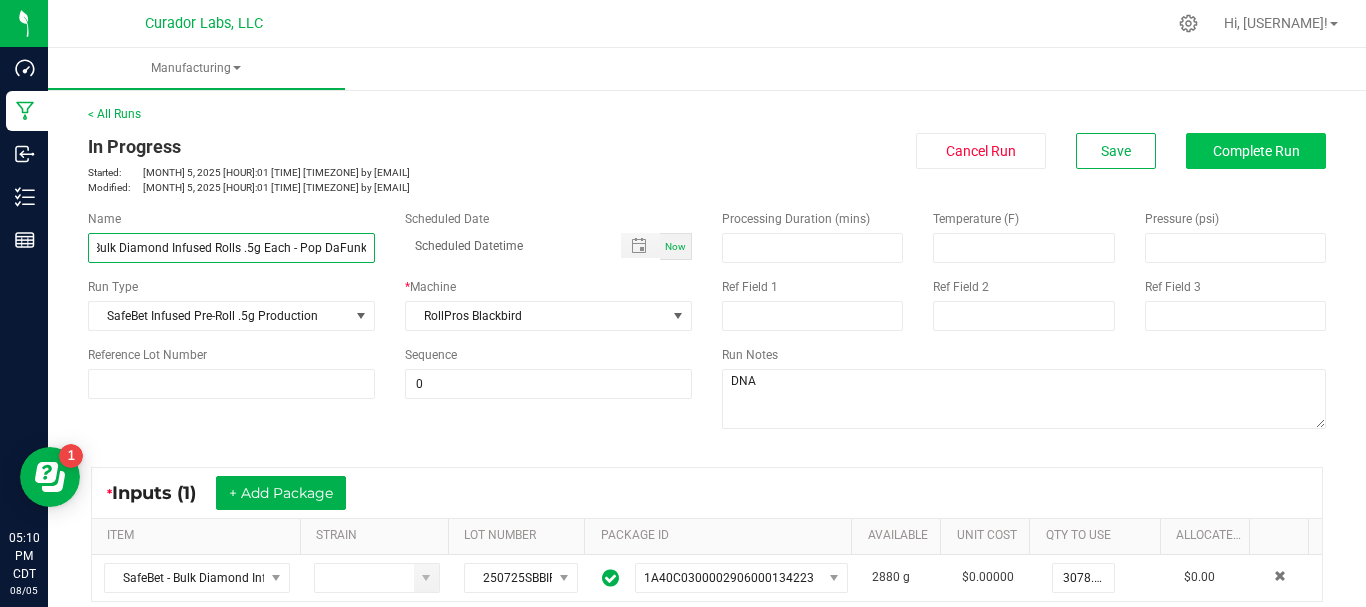 type on "SafeBet - Bulk Diamond Infused Rolls .5g Each - Pop DaFunk" 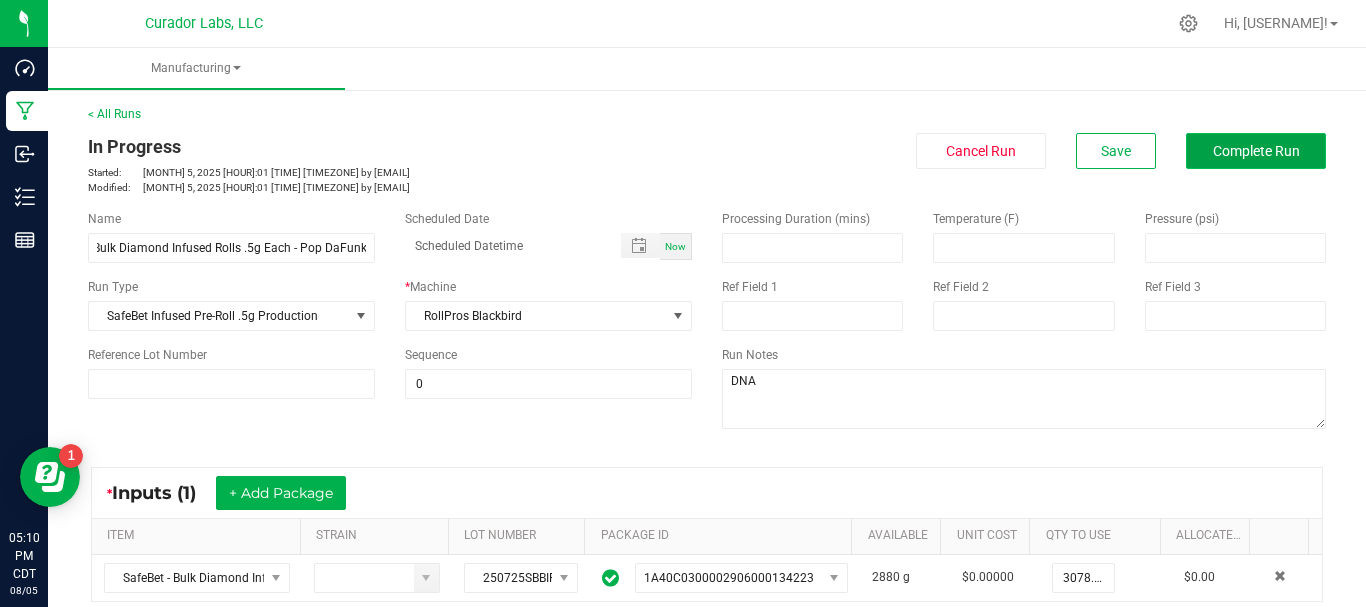 click on "Complete Run" at bounding box center [1256, 151] 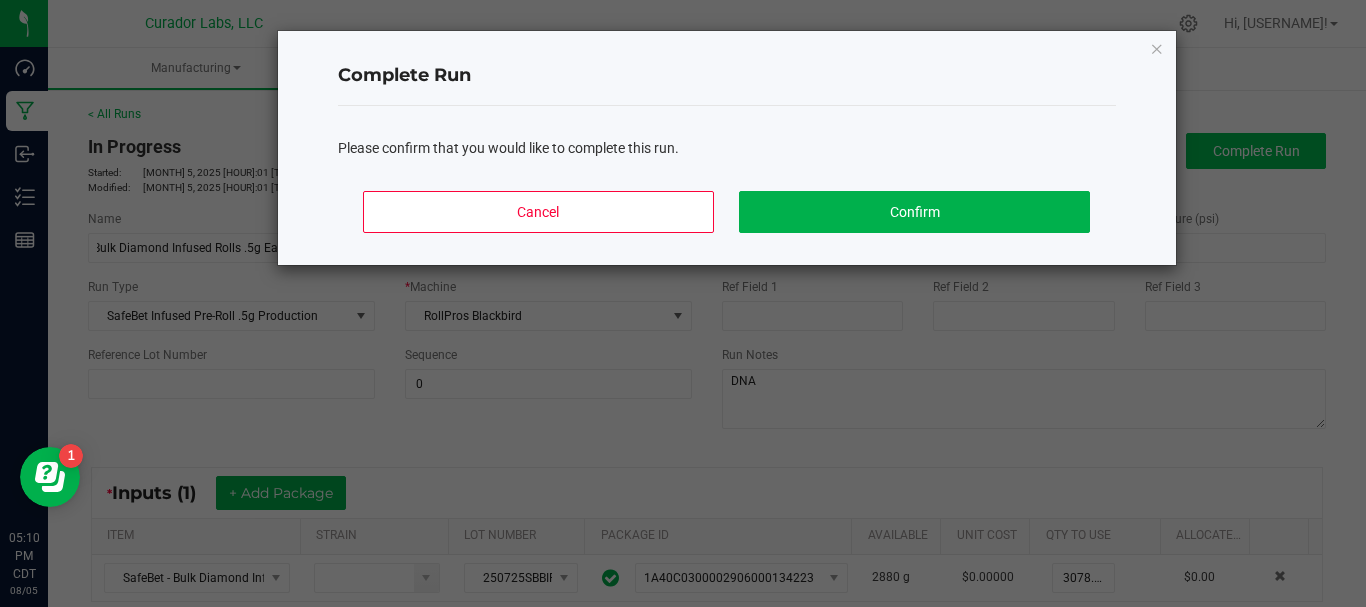 scroll, scrollTop: 0, scrollLeft: 0, axis: both 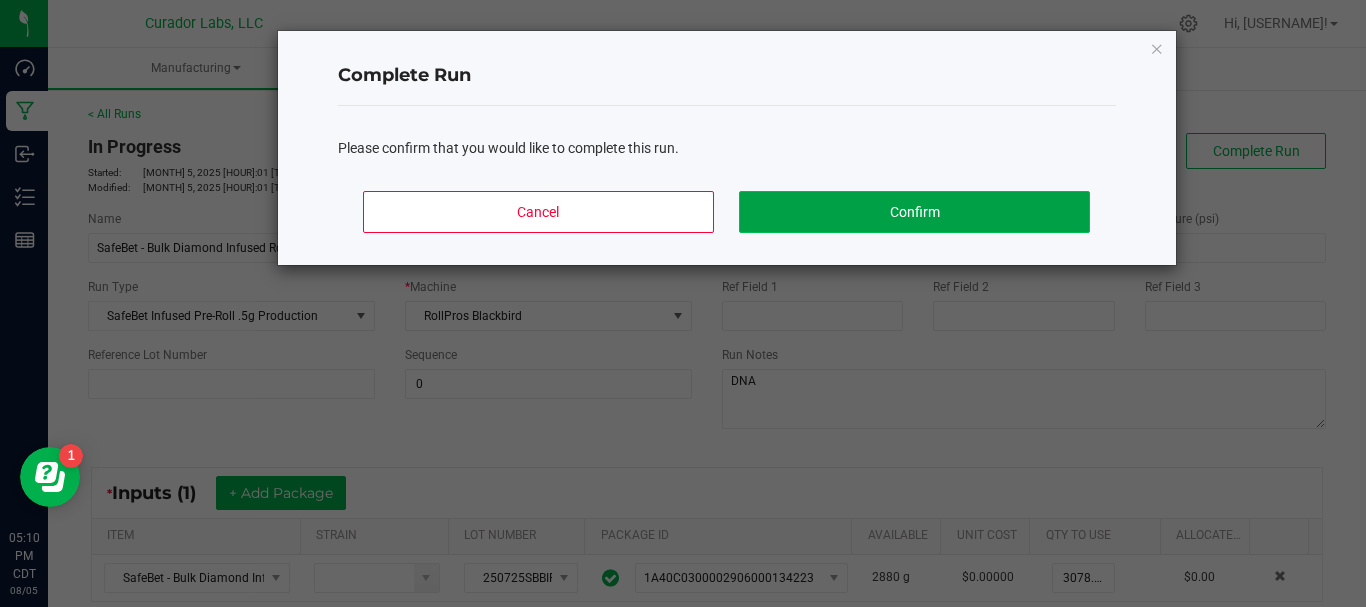 click on "Confirm" 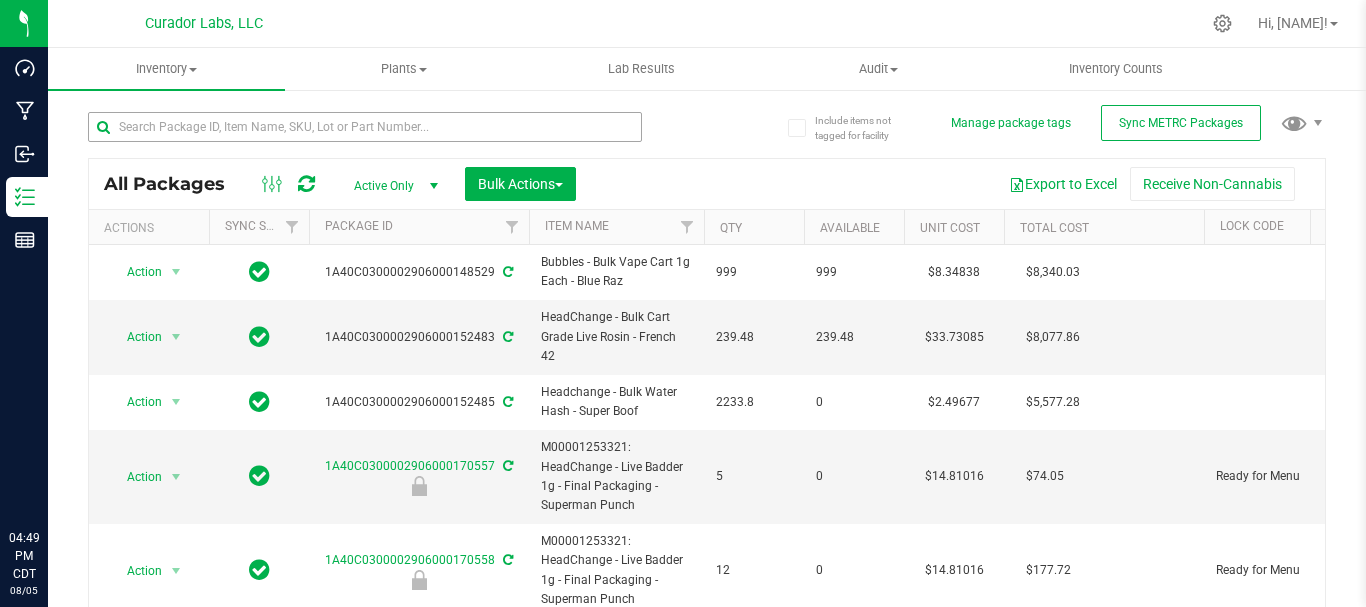 scroll, scrollTop: 0, scrollLeft: 0, axis: both 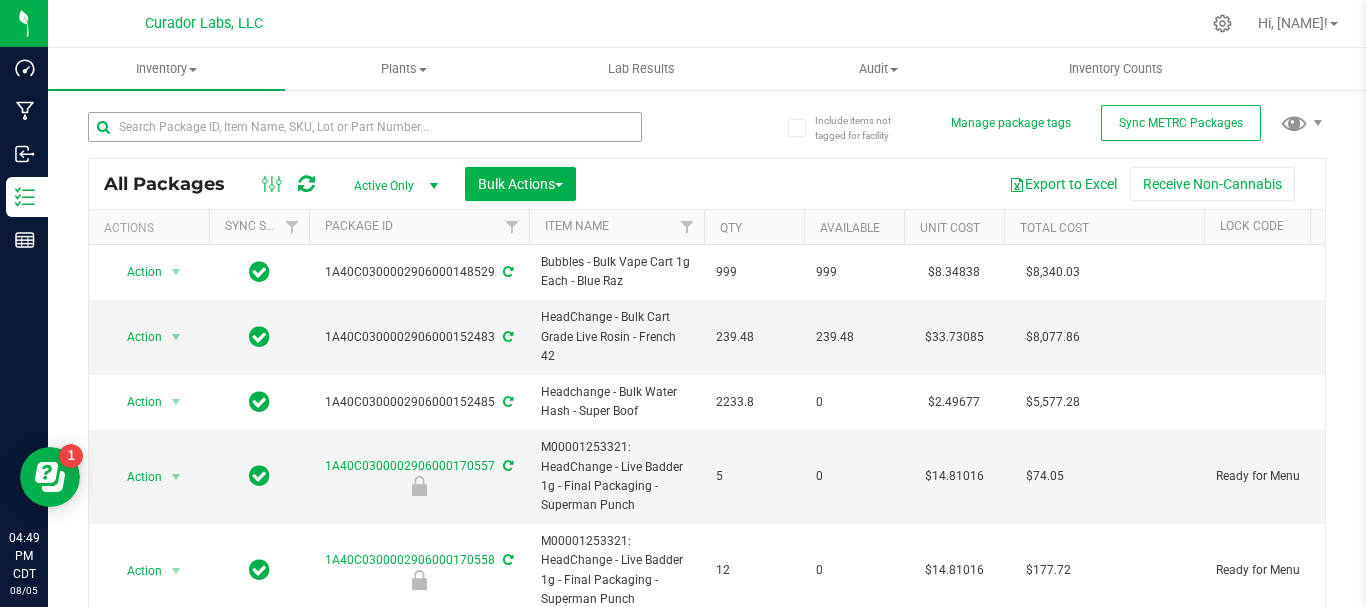 click at bounding box center [365, 127] 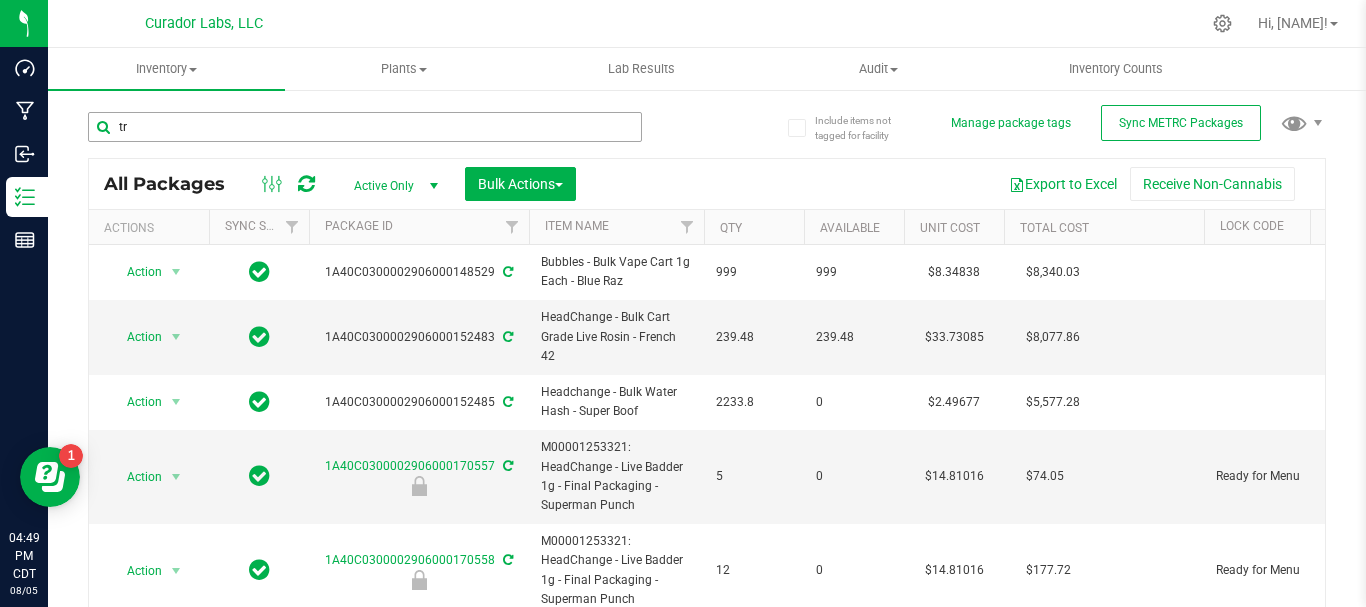 type on "t" 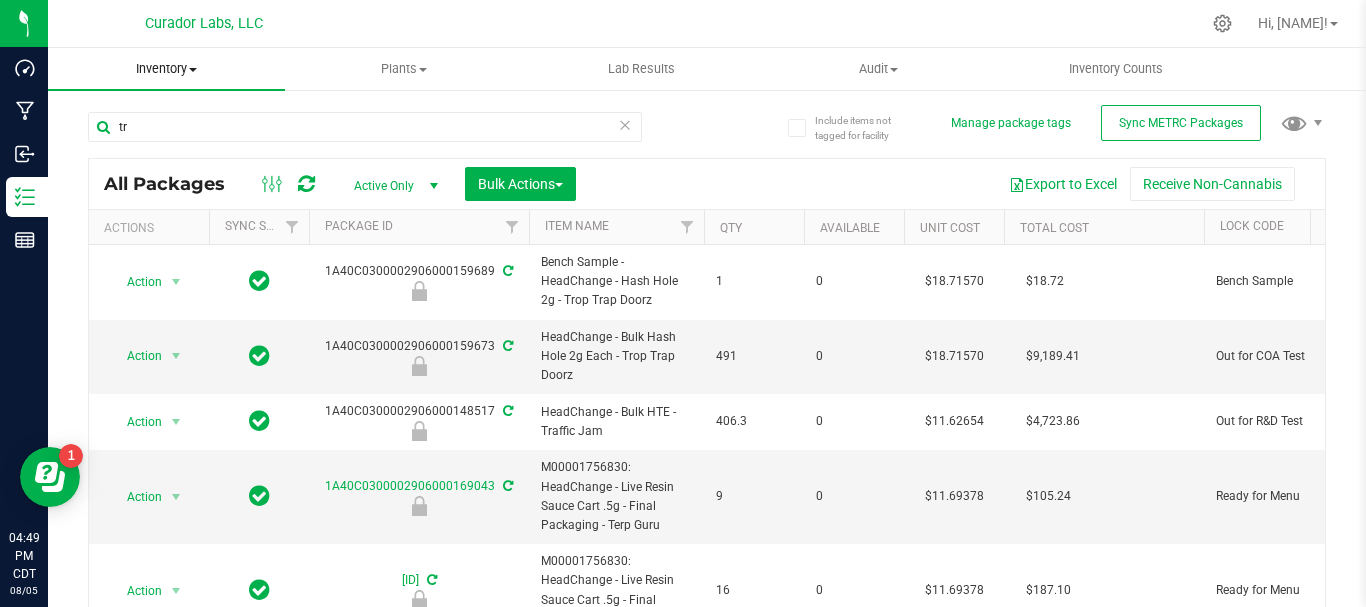click on "Inventory
All packages
All inventory
Waste log
Create inventory" at bounding box center (166, 69) 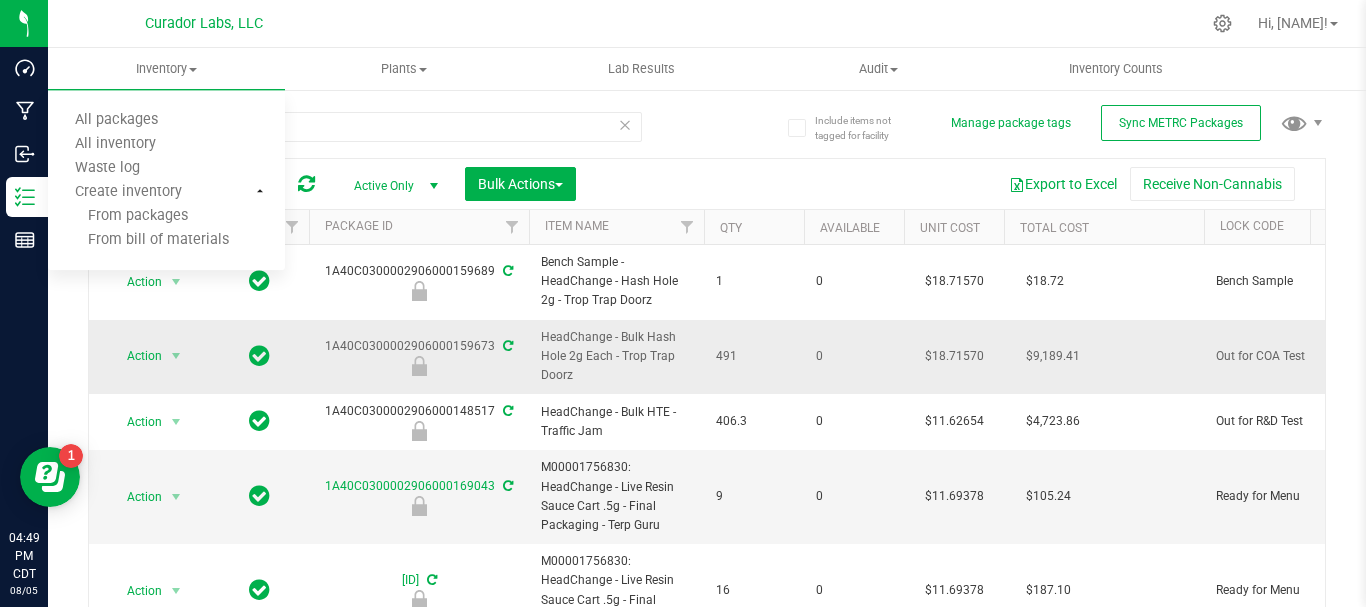 drag, startPoint x: 596, startPoint y: 388, endPoint x: 581, endPoint y: 376, distance: 19.209373 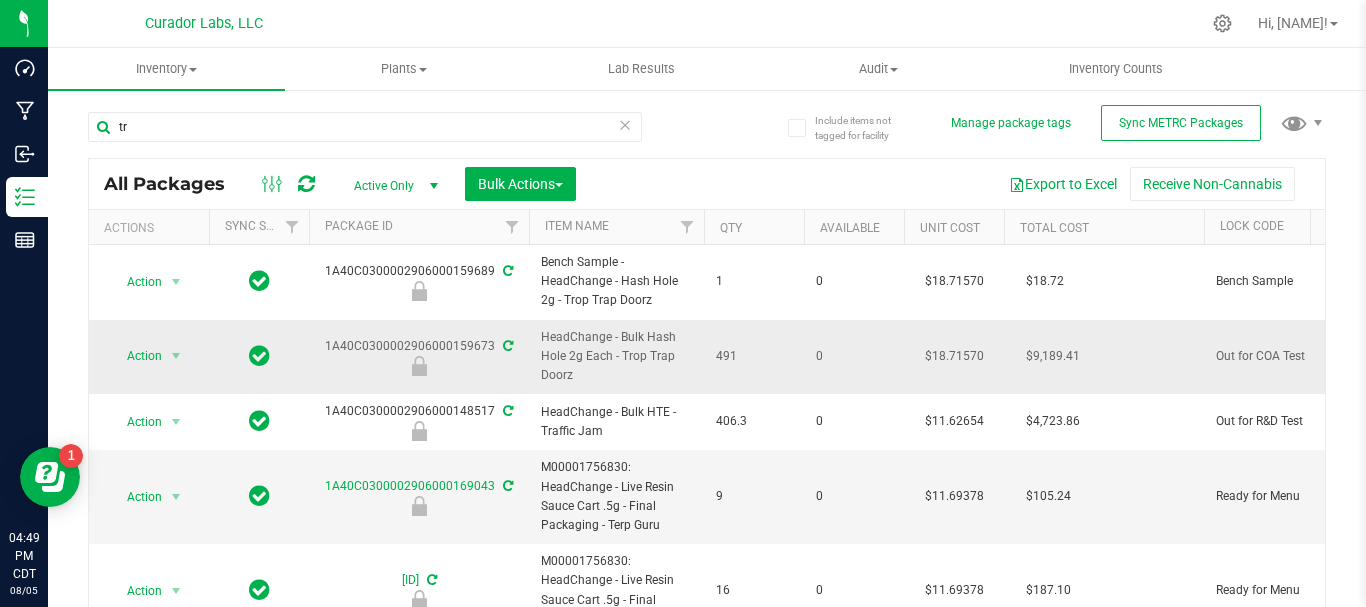 copy on "HeadChange - Bulk Hash Hole 2g Each - Trop Trap Doorz" 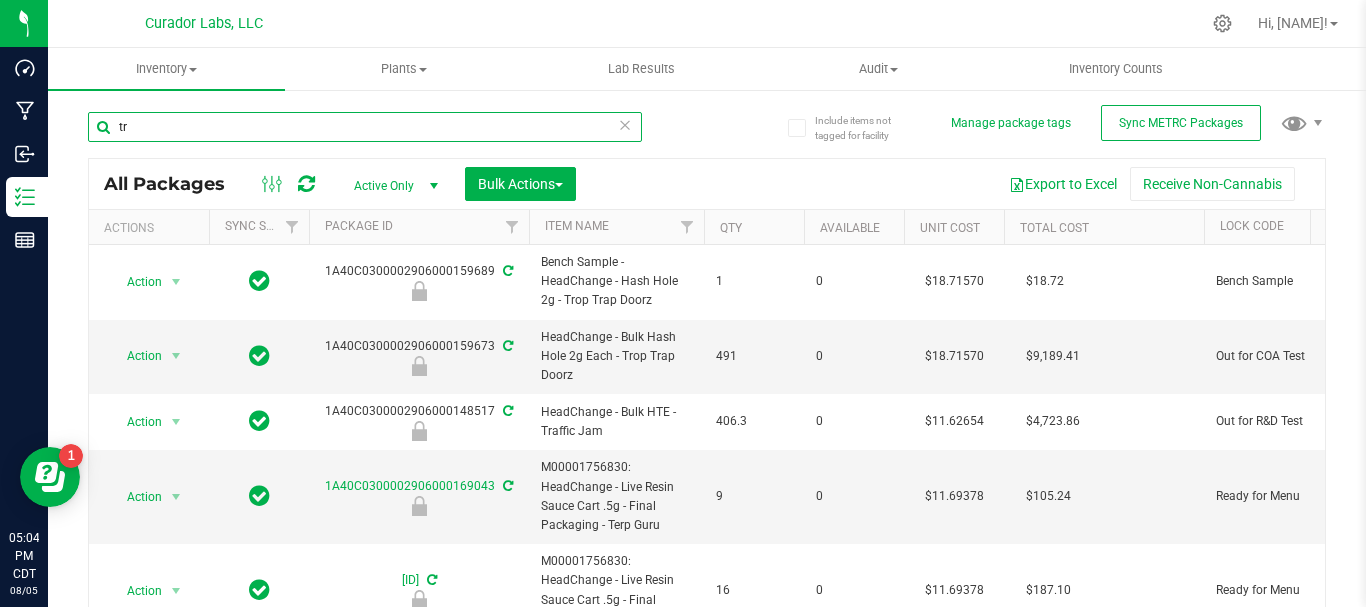 click on "tr" at bounding box center [365, 127] 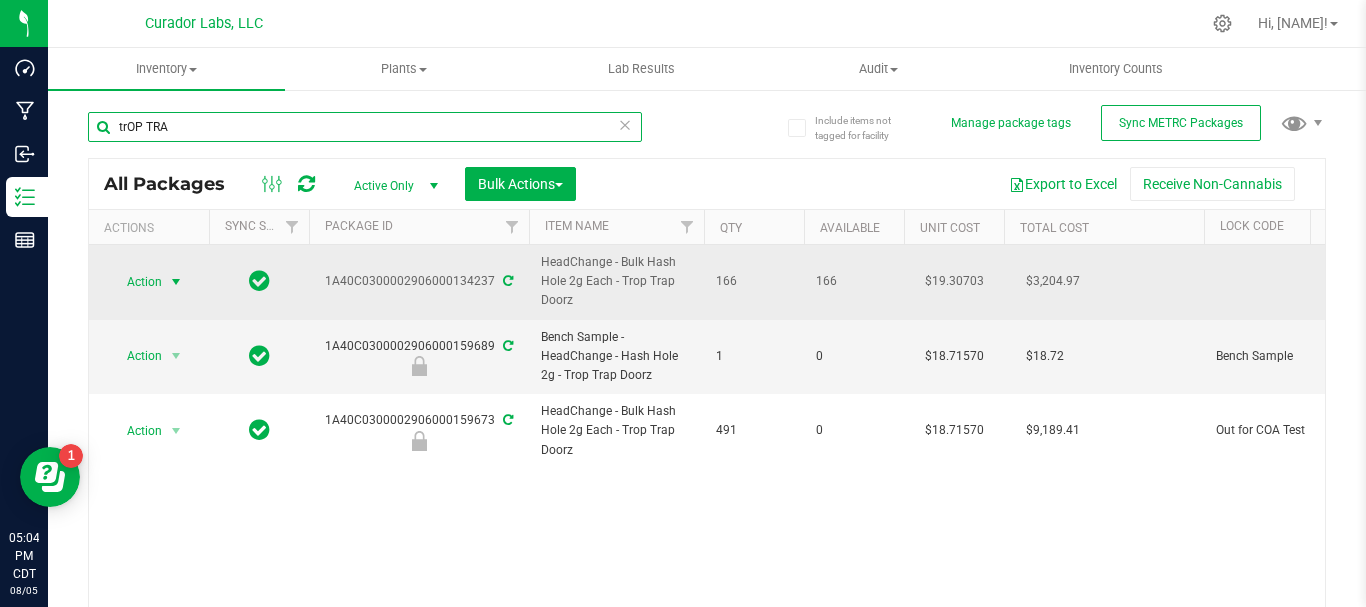 type on "trOP TRA" 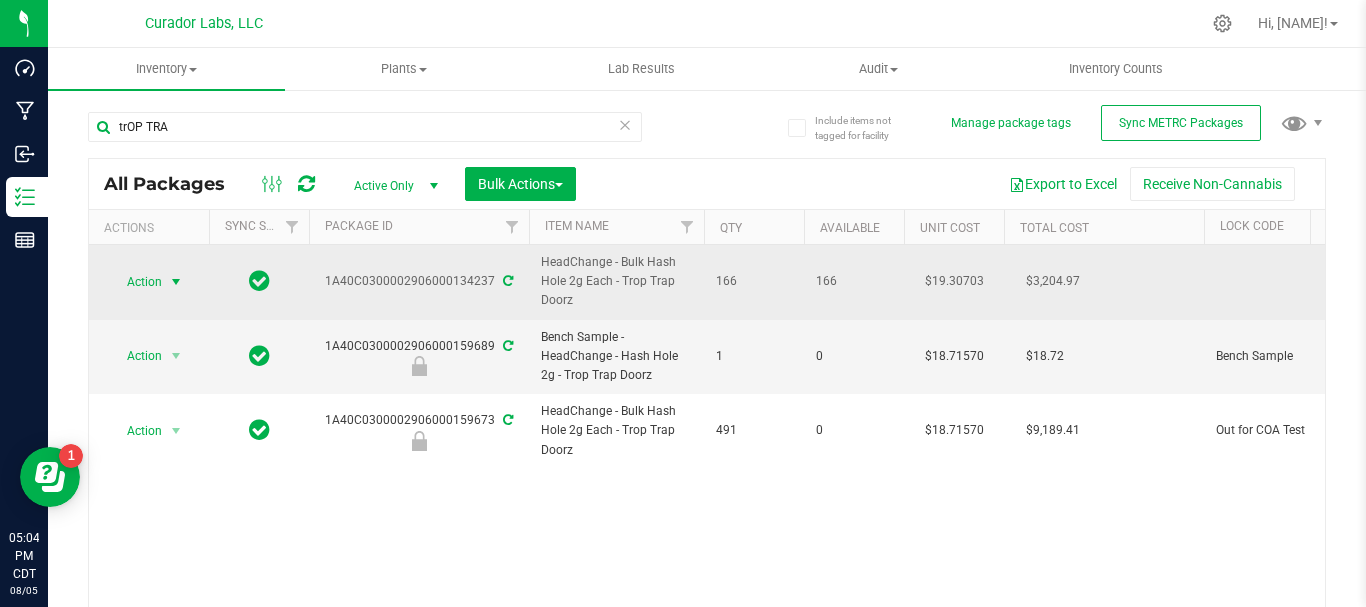 click on "Action" at bounding box center [136, 282] 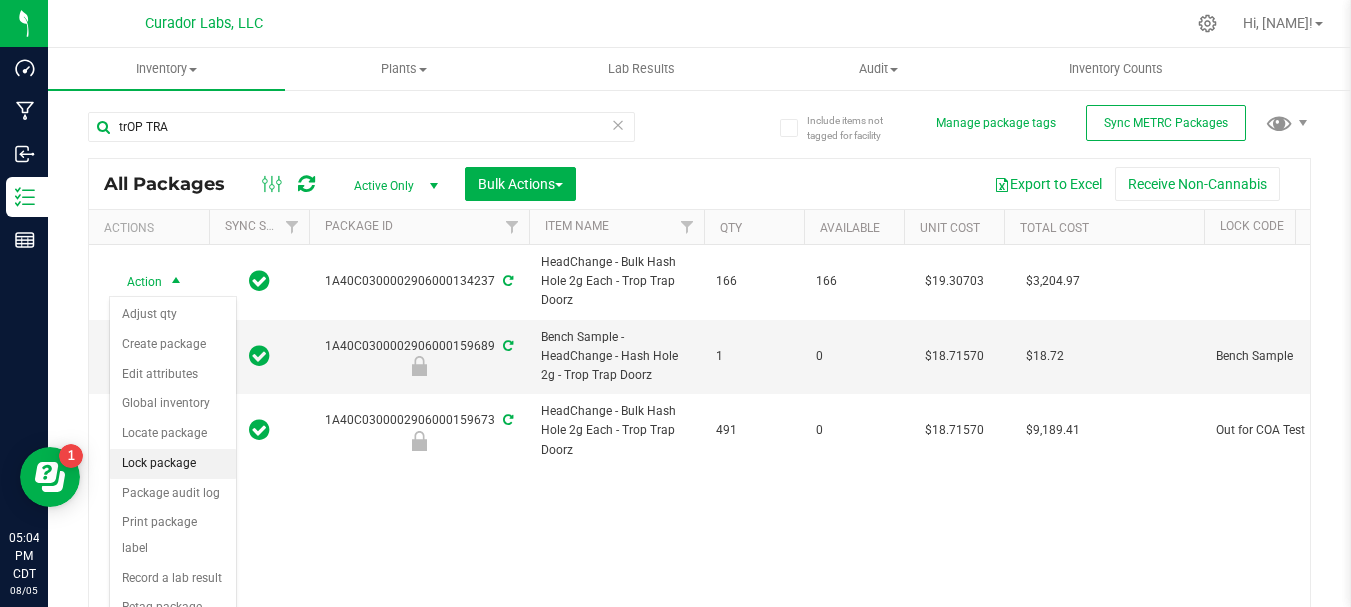 click on "Lock package" at bounding box center [173, 464] 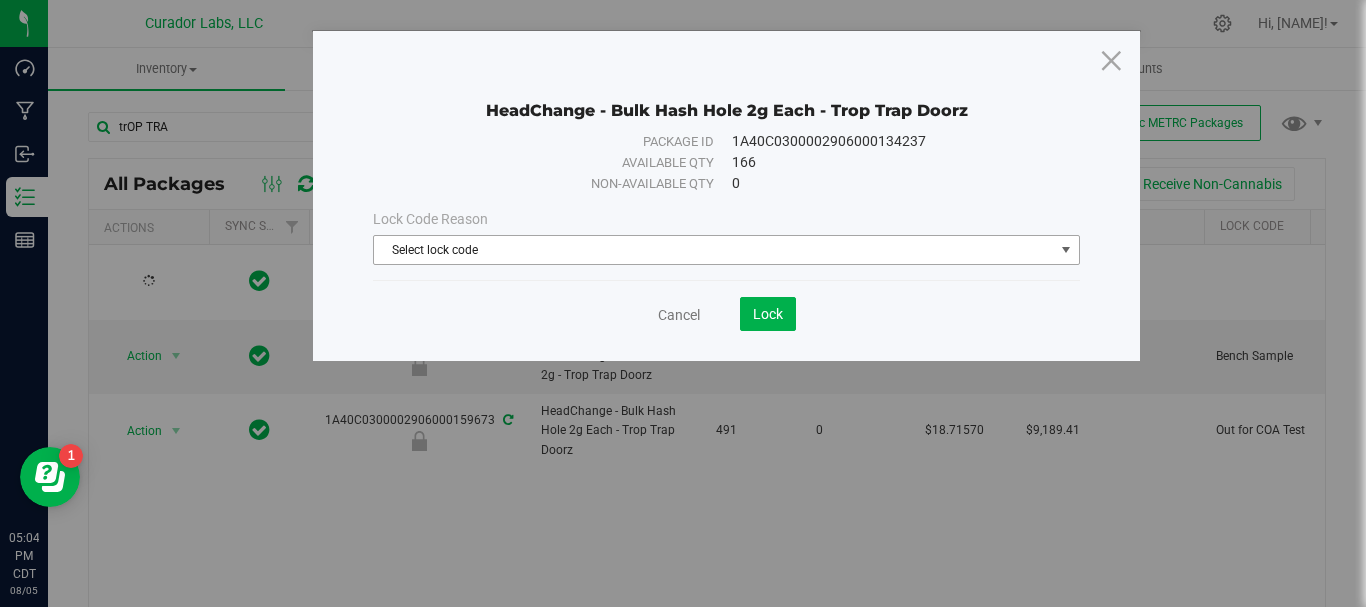 click on "Select lock code" at bounding box center (714, 250) 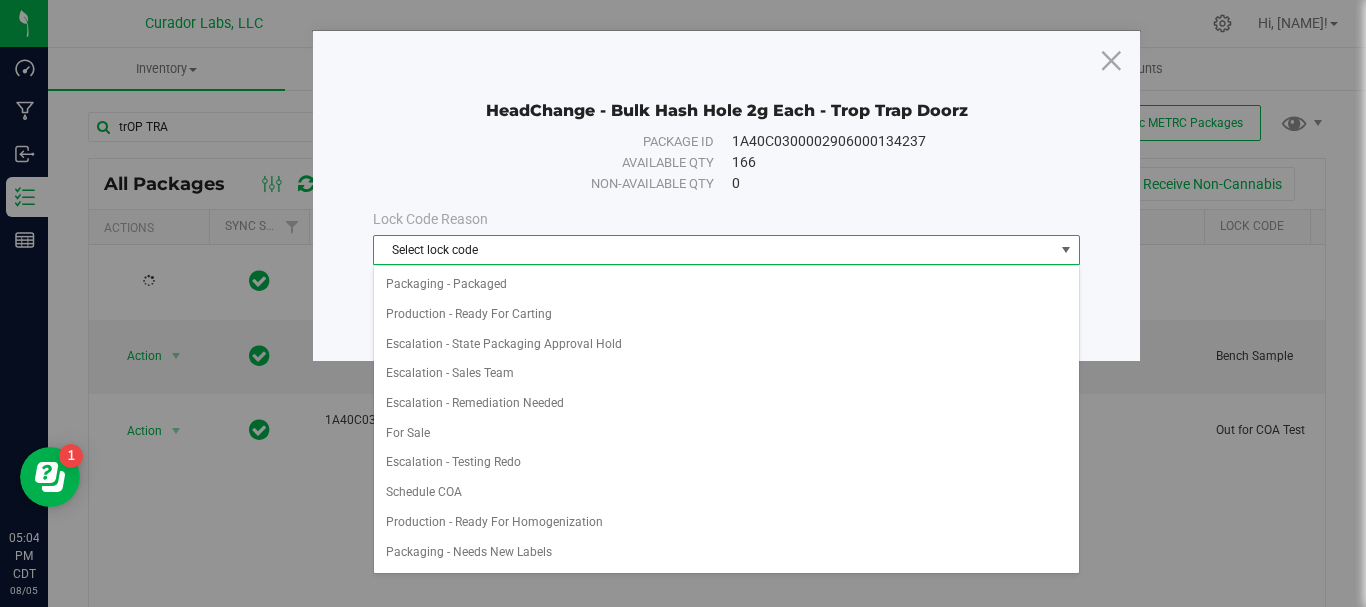 scroll, scrollTop: 983, scrollLeft: 0, axis: vertical 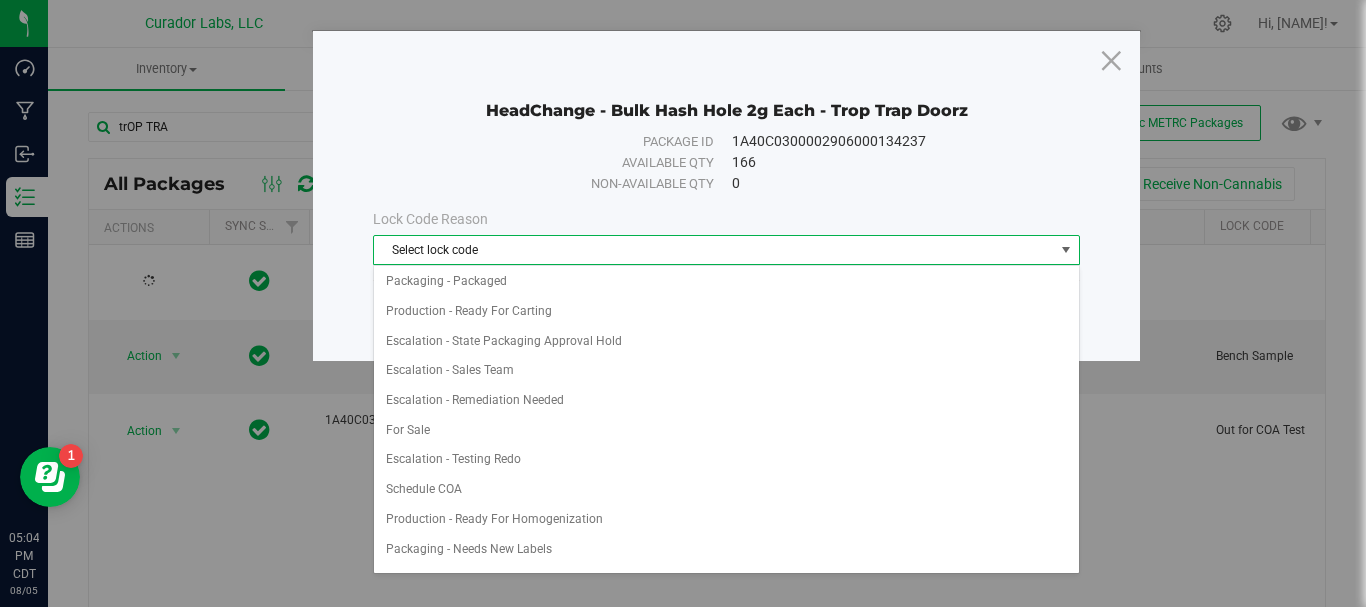 click on "For Sale" at bounding box center [726, 431] 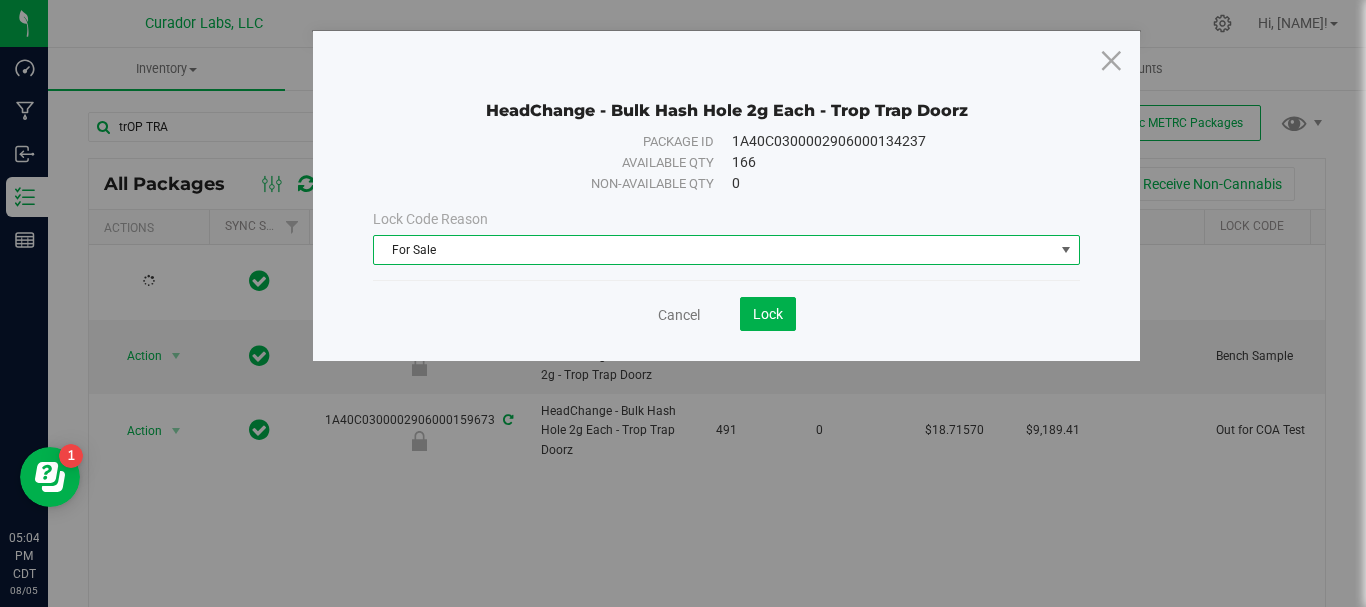 click on "For Sale" at bounding box center (714, 250) 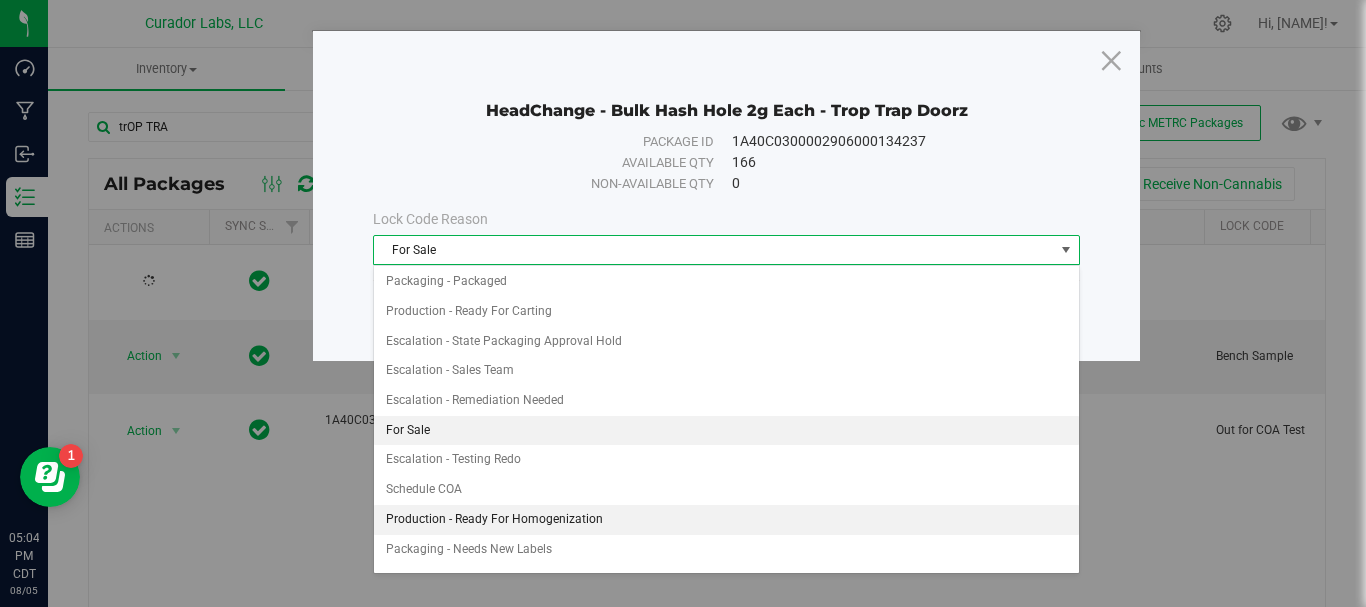 click on "Production - Ready For Homogenization" at bounding box center (726, 520) 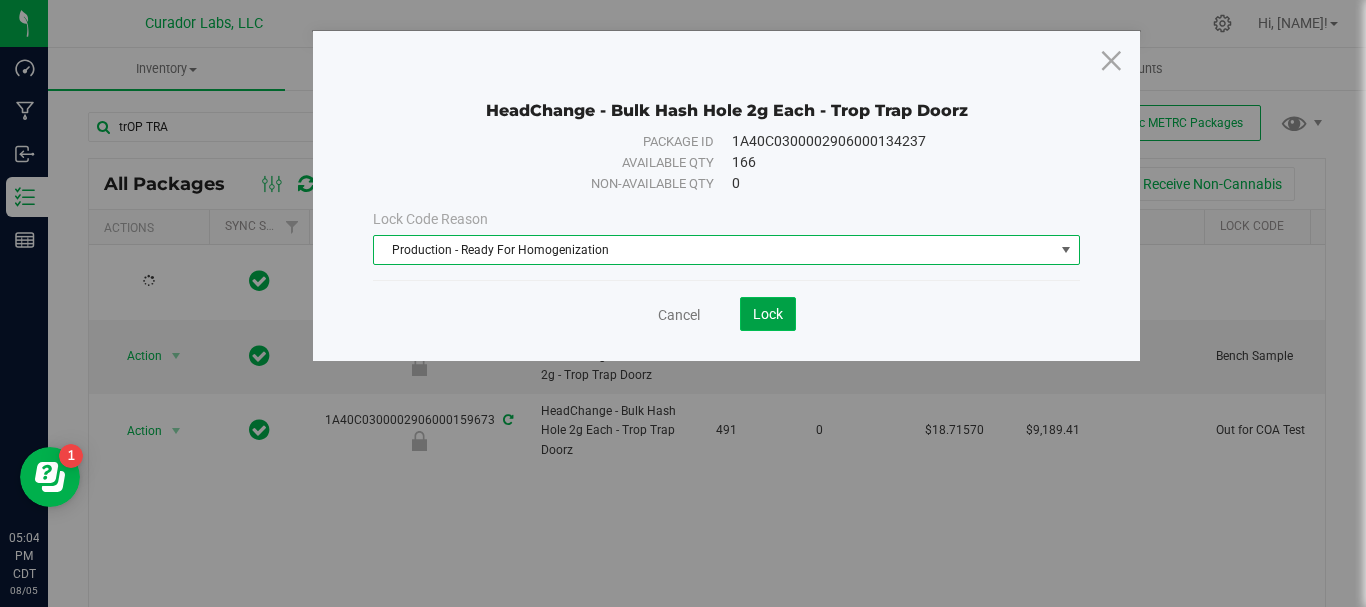 click on "Lock" 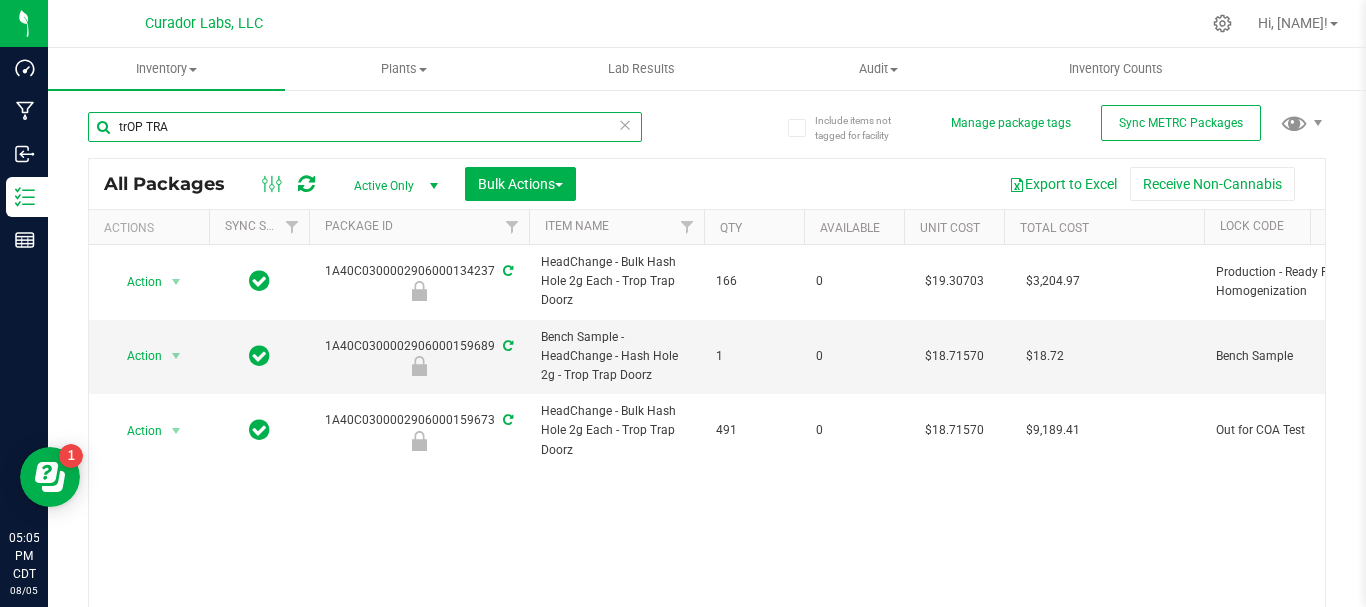 drag, startPoint x: 258, startPoint y: 133, endPoint x: 67, endPoint y: 122, distance: 191.3165 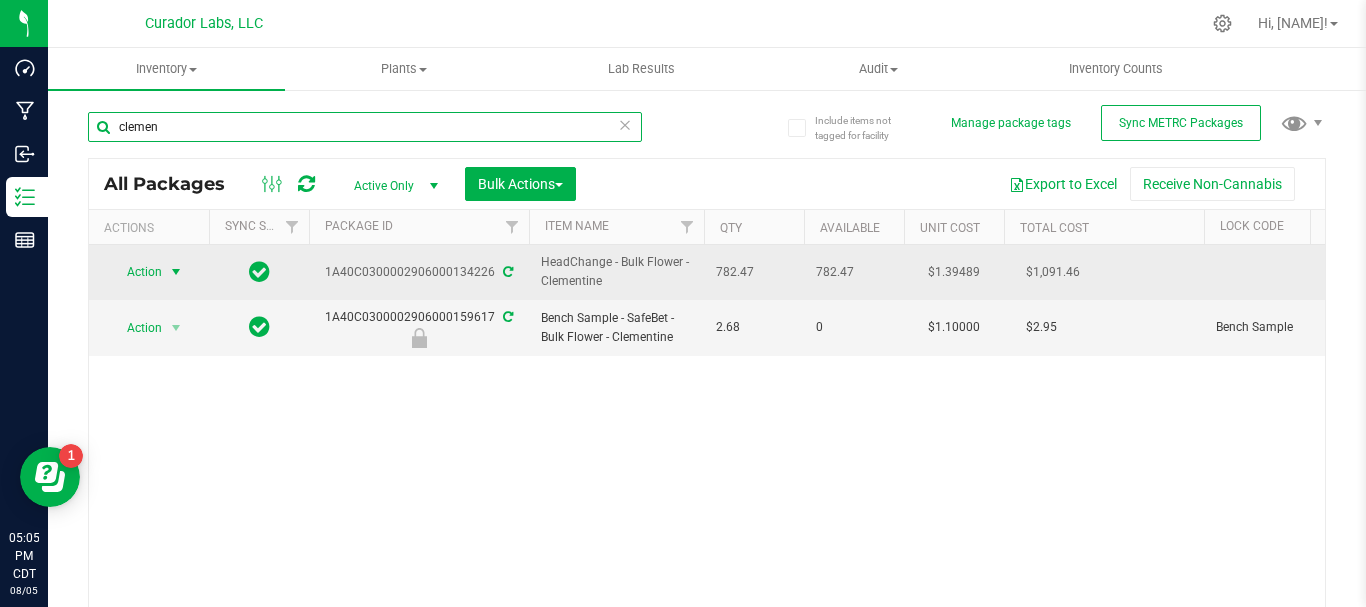type on "clemen" 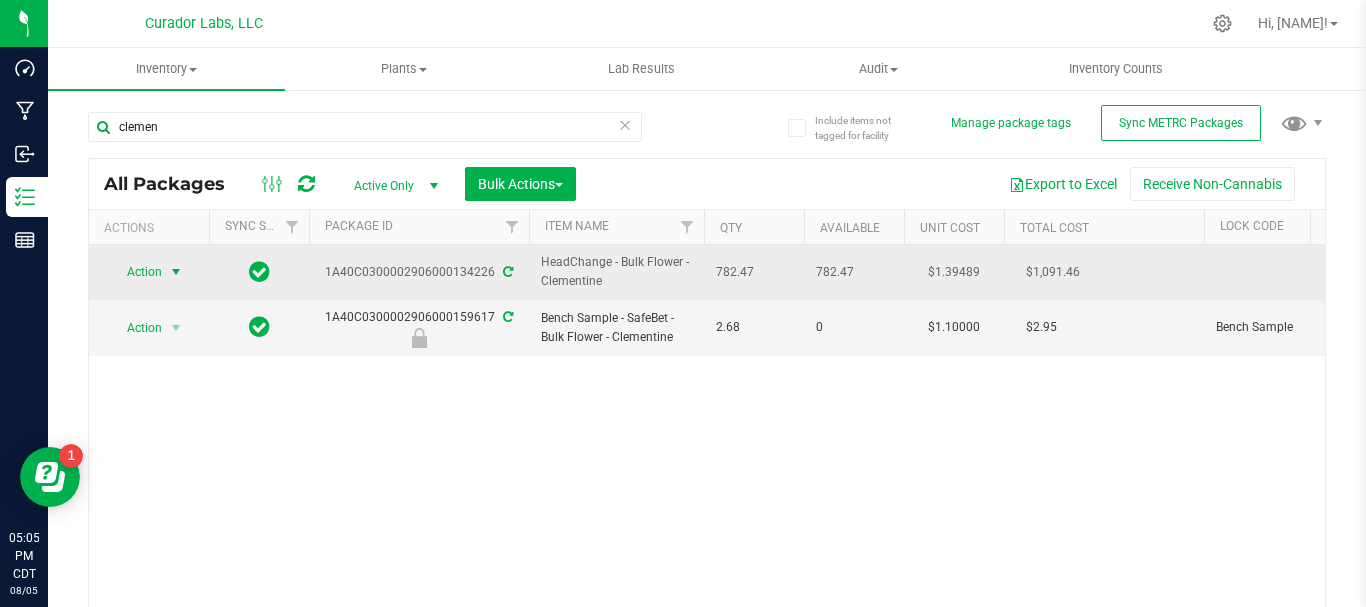 click on "Action" at bounding box center (136, 272) 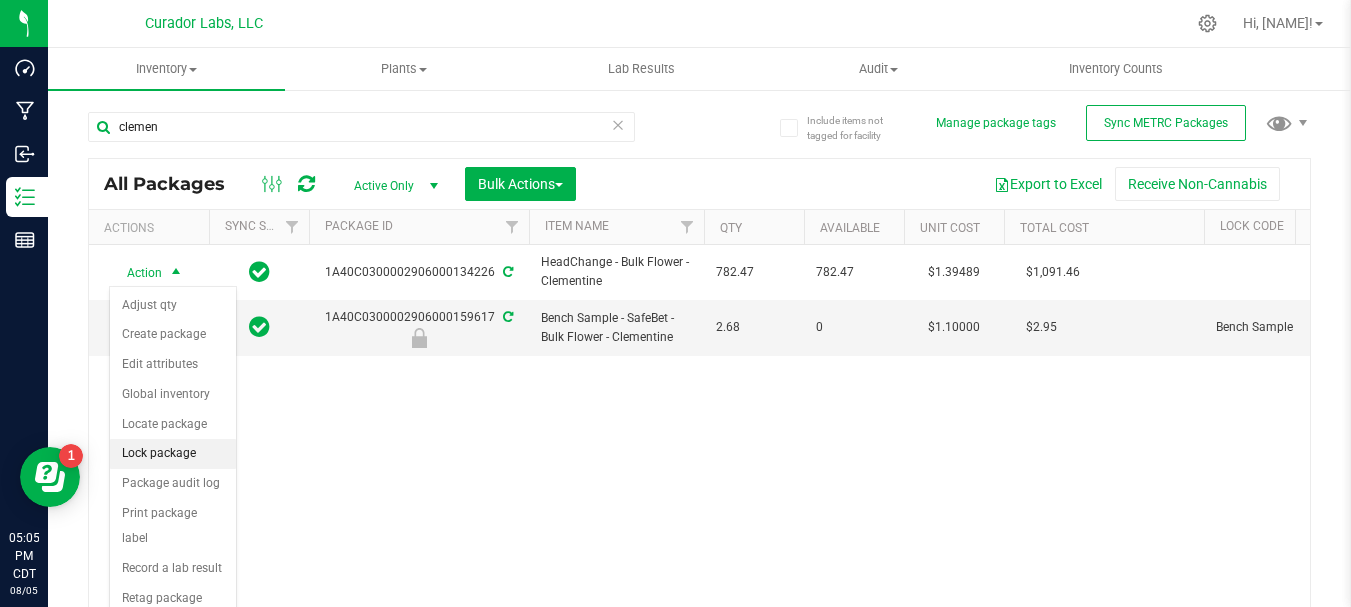 click on "Lock package" at bounding box center [173, 454] 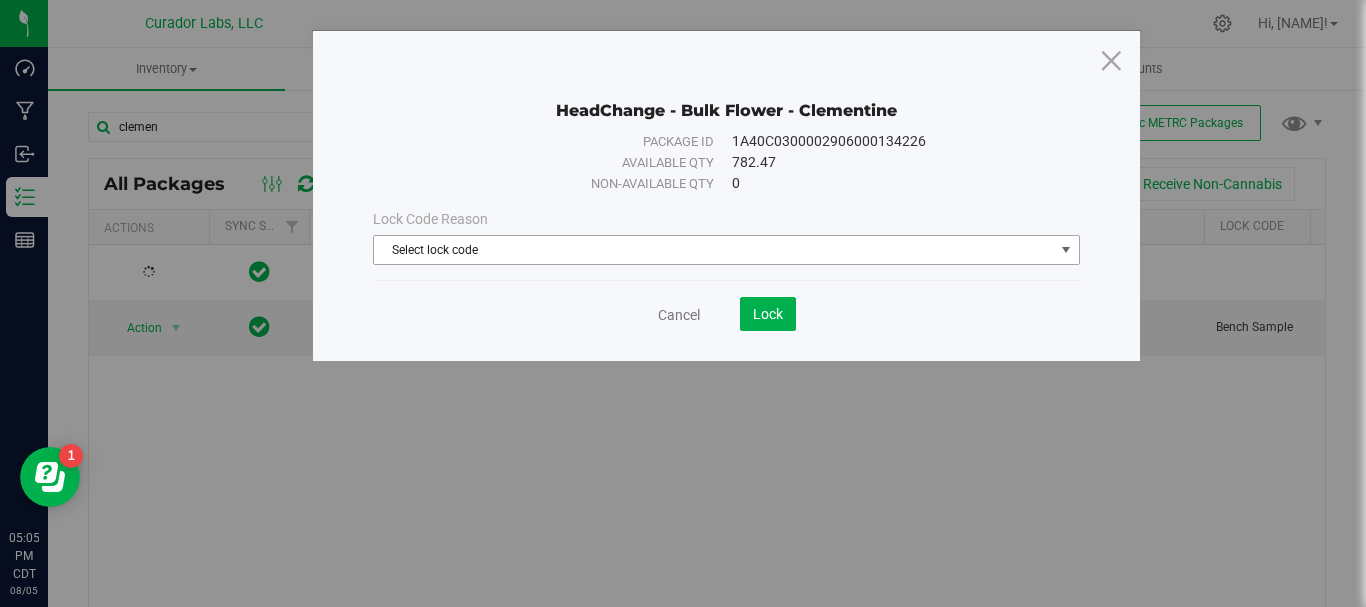 click on "Select lock code" at bounding box center (714, 250) 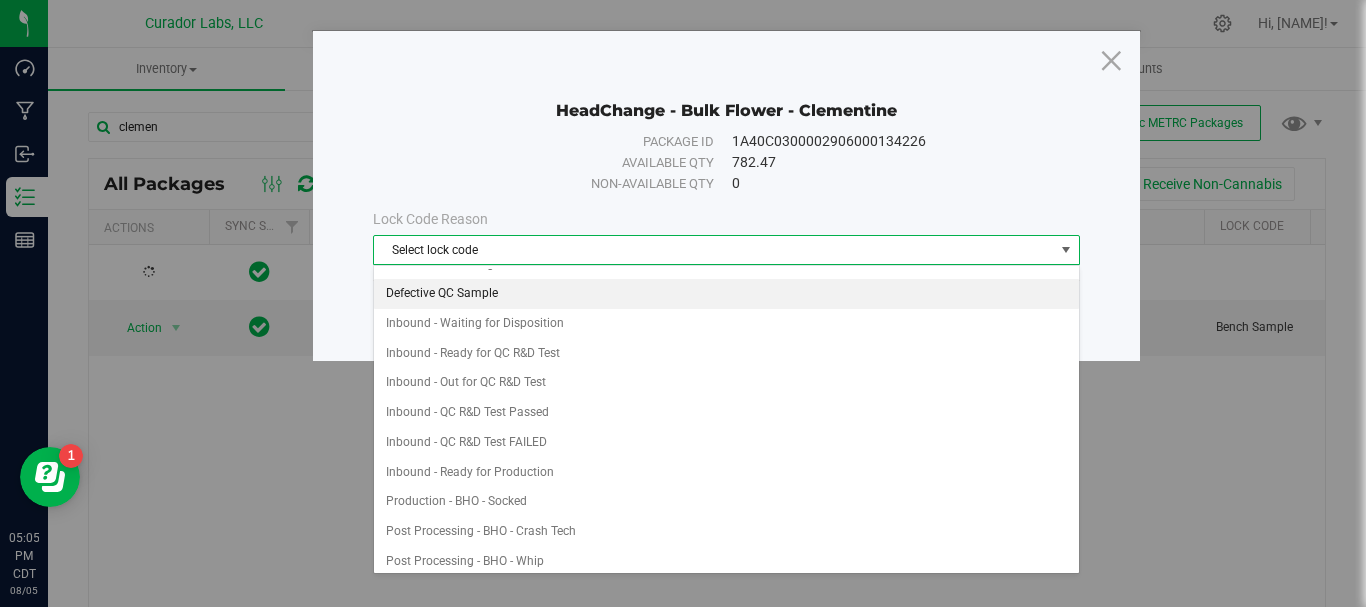 scroll, scrollTop: 117, scrollLeft: 0, axis: vertical 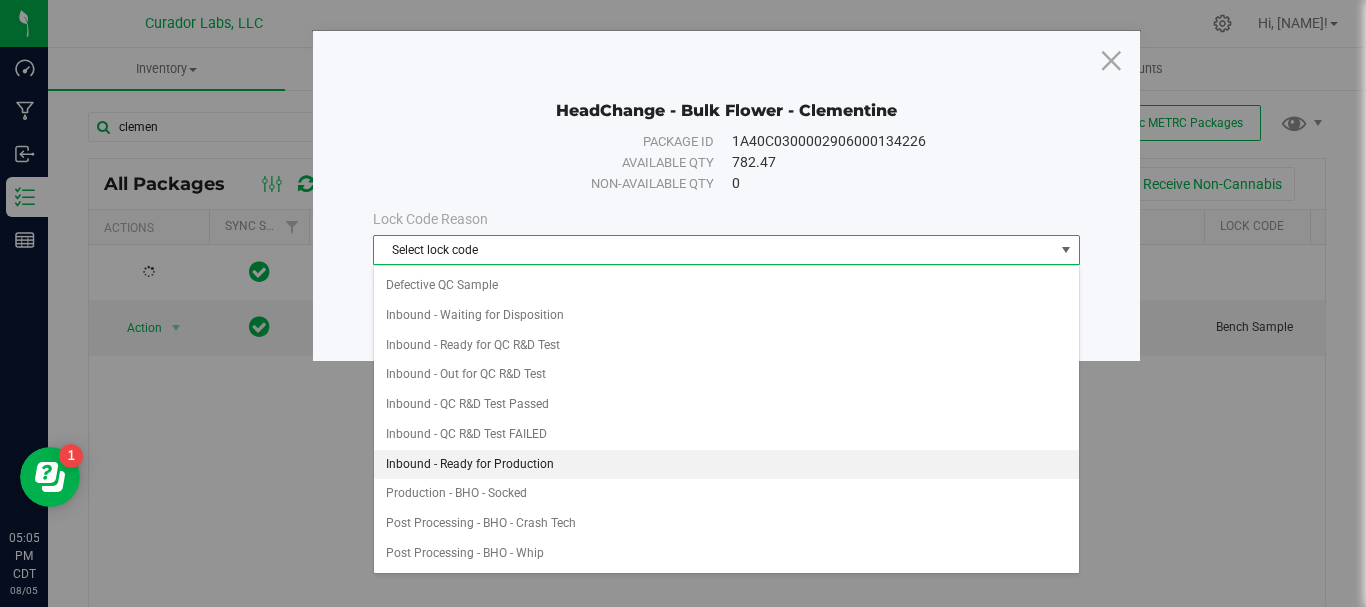 click on "Inbound - Ready for Production" at bounding box center (726, 465) 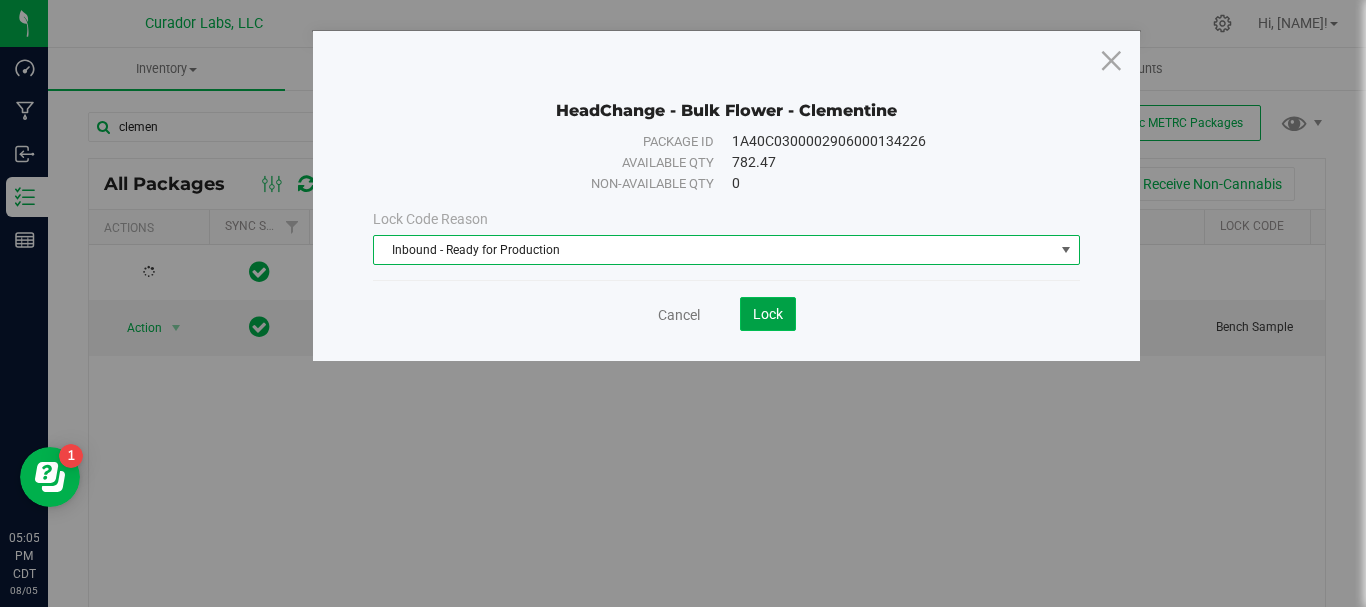 click on "Lock" 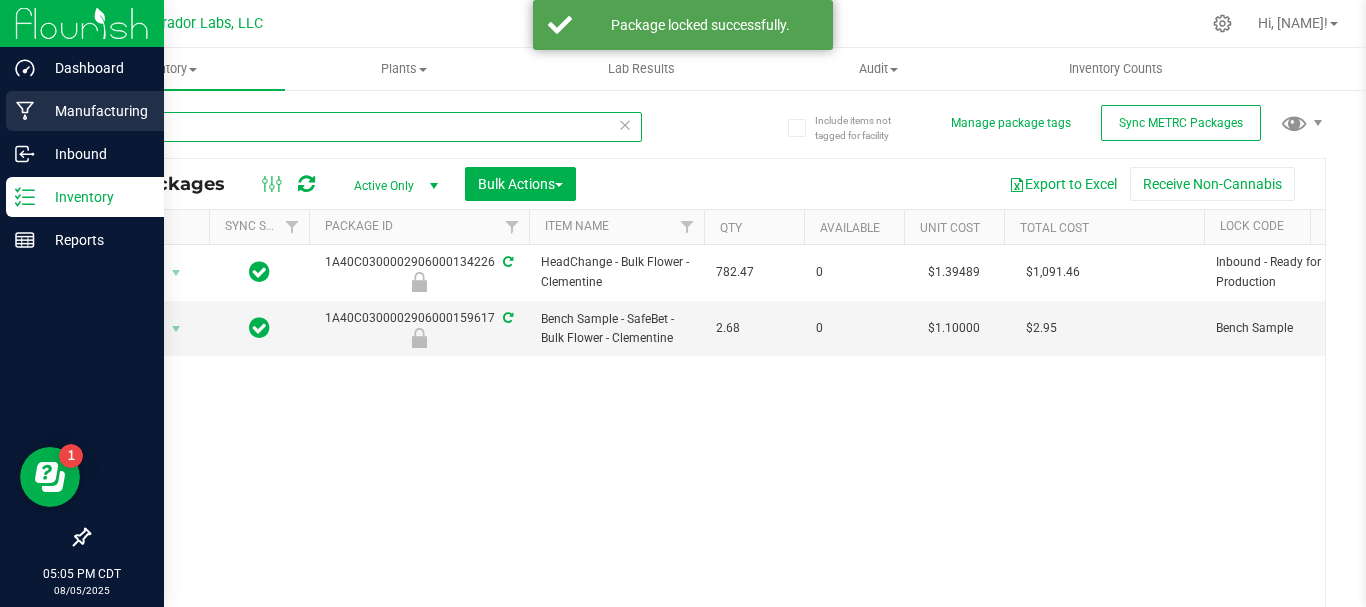 drag, startPoint x: 166, startPoint y: 123, endPoint x: 42, endPoint y: 118, distance: 124.10077 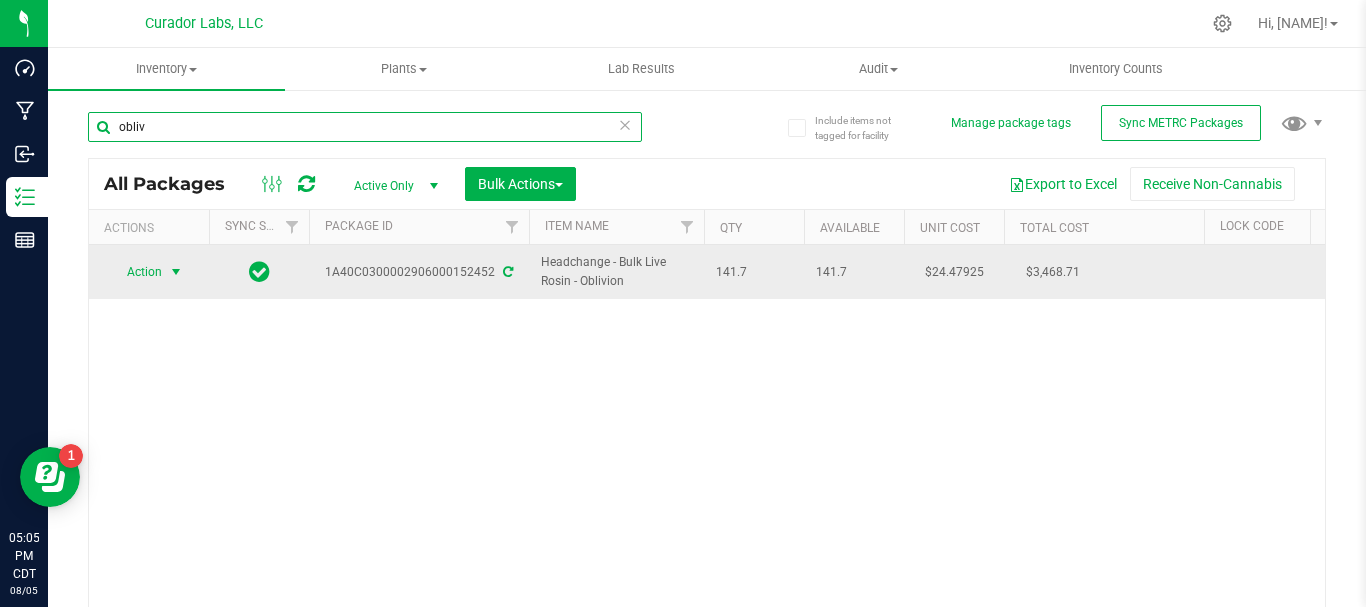 type on "obliv" 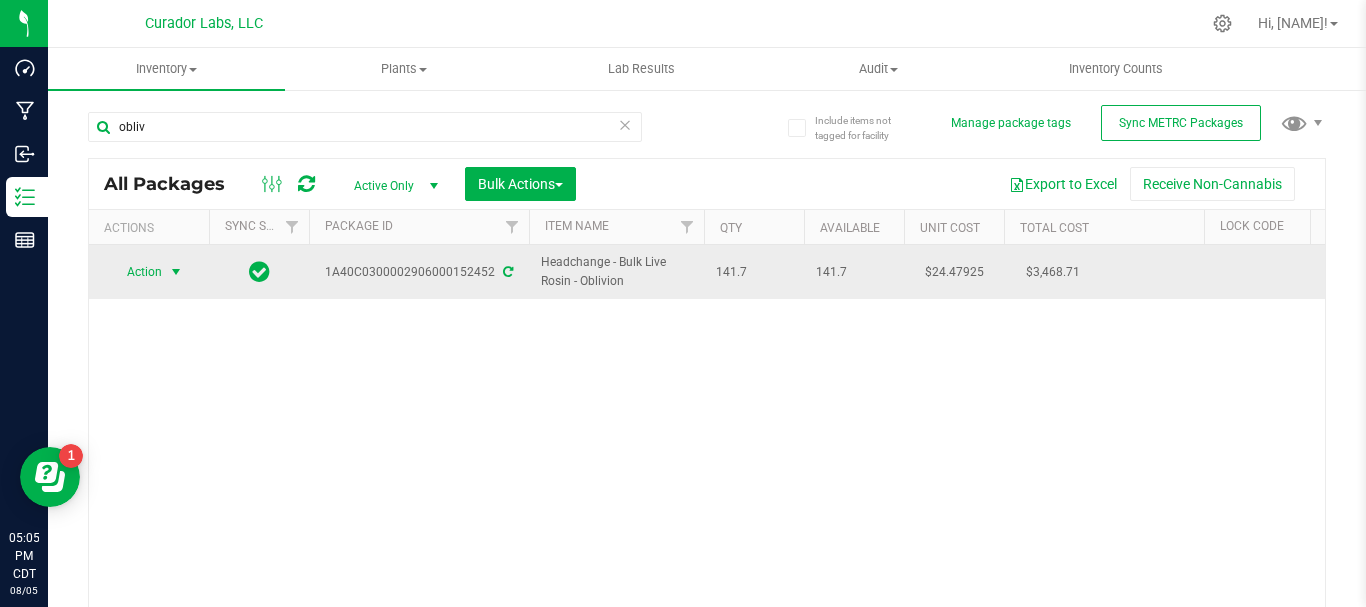 click on "Action" at bounding box center (136, 272) 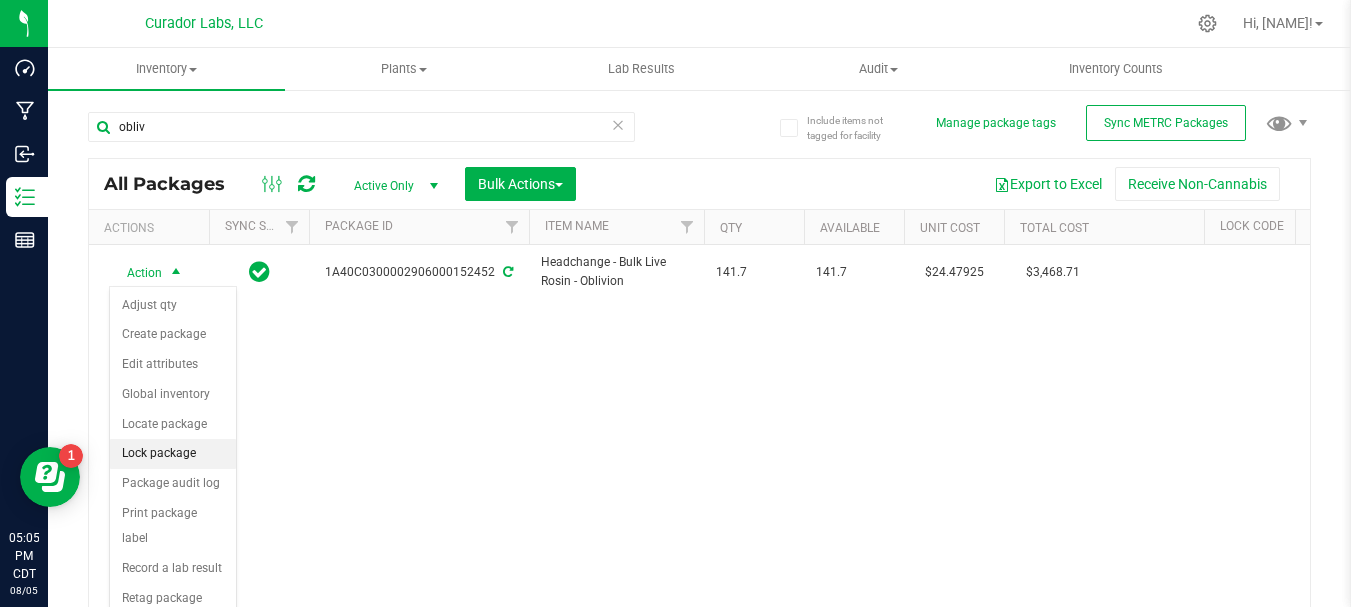 click on "Lock package" at bounding box center [173, 454] 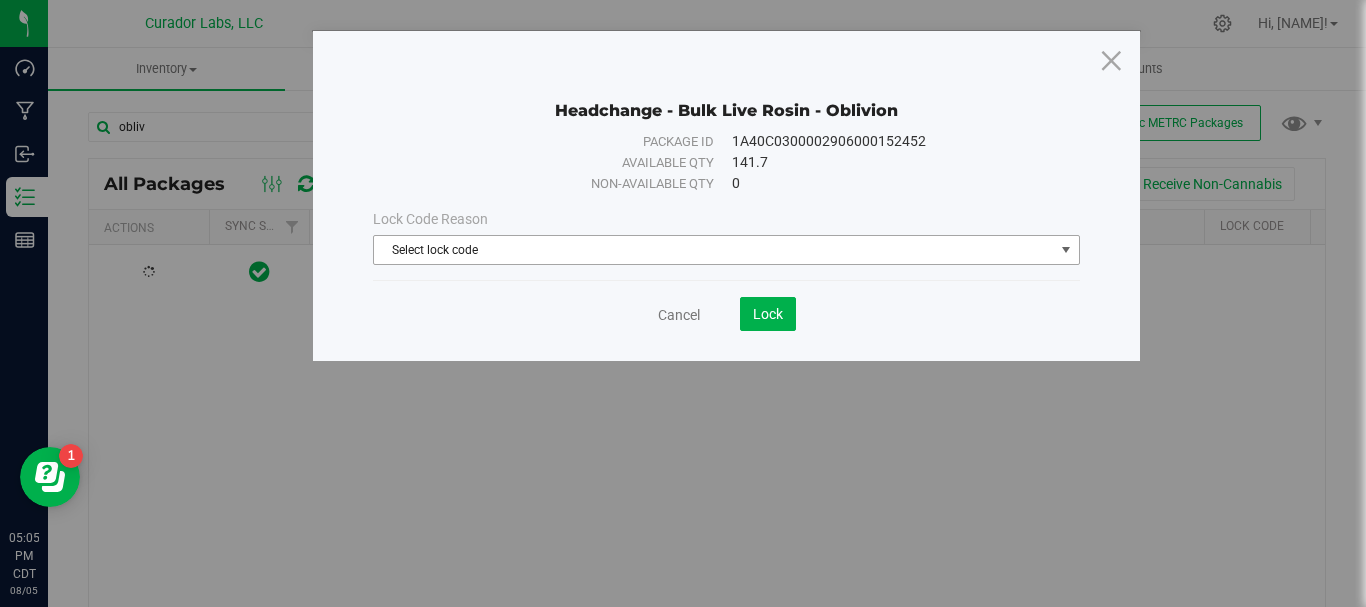 click on "Select lock code" at bounding box center (714, 250) 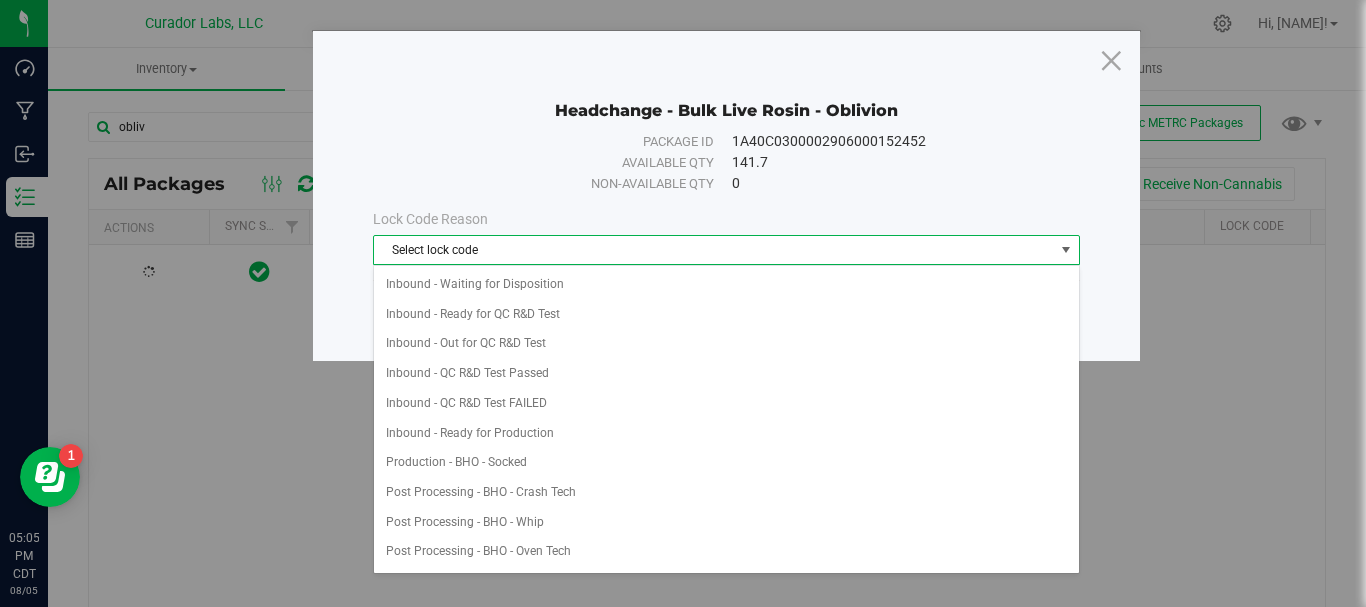 scroll, scrollTop: 150, scrollLeft: 0, axis: vertical 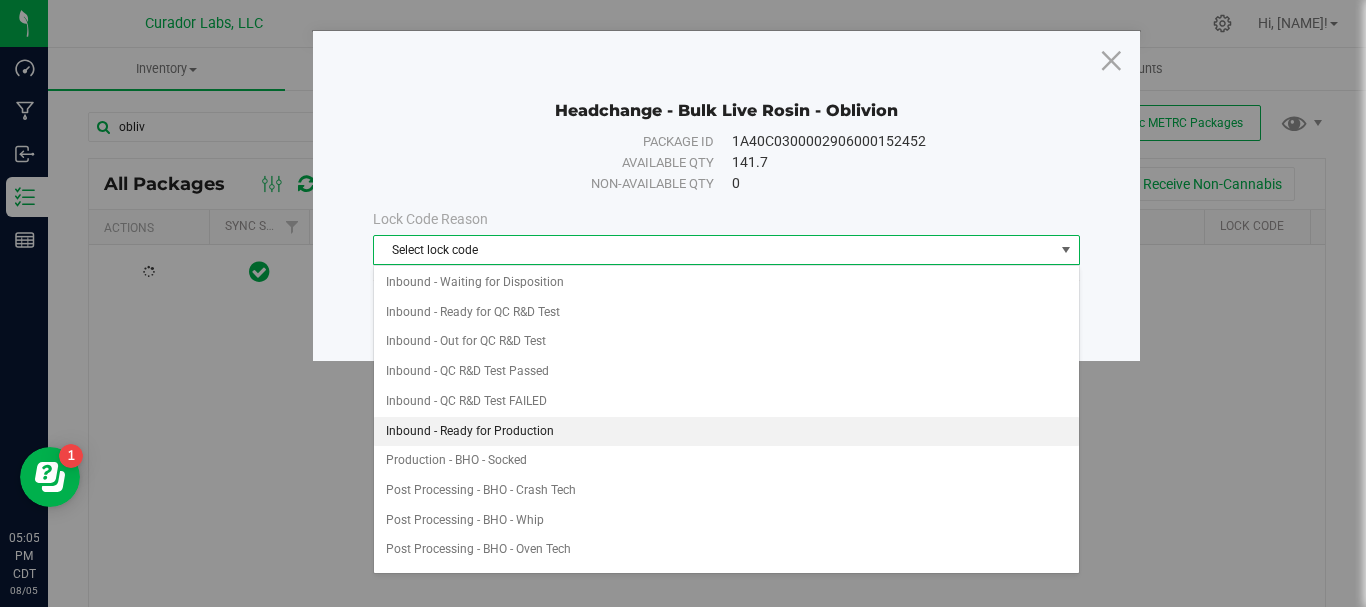 click on "Inbound - Ready for Production" at bounding box center [726, 432] 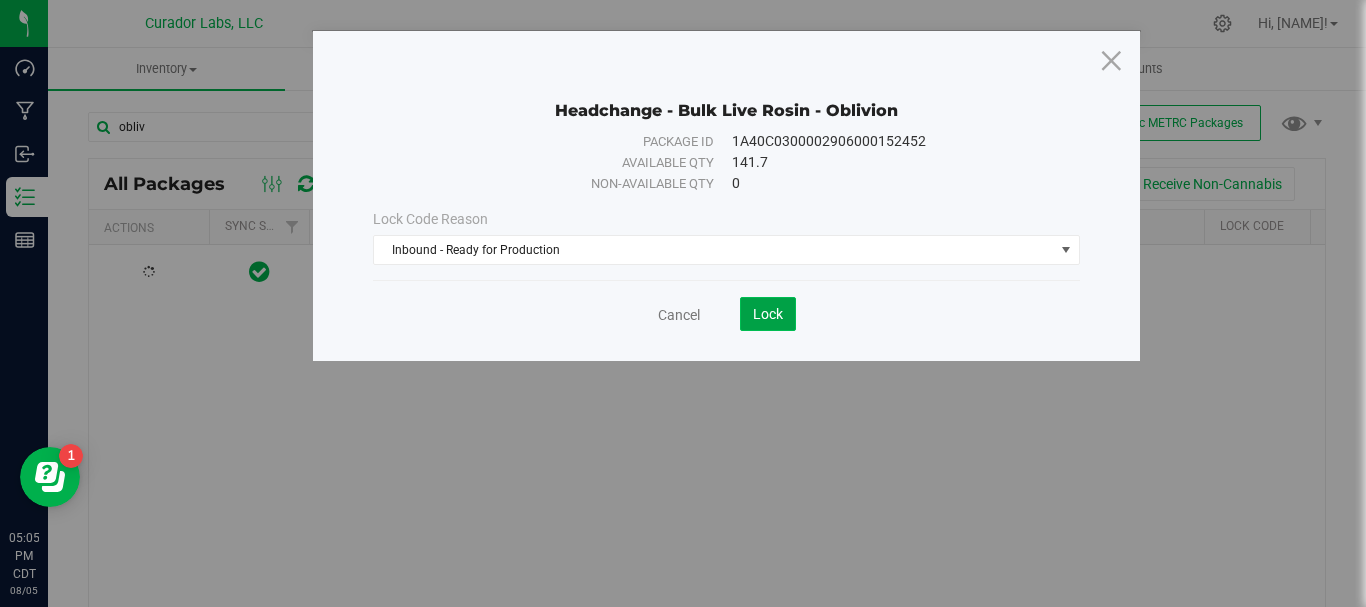 click on "Lock" 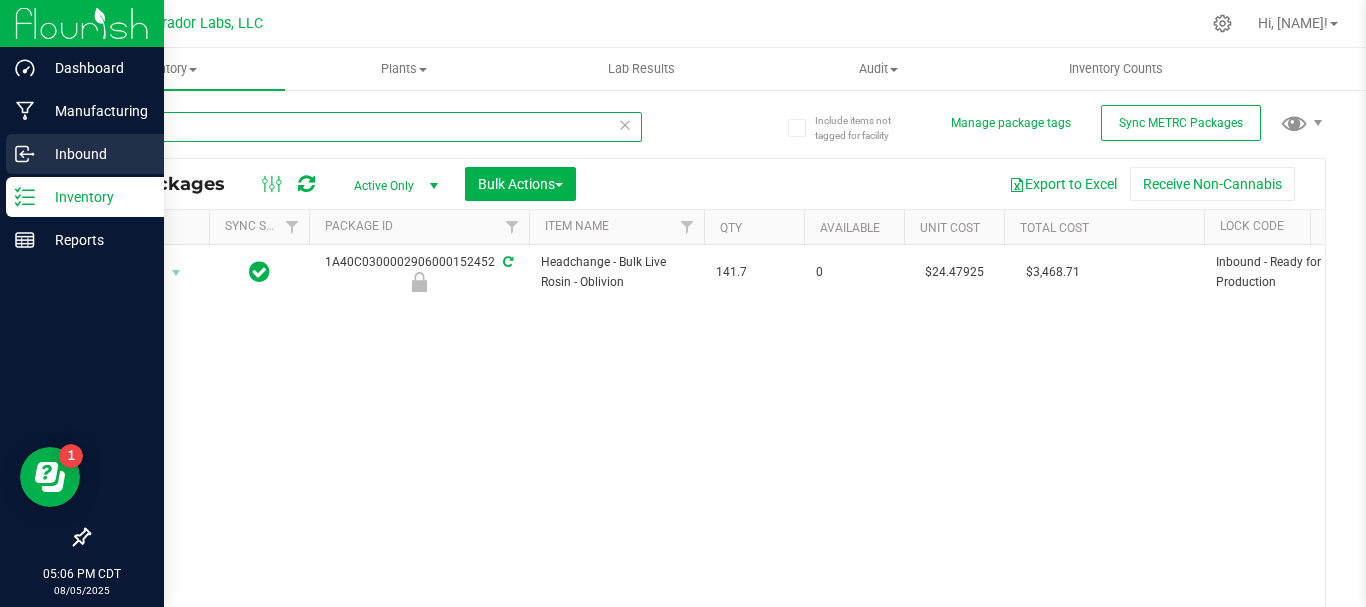 drag, startPoint x: 147, startPoint y: 123, endPoint x: 0, endPoint y: 141, distance: 148.09795 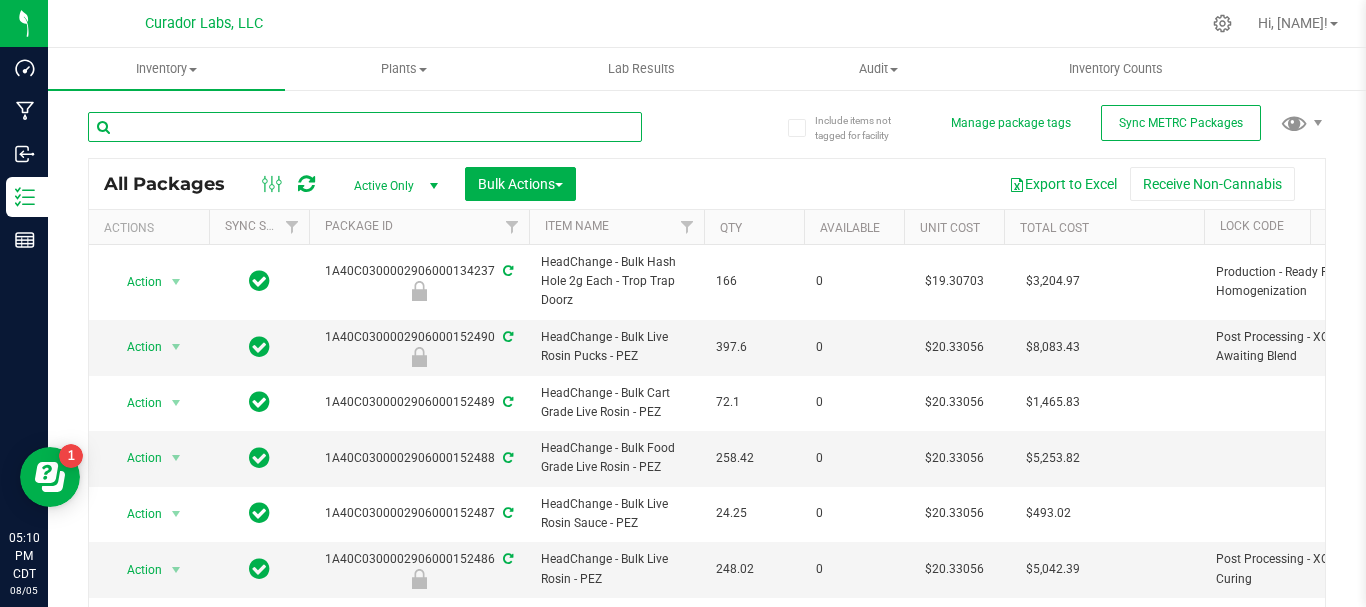 click at bounding box center [365, 127] 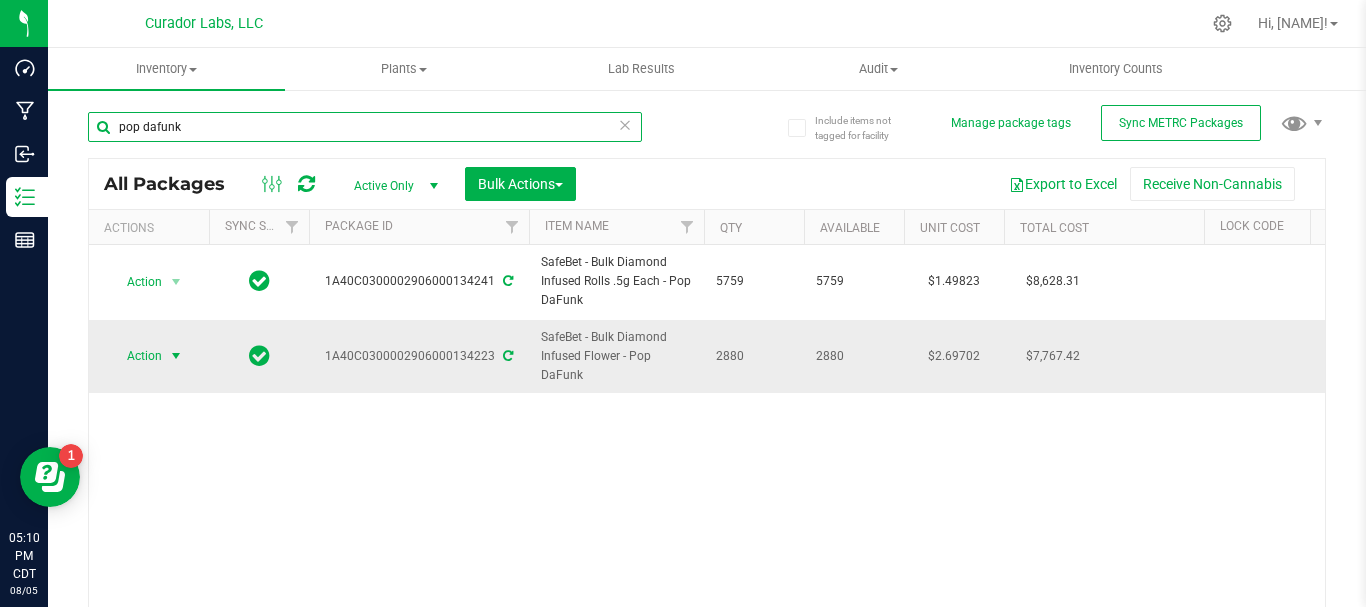 type on "pop dafunk" 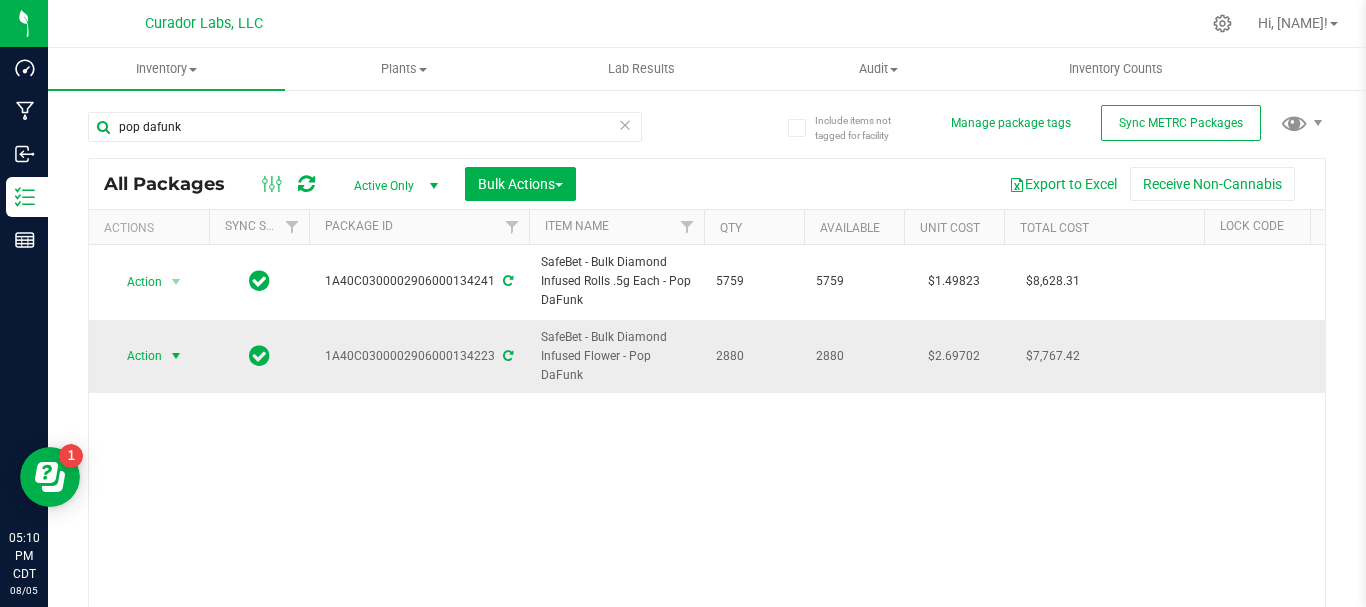 click on "Action" at bounding box center [136, 356] 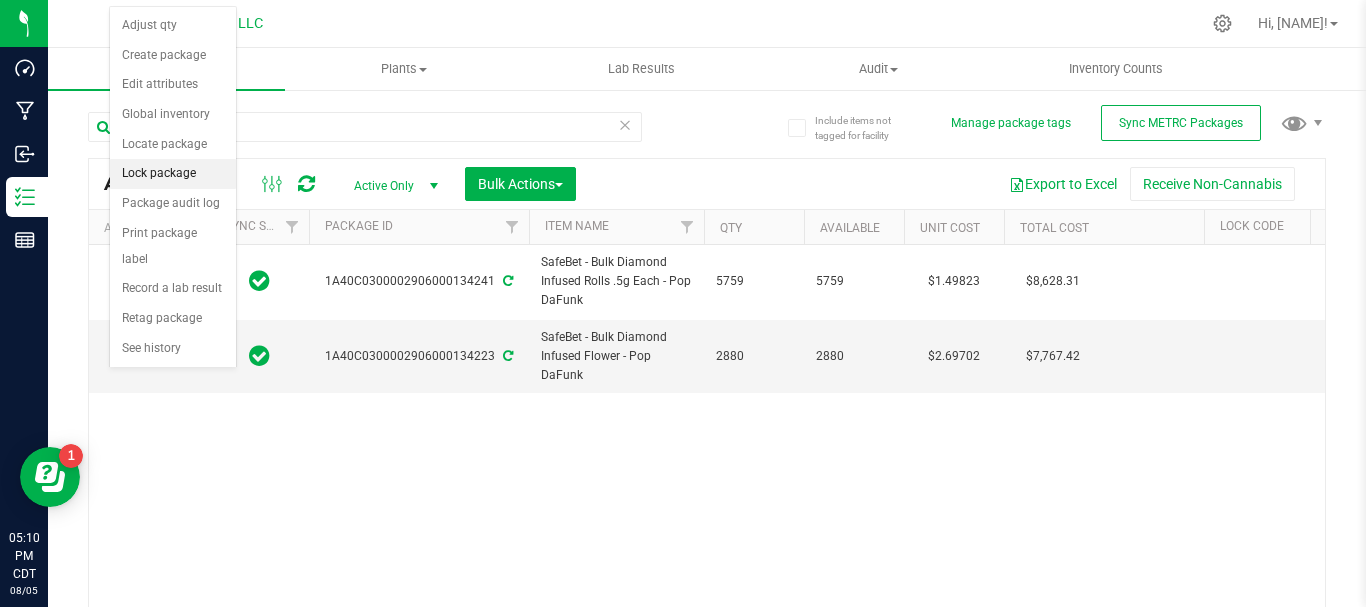 click on "Lock package" at bounding box center (173, 174) 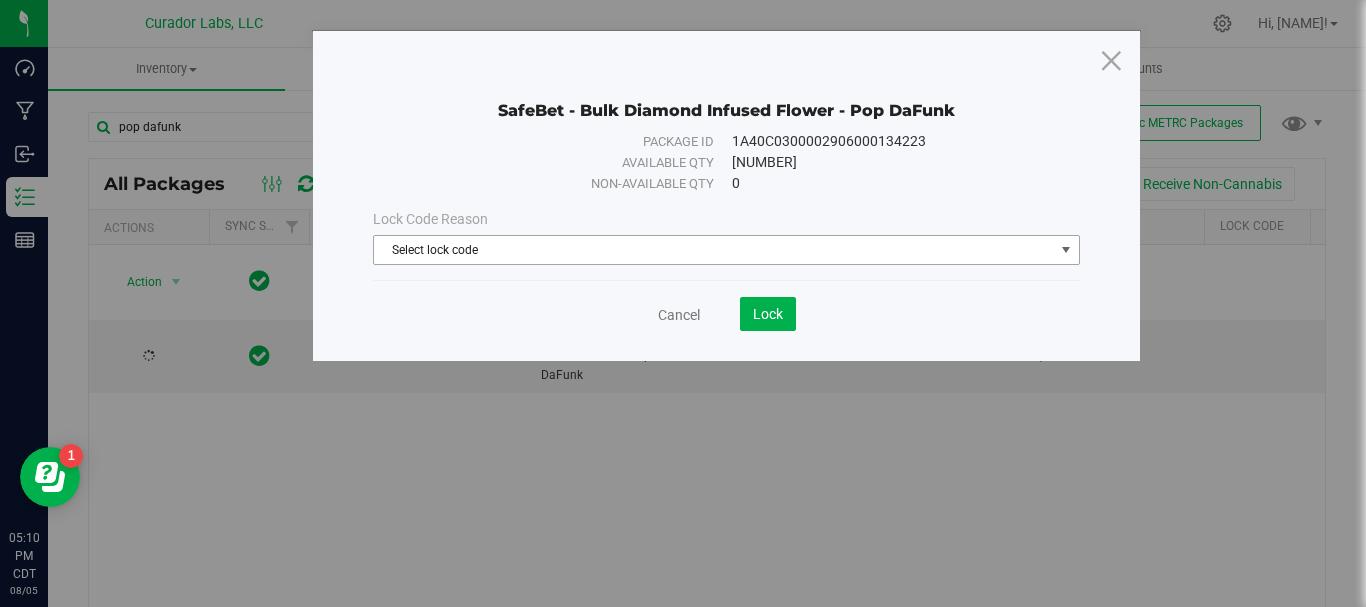 click on "Select lock code" at bounding box center [714, 250] 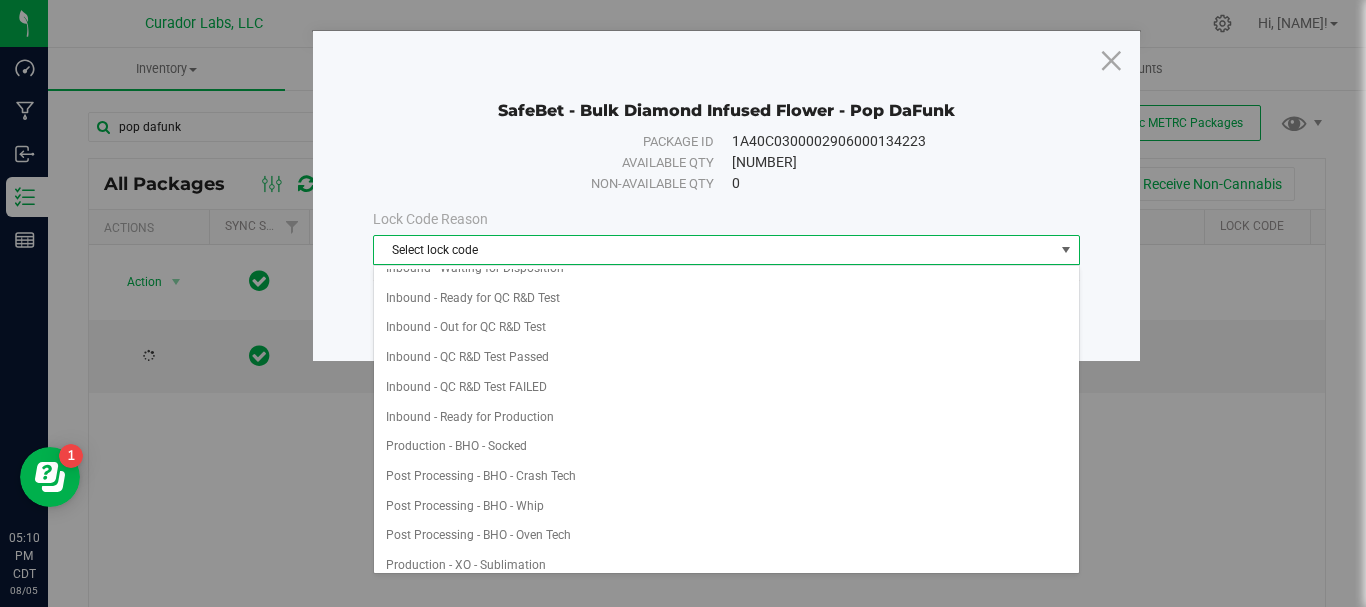 scroll, scrollTop: 167, scrollLeft: 0, axis: vertical 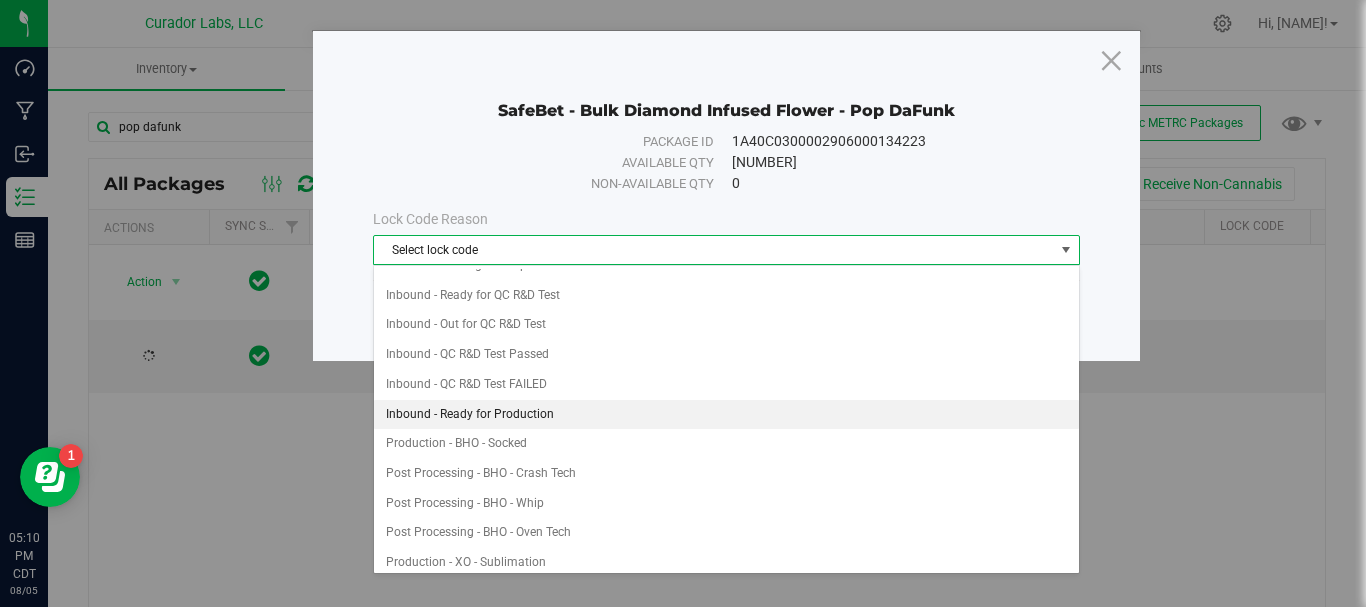 click on "Inbound - Ready for Production" at bounding box center [726, 415] 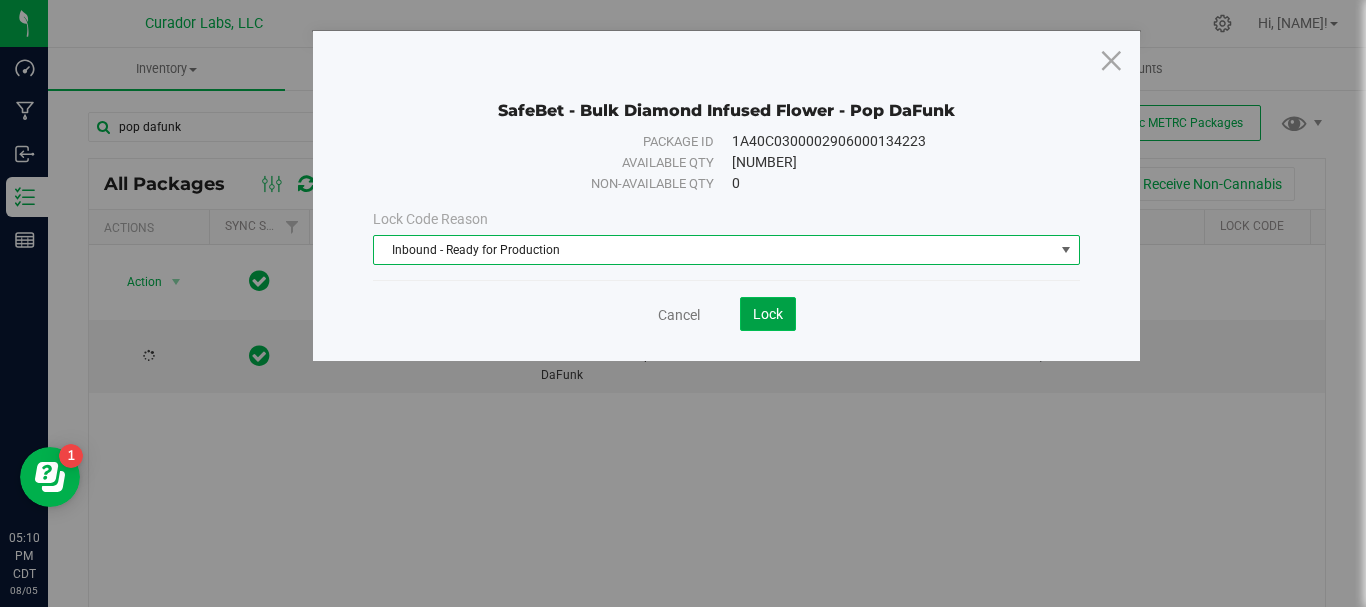 click on "Lock" 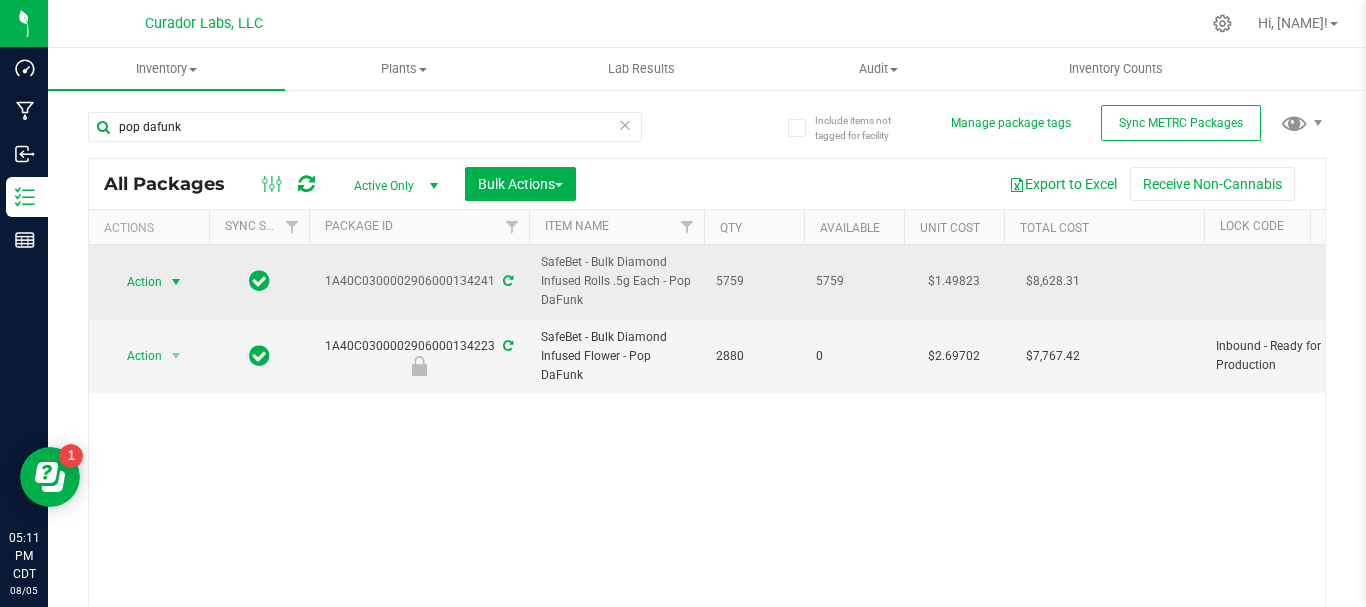 click on "Action" at bounding box center [136, 282] 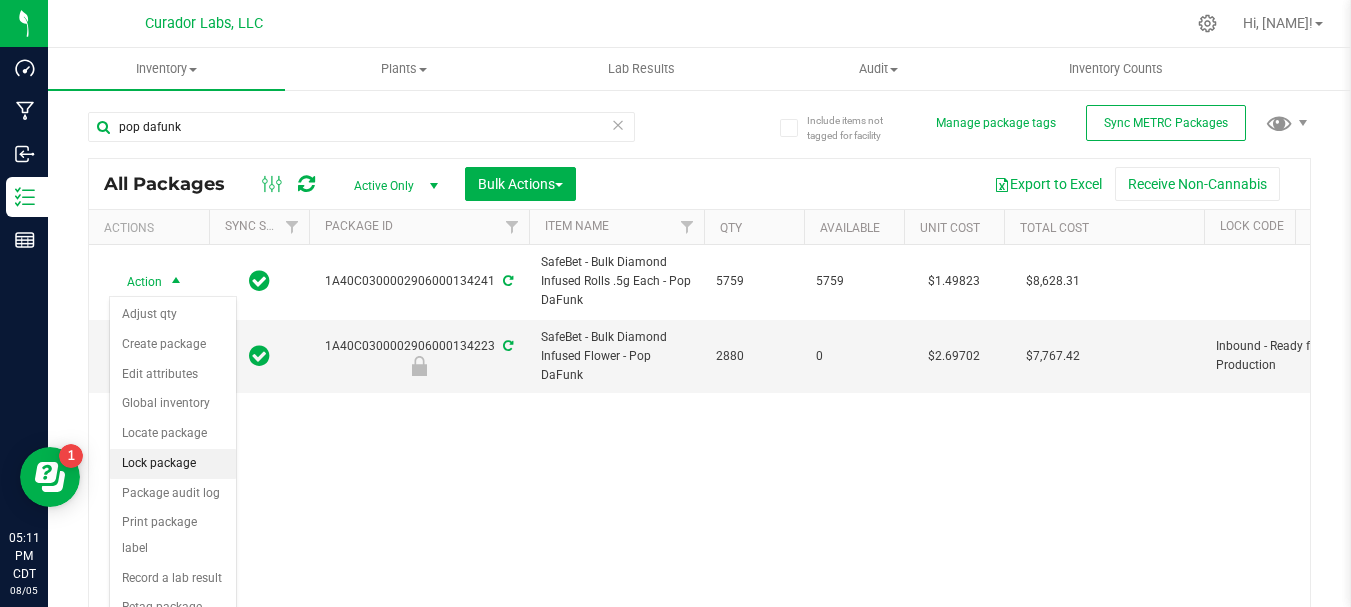 click on "Lock package" at bounding box center (173, 464) 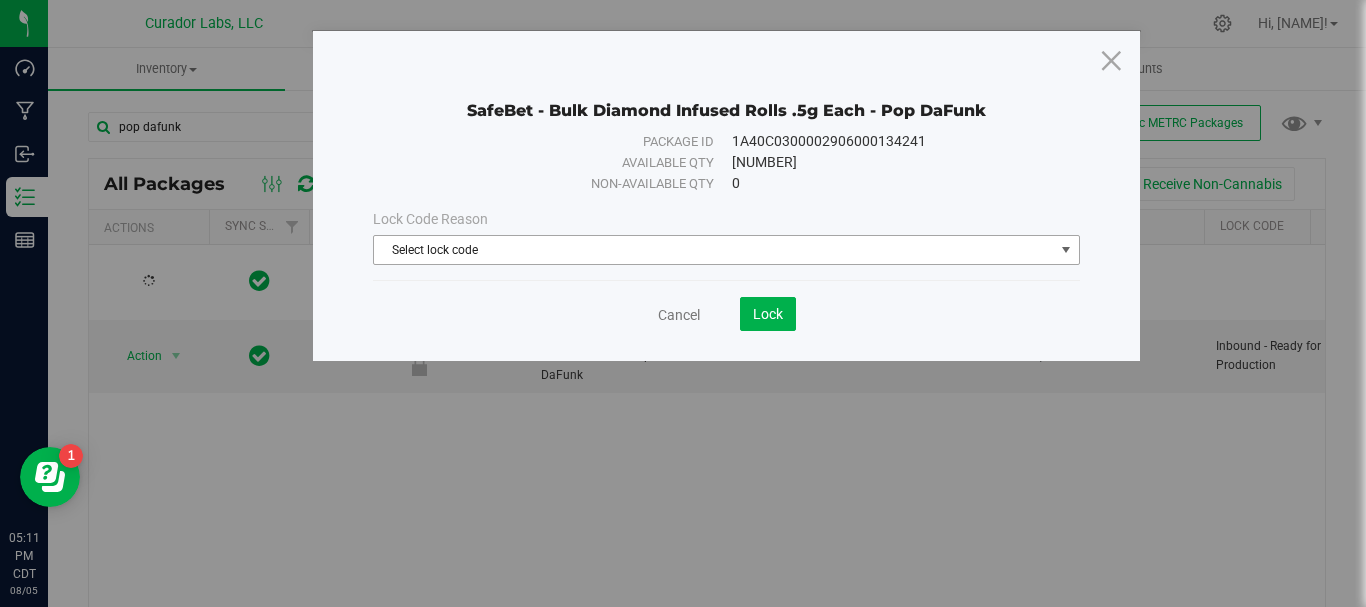 click on "Select lock code" at bounding box center [714, 250] 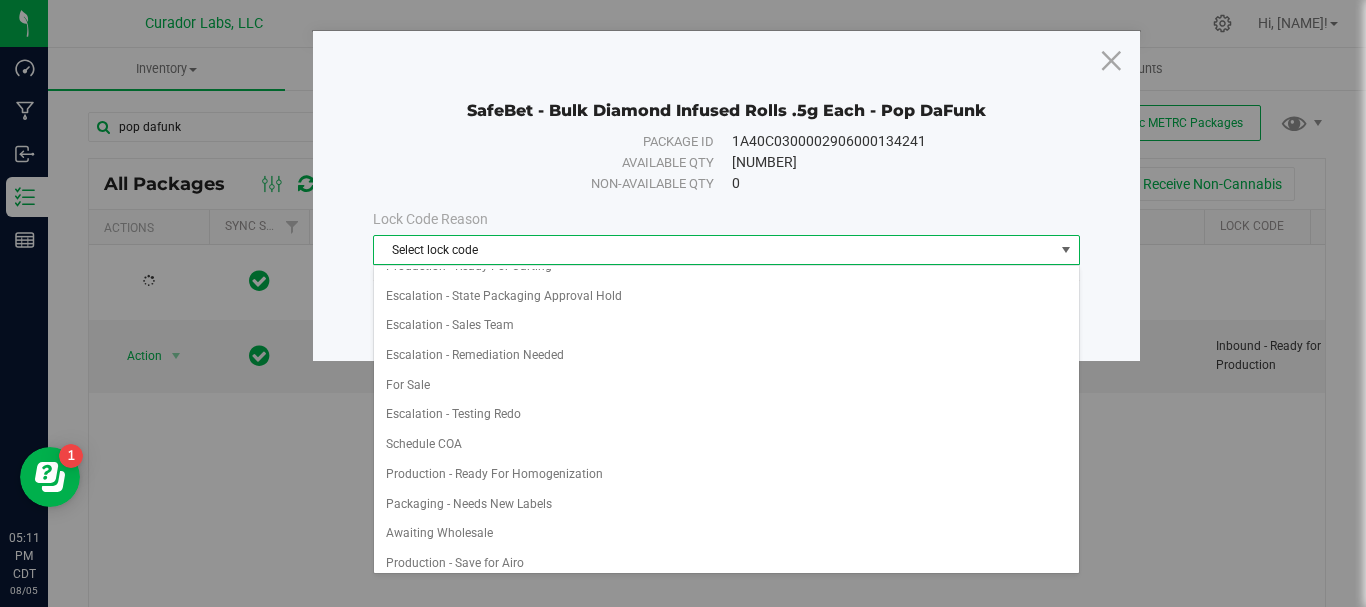 scroll, scrollTop: 1050, scrollLeft: 0, axis: vertical 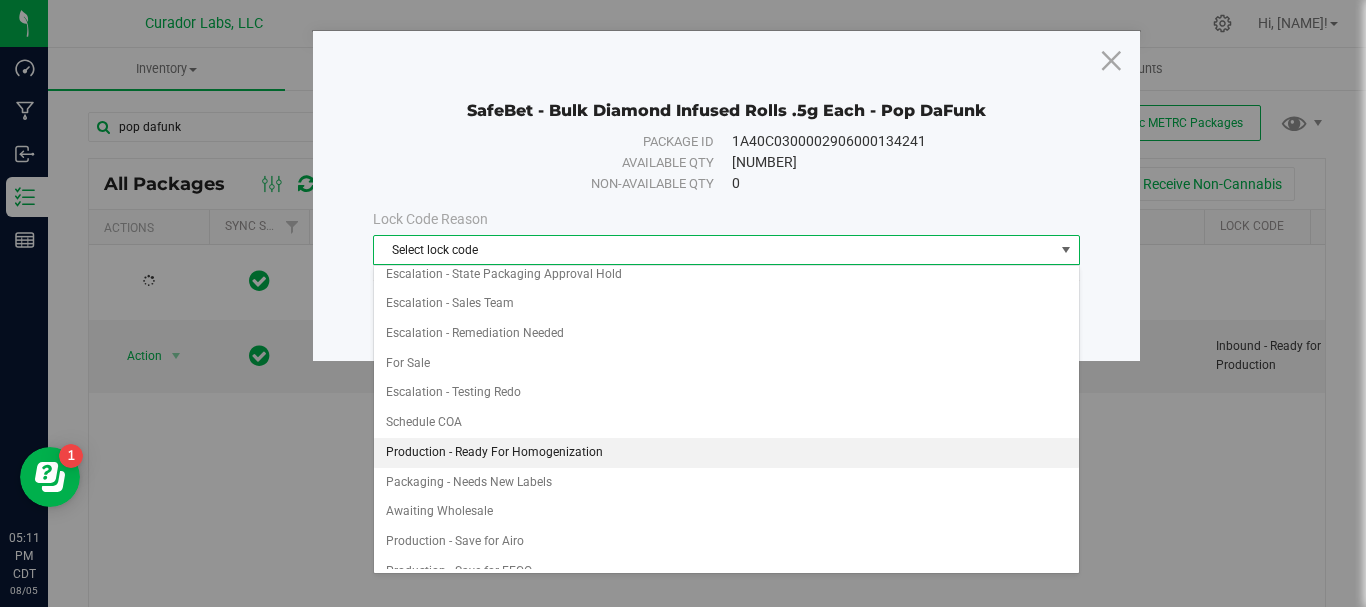 click on "Production - Ready For Homogenization" at bounding box center [726, 453] 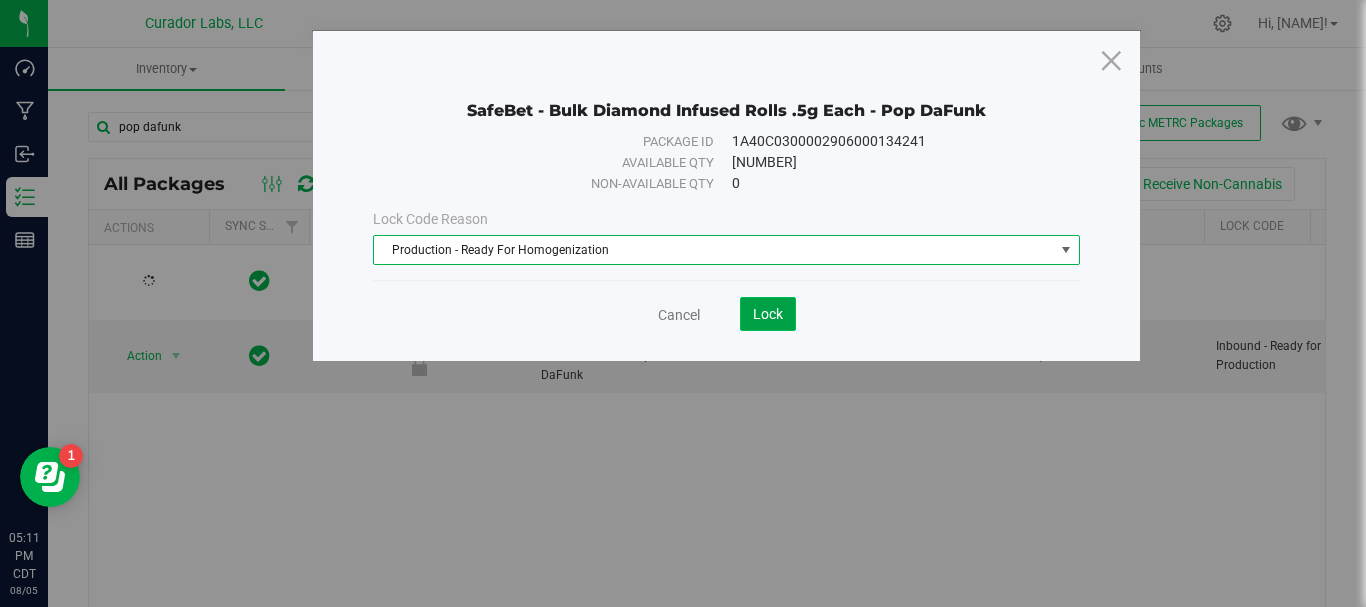 click on "Lock" 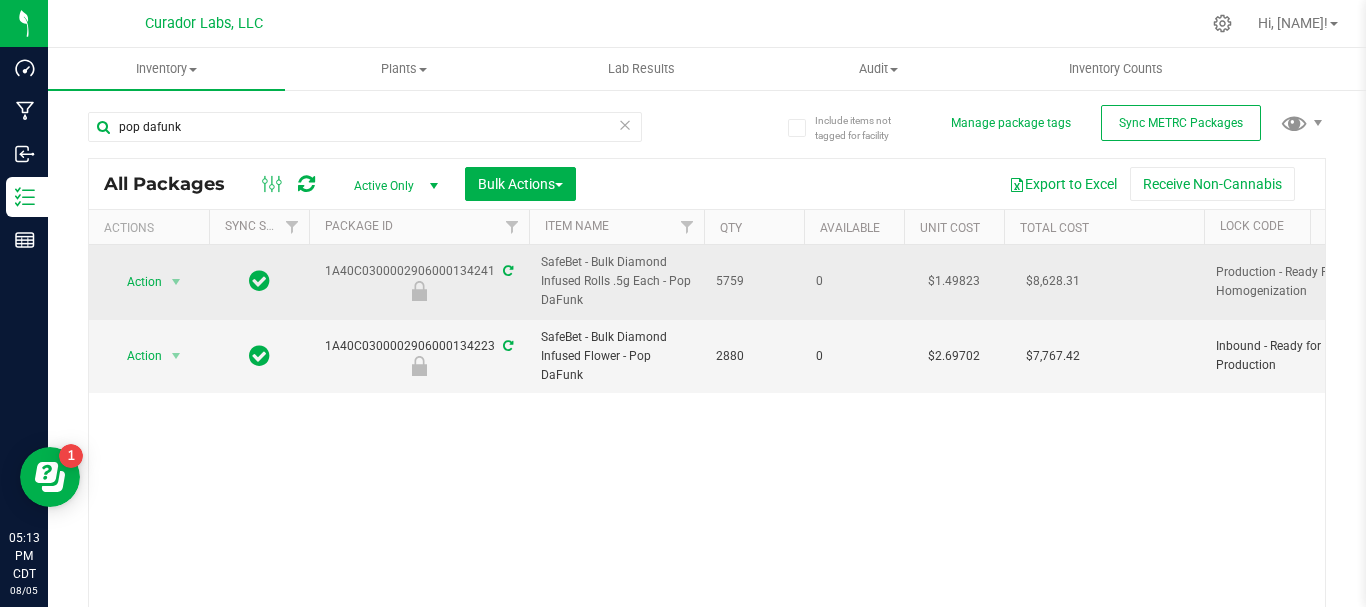 drag, startPoint x: 770, startPoint y: 269, endPoint x: 330, endPoint y: 273, distance: 440.0182 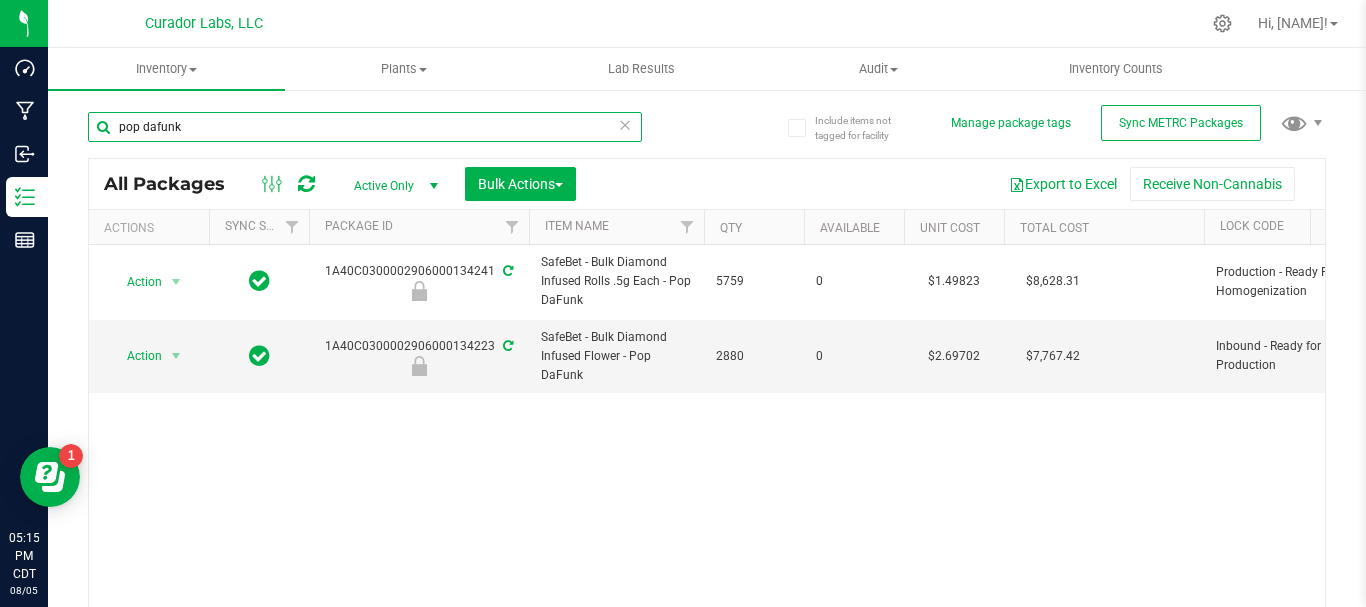 drag, startPoint x: 226, startPoint y: 122, endPoint x: 89, endPoint y: 124, distance: 137.0146 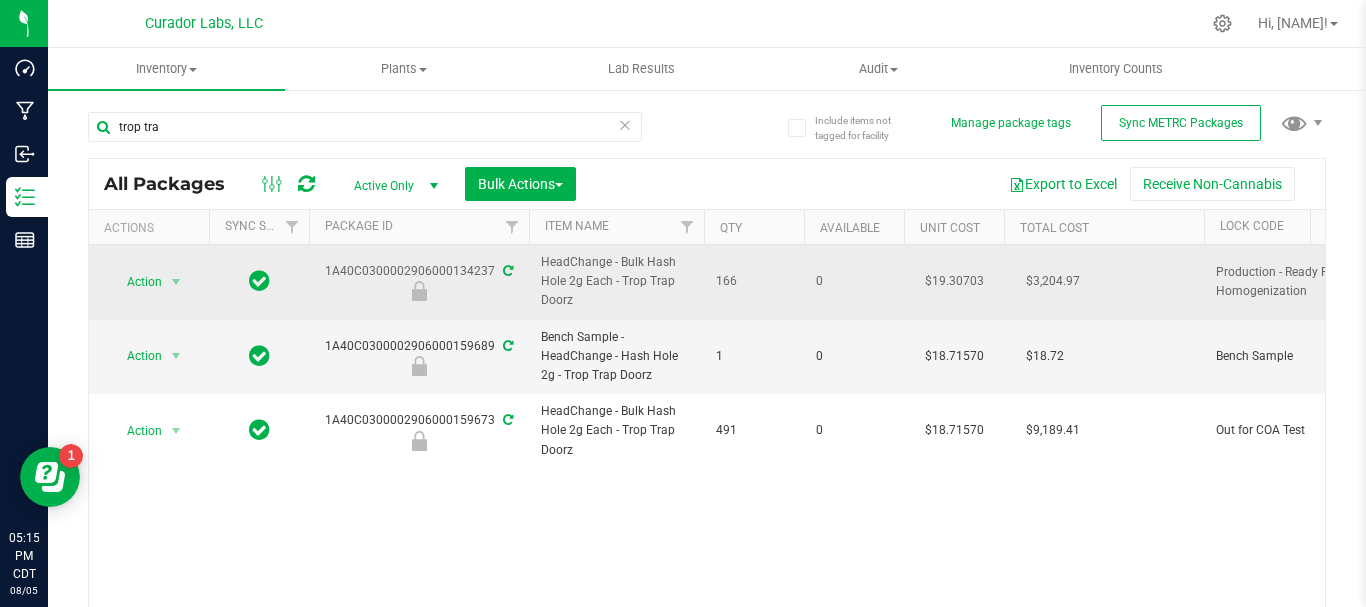 drag, startPoint x: 747, startPoint y: 274, endPoint x: 330, endPoint y: 266, distance: 417.07672 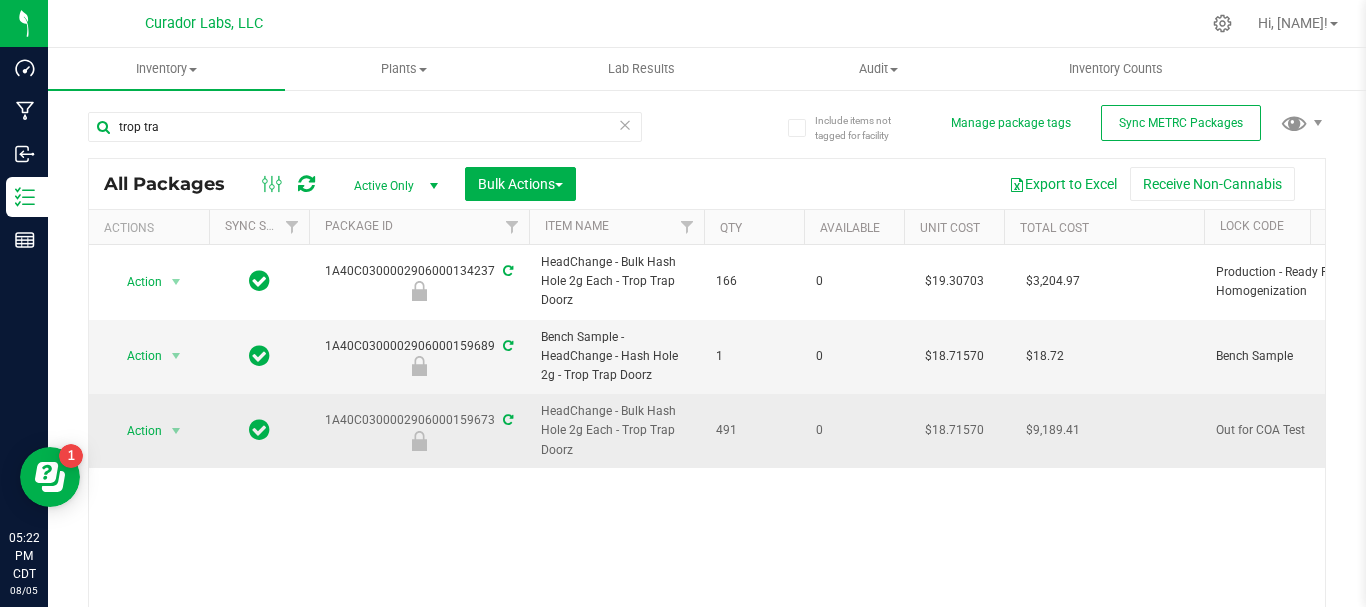 click on "HeadChange - Bulk Hash Hole 2g Each - Trop Trap Doorz" at bounding box center [616, 431] 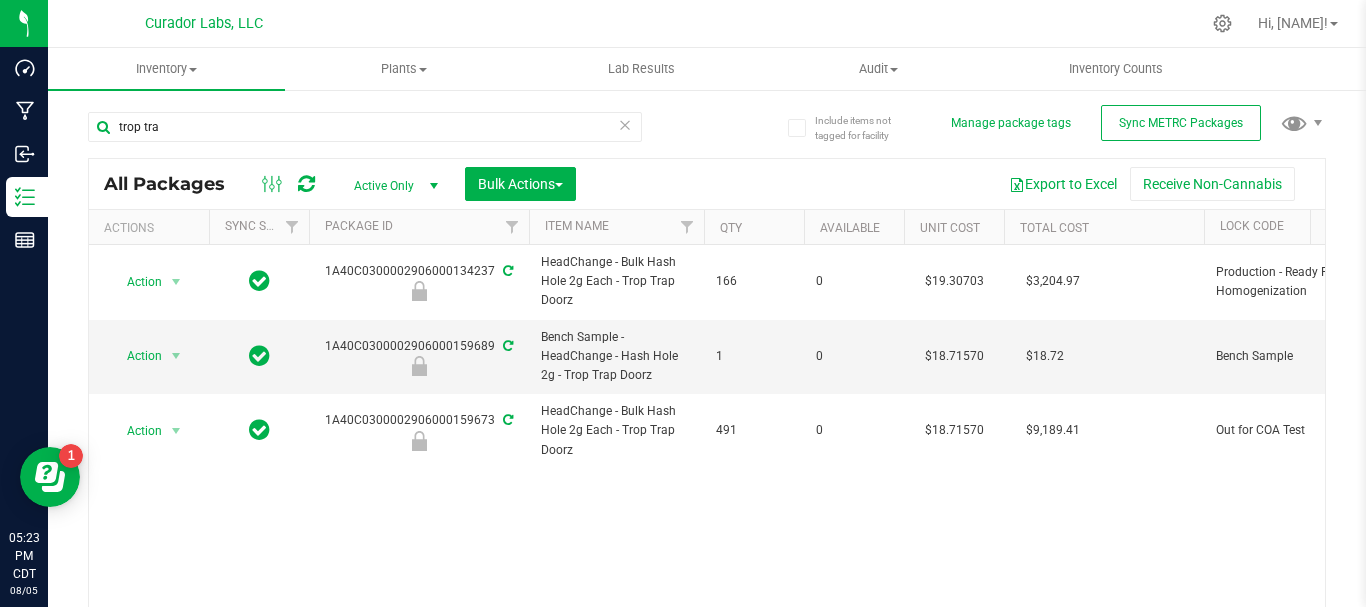 click on "Action Action Edit attributes Global inventory Locate package Package audit log Print package label Record a lab result See history Unlock package
1A40C0300002906000134237
HeadChange - Bulk Hash Hole 2g Each - Trop Trap Doorz
166
0
$19.30703 $3,204.97
Production - Ready For Homogenization
Each
(2 g ea.)
$0.00000
080525HCBHHTRPTRPDRZ
Created" at bounding box center (707, 436) 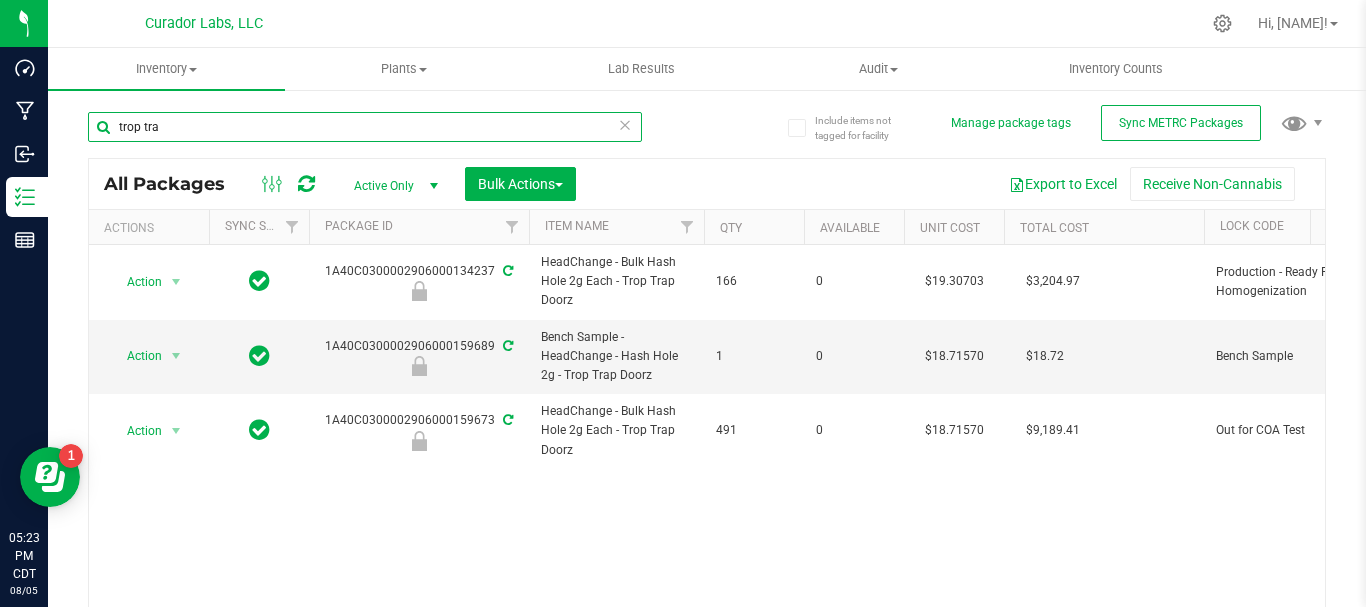 click on "trop tra" at bounding box center (365, 127) 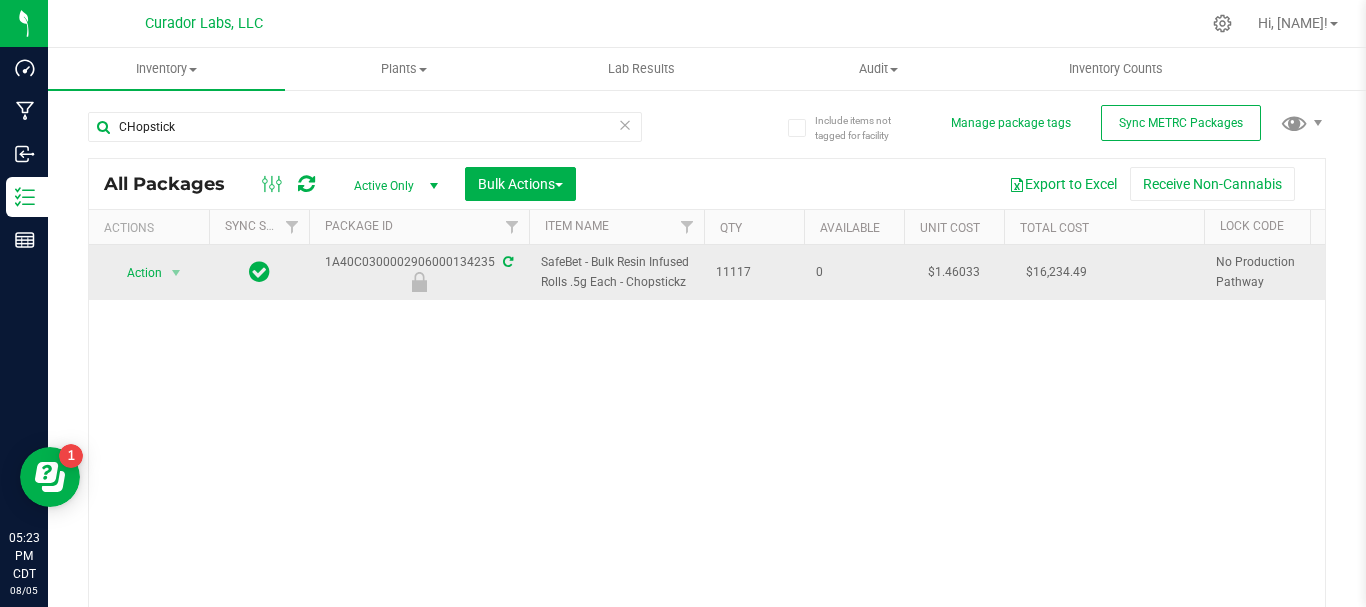 drag, startPoint x: 693, startPoint y: 272, endPoint x: 536, endPoint y: 266, distance: 157.11461 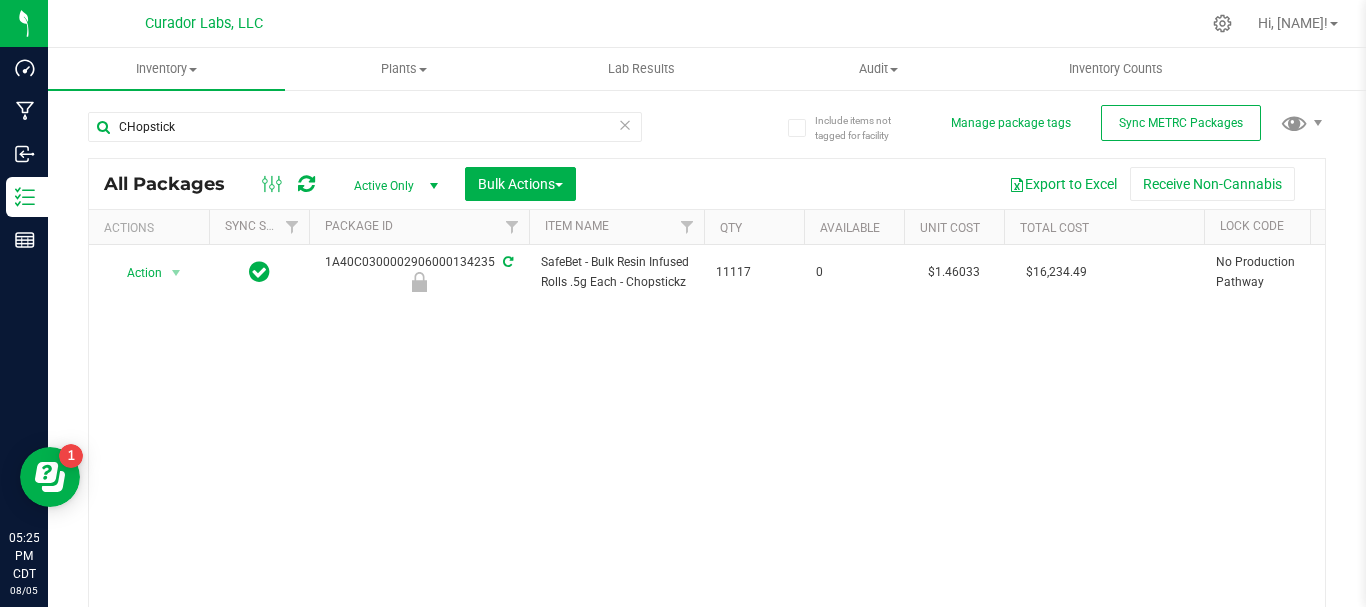 click on "Action Action Edit attributes Global inventory Locate package Package audit log Print package label Record a lab result See history Unlock package
1A40C0300002906000134235
SafeBet - Bulk Resin Infused Rolls .5g Each - Chopstickz
11117
0
$1.46033 $16,234.49
No Production Pathway
Each
(0.5 g ea.)
NotSubmitted
$0.00000
072425SBBIFBLND1
Created
Bulk Rosin Puck Blend" at bounding box center (707, 436) 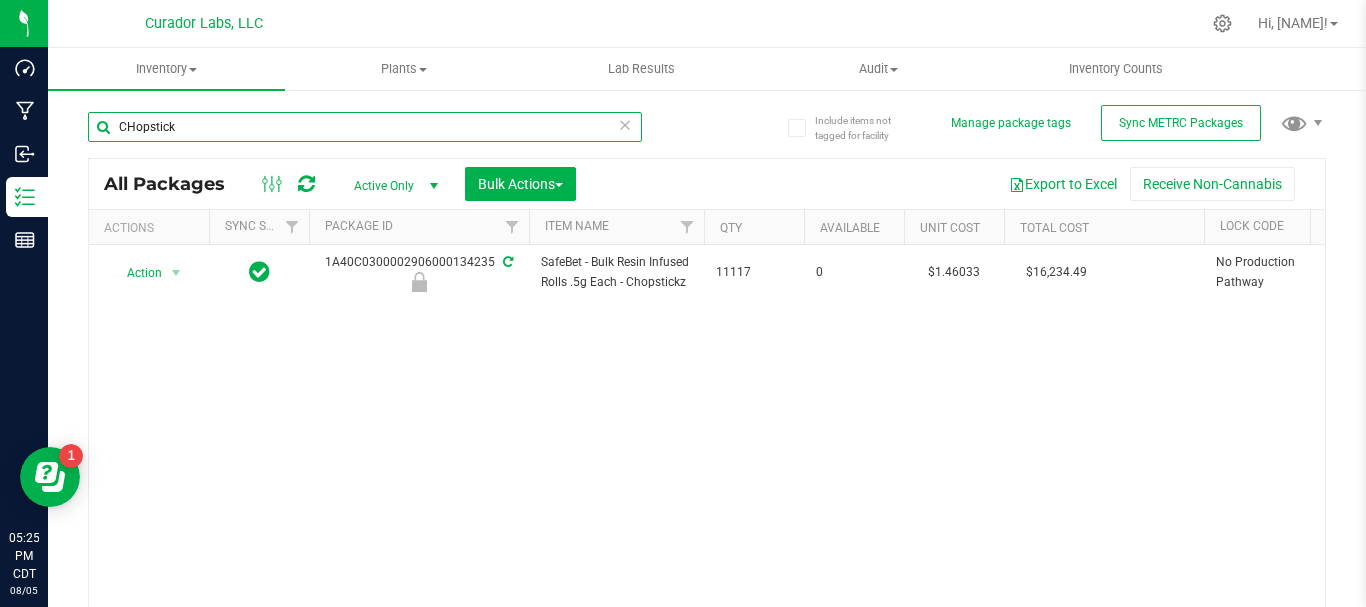 click on "CHopstick" at bounding box center [365, 127] 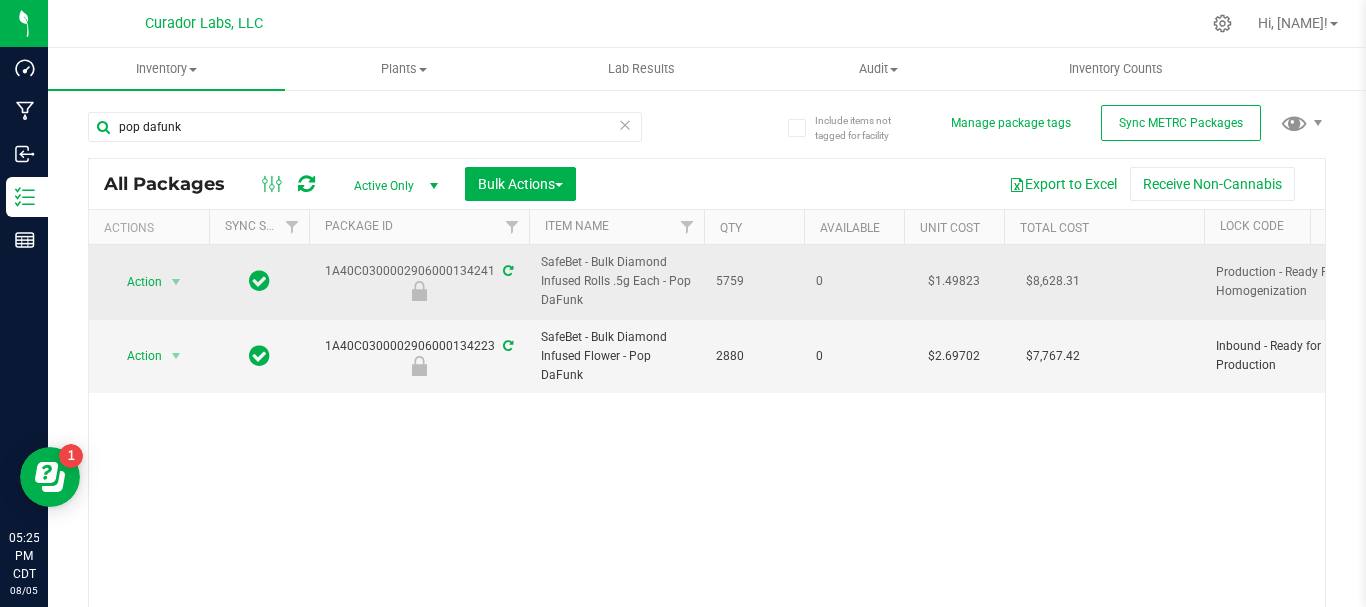 click on "SafeBet - Bulk Diamond Infused Rolls .5g Each - Pop DaFunk" at bounding box center [616, 282] 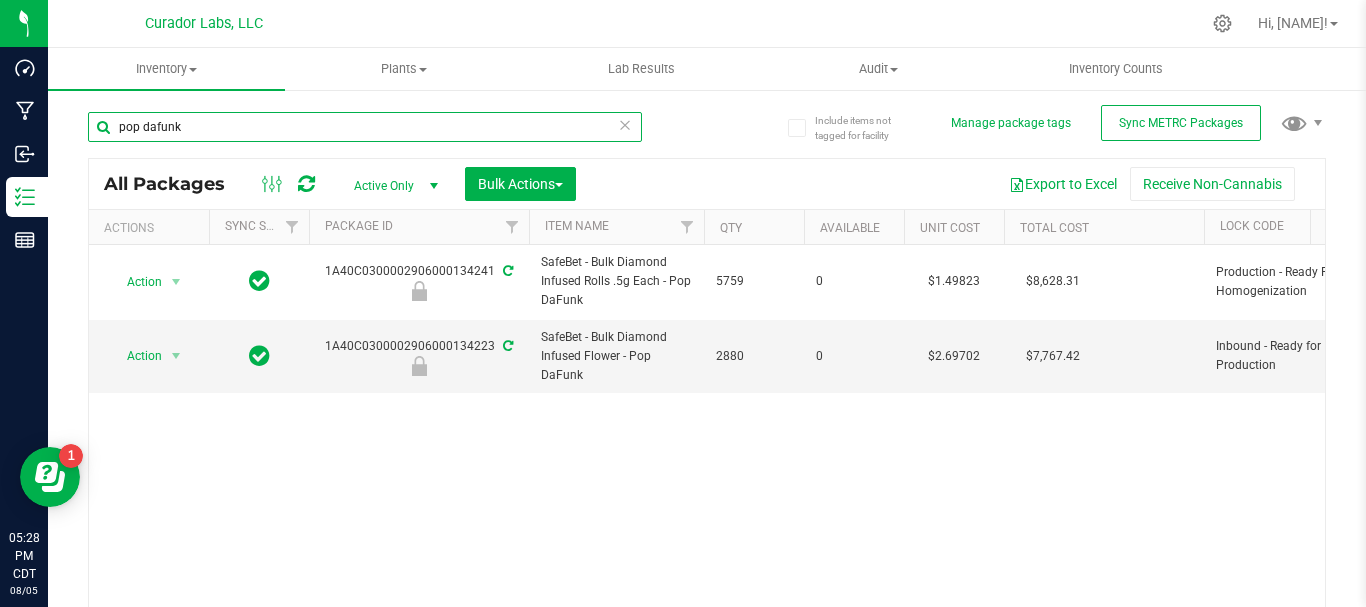 click on "pop dafunk" at bounding box center [365, 127] 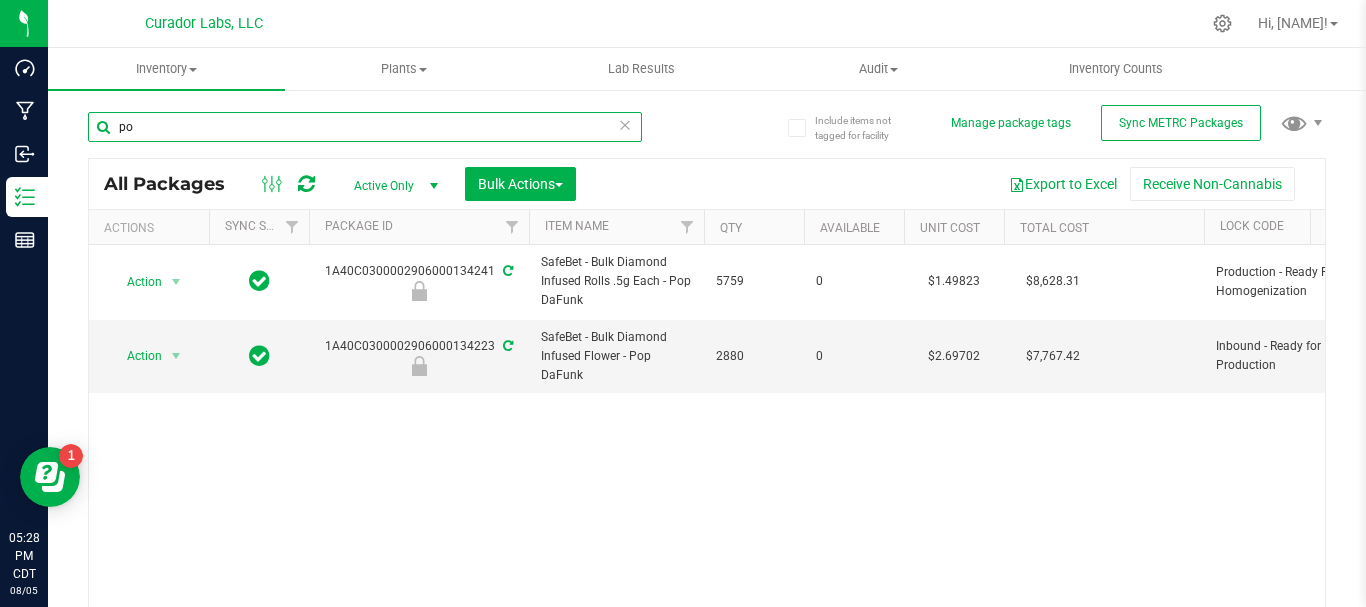 type on "p" 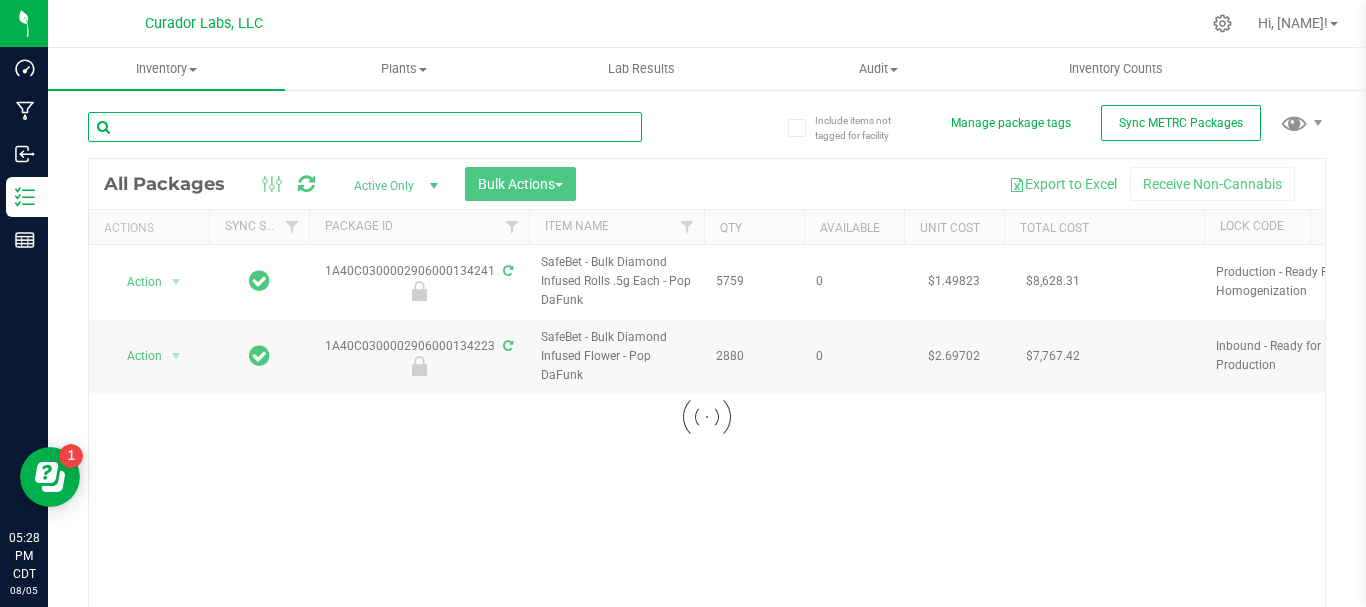type 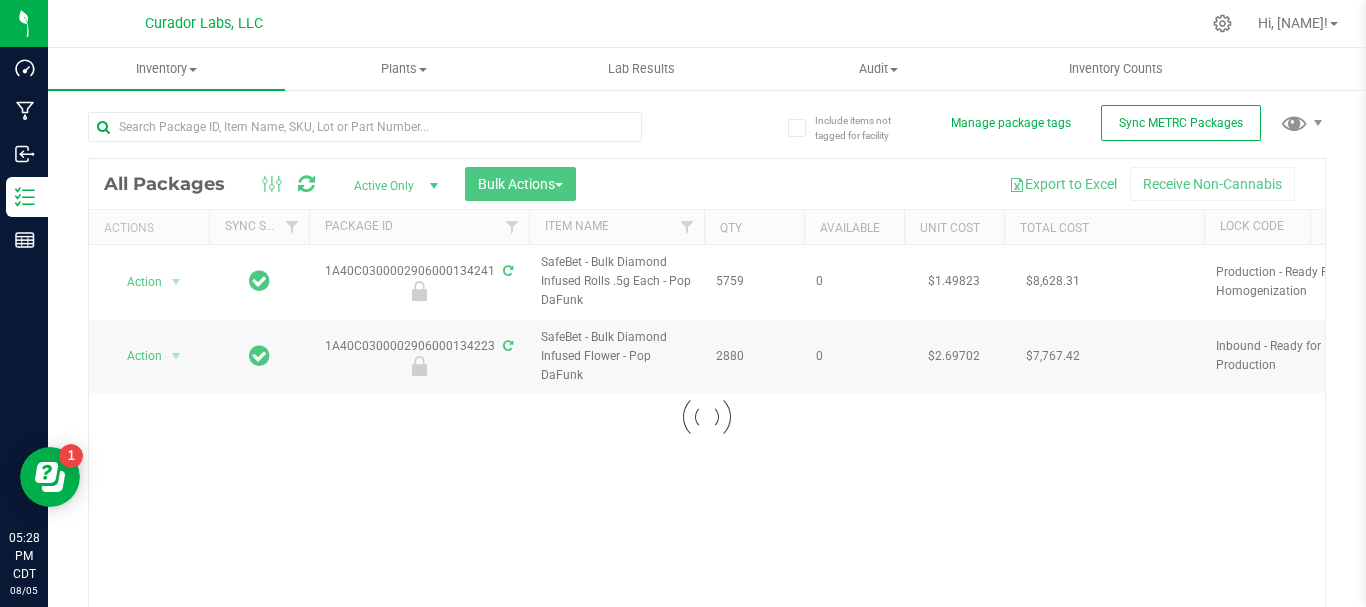 click at bounding box center [707, 417] 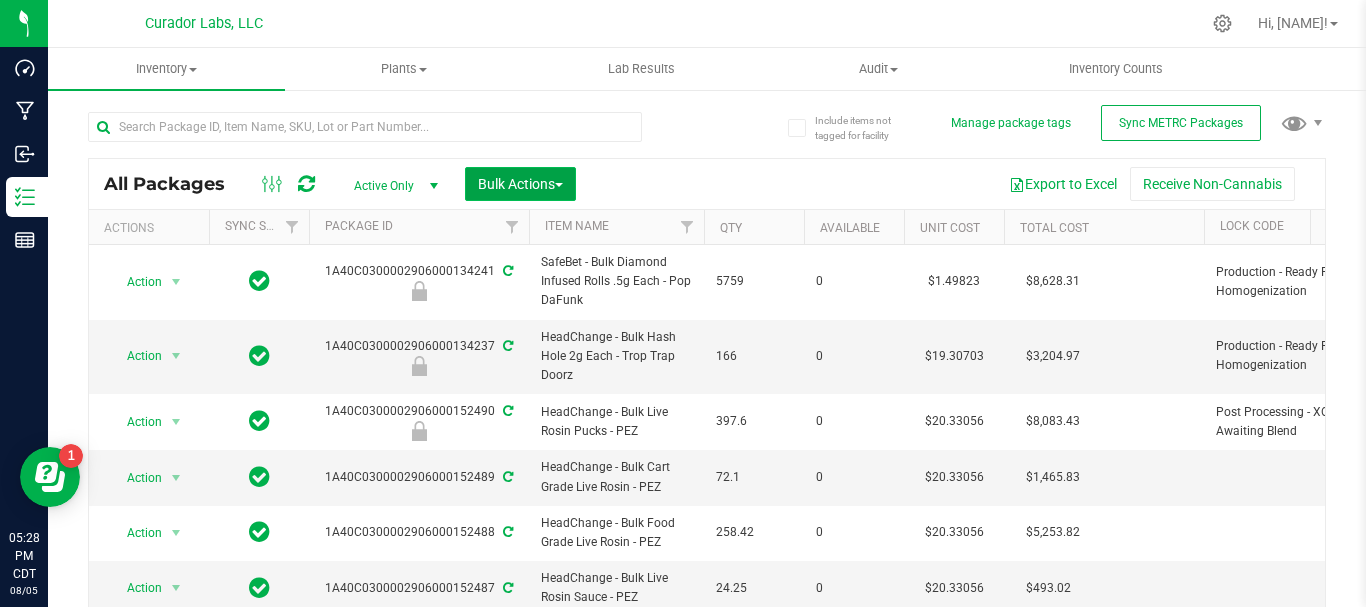 click on "Bulk Actions" at bounding box center [520, 184] 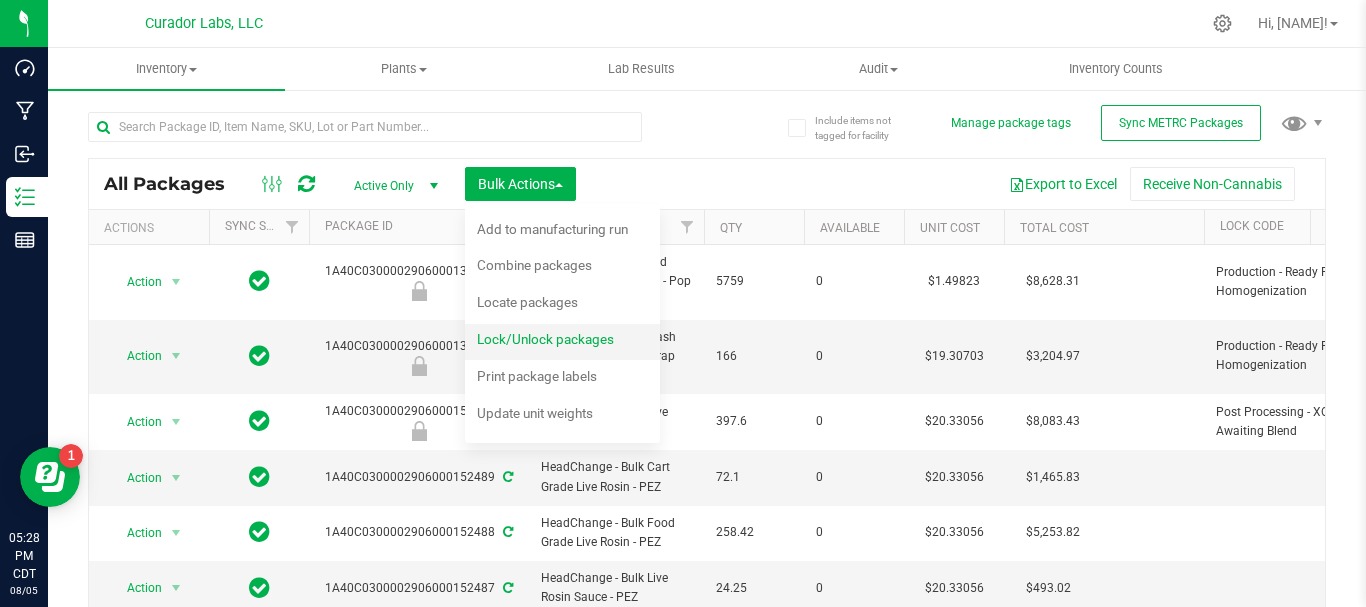click on "Lock/Unlock packages" at bounding box center [559, 342] 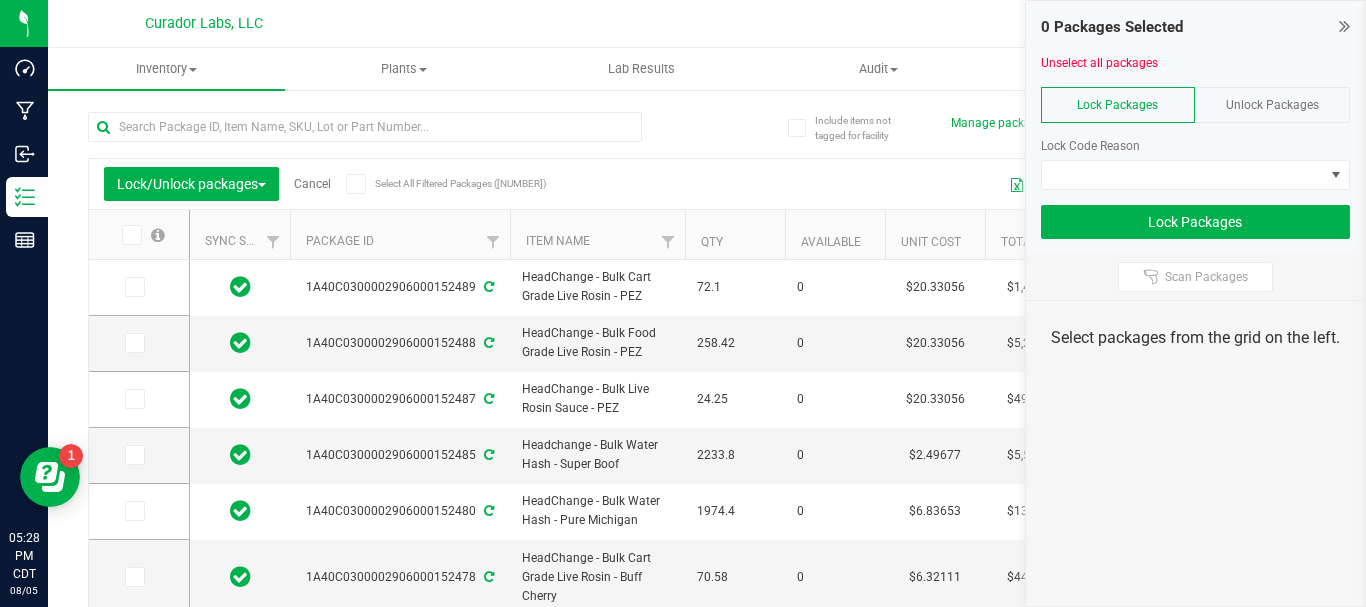 scroll, scrollTop: 49, scrollLeft: 0, axis: vertical 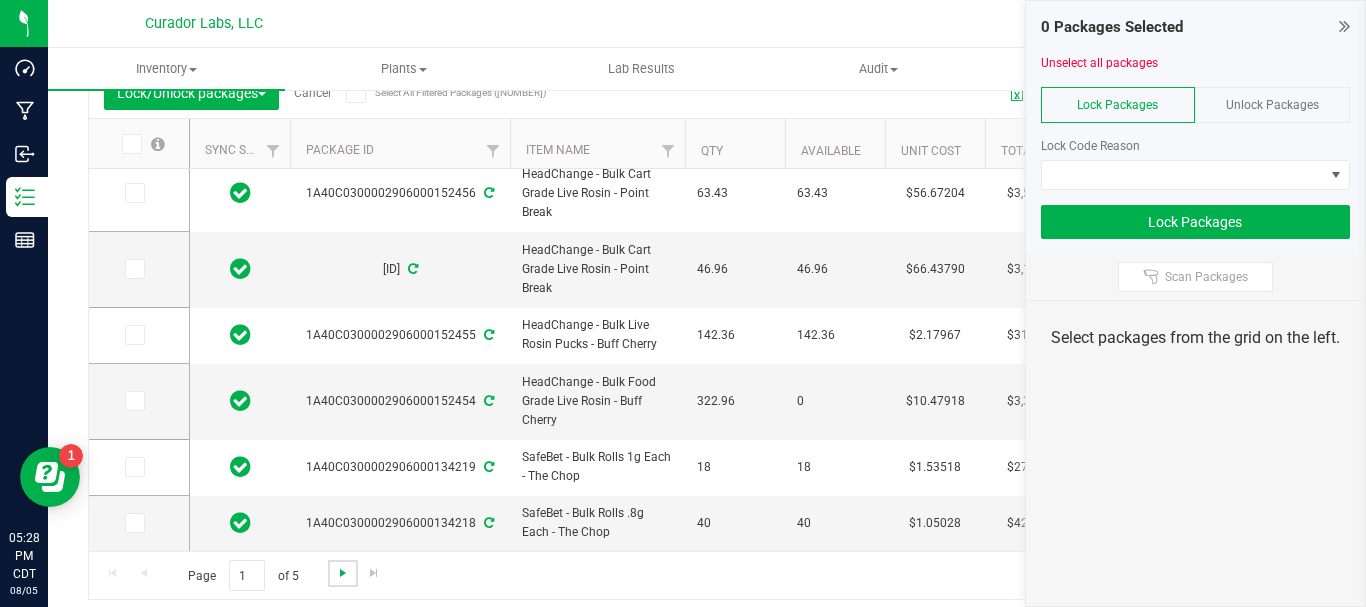 click at bounding box center [343, 573] 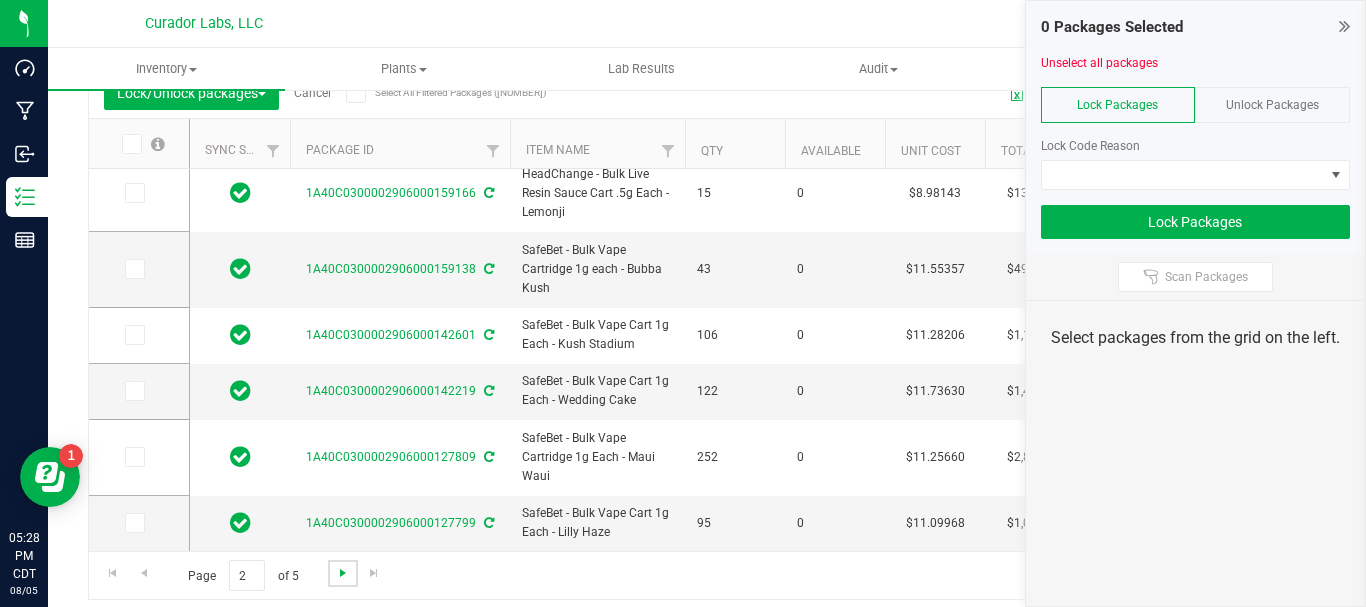 click at bounding box center [343, 573] 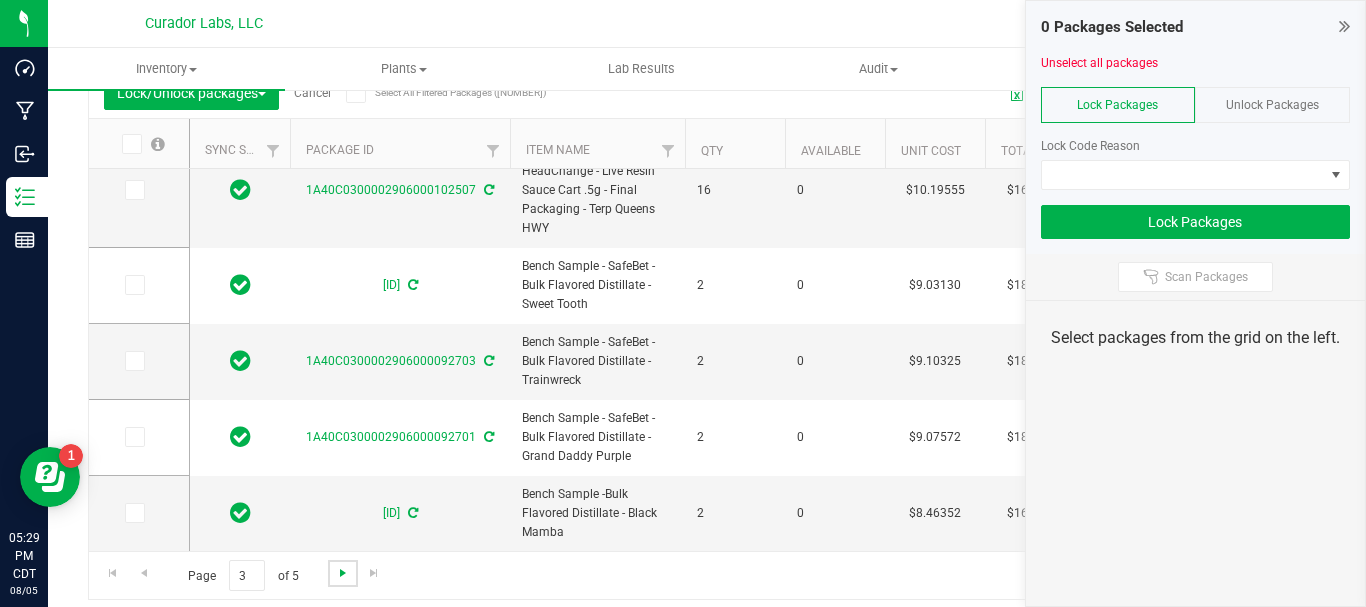 click at bounding box center (343, 573) 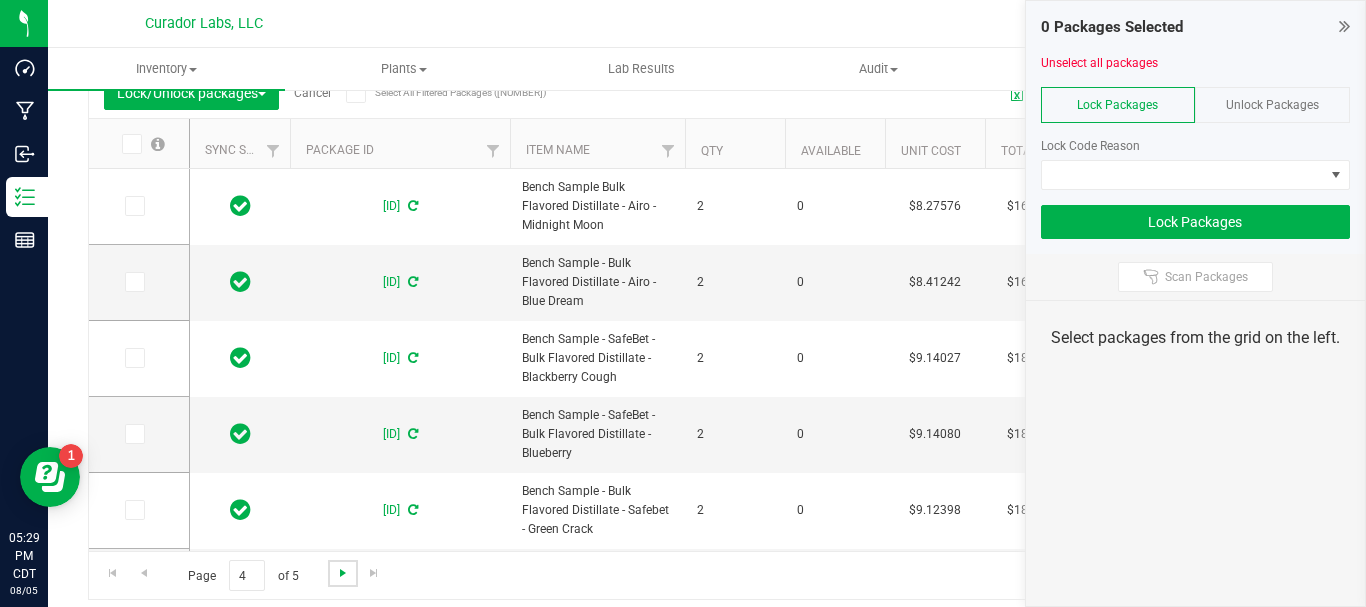 click at bounding box center [343, 573] 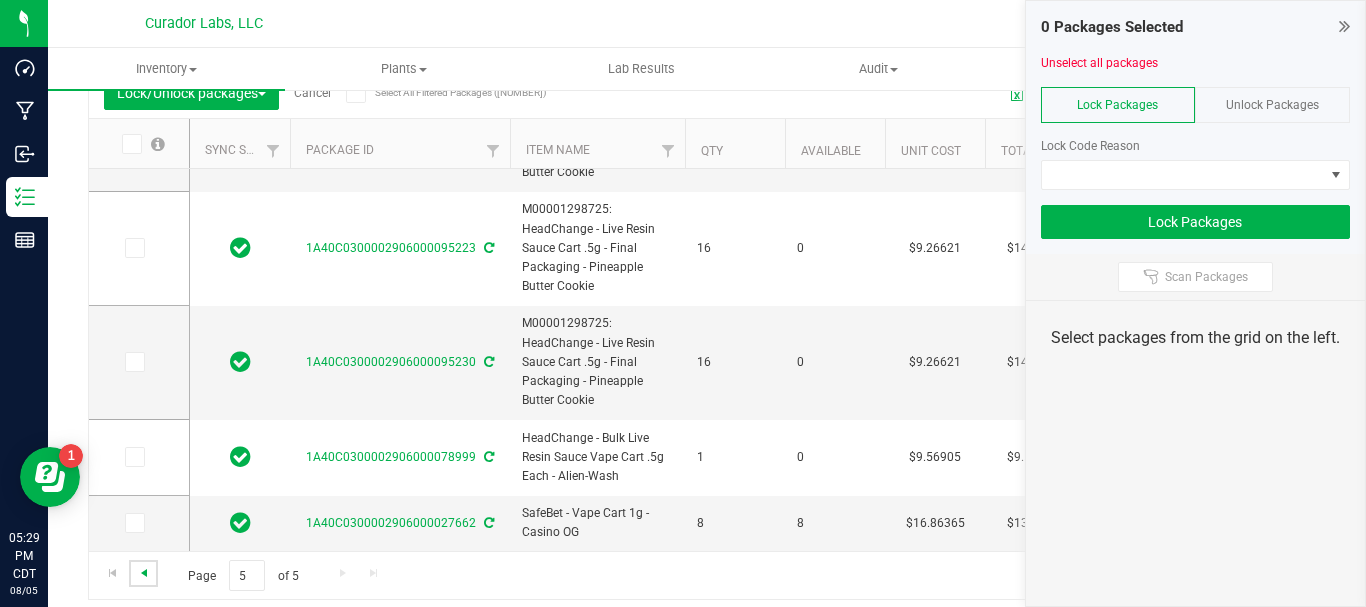click at bounding box center (144, 573) 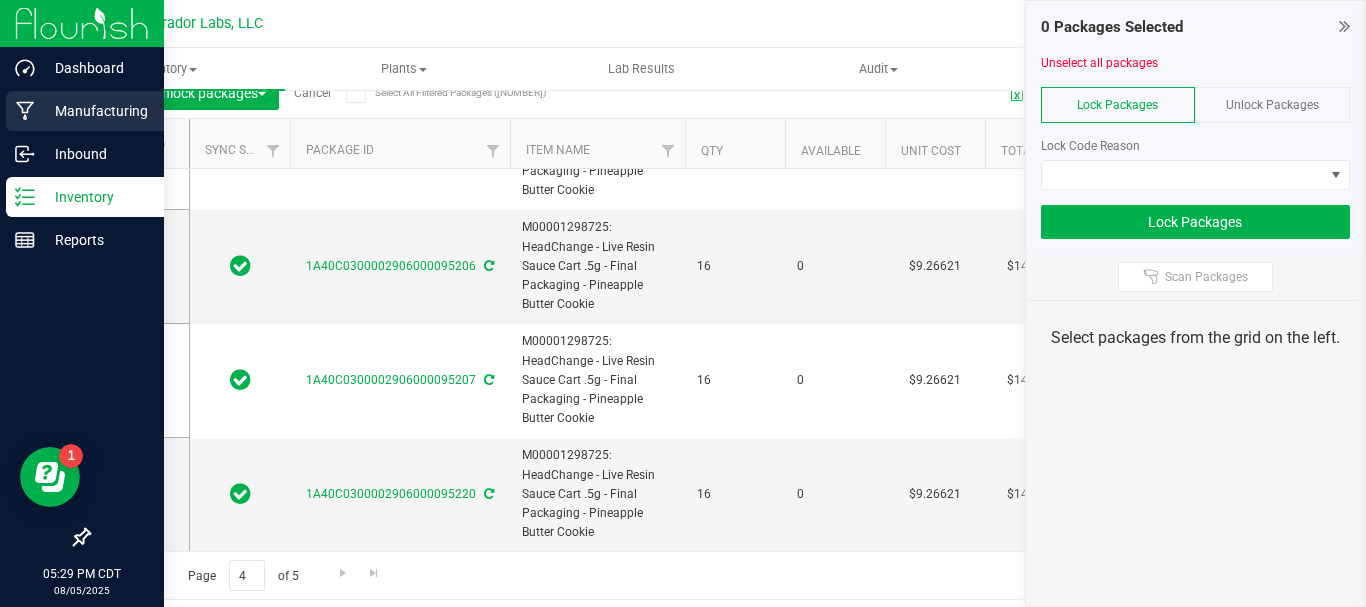 click on "Manufacturing" at bounding box center [95, 111] 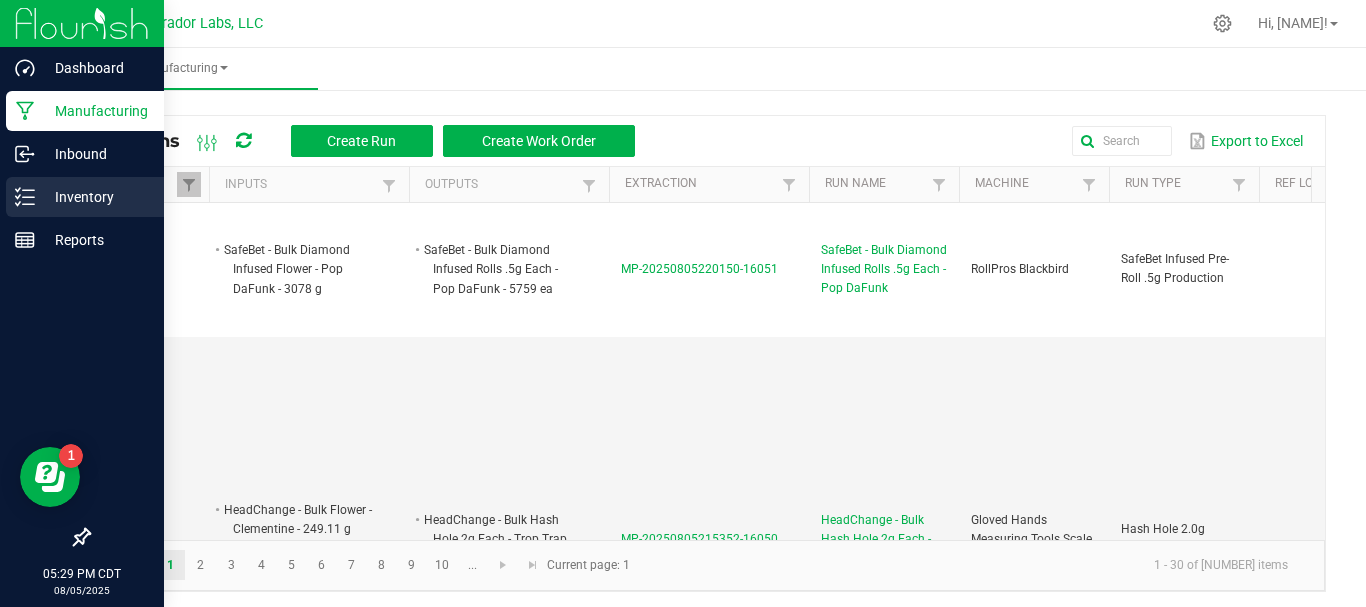 click on "Inventory" at bounding box center (95, 197) 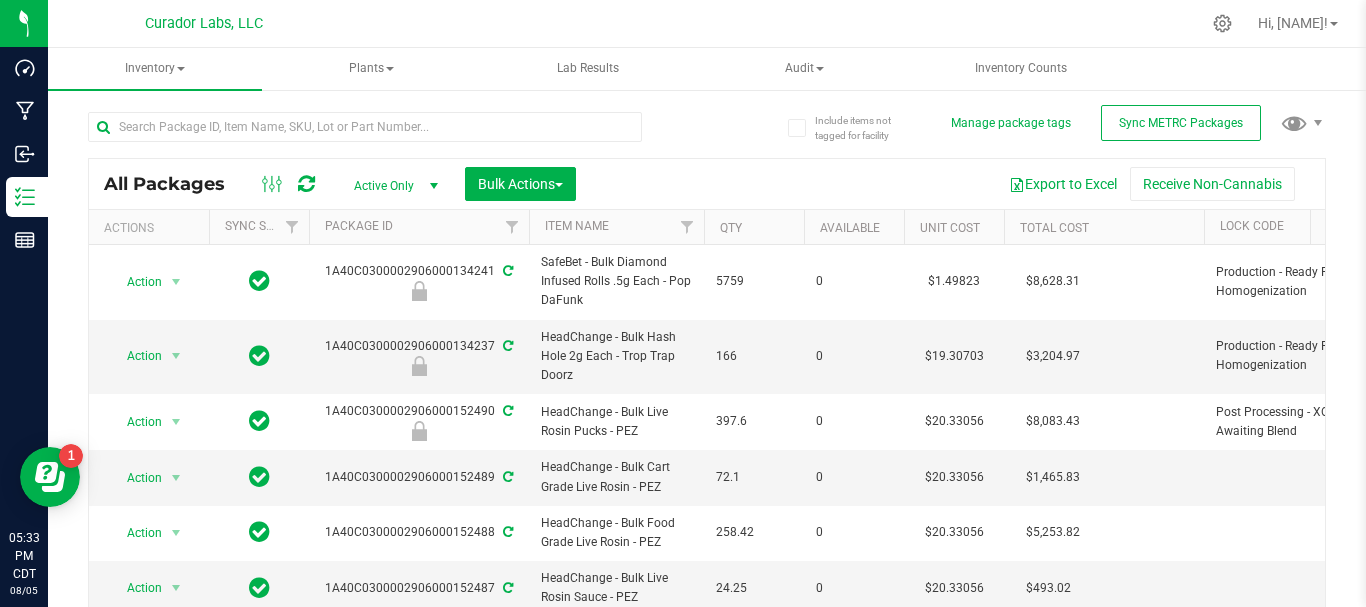 click on "Curador Labs, LLC   Hi, [FIRST]!" at bounding box center (707, 24) 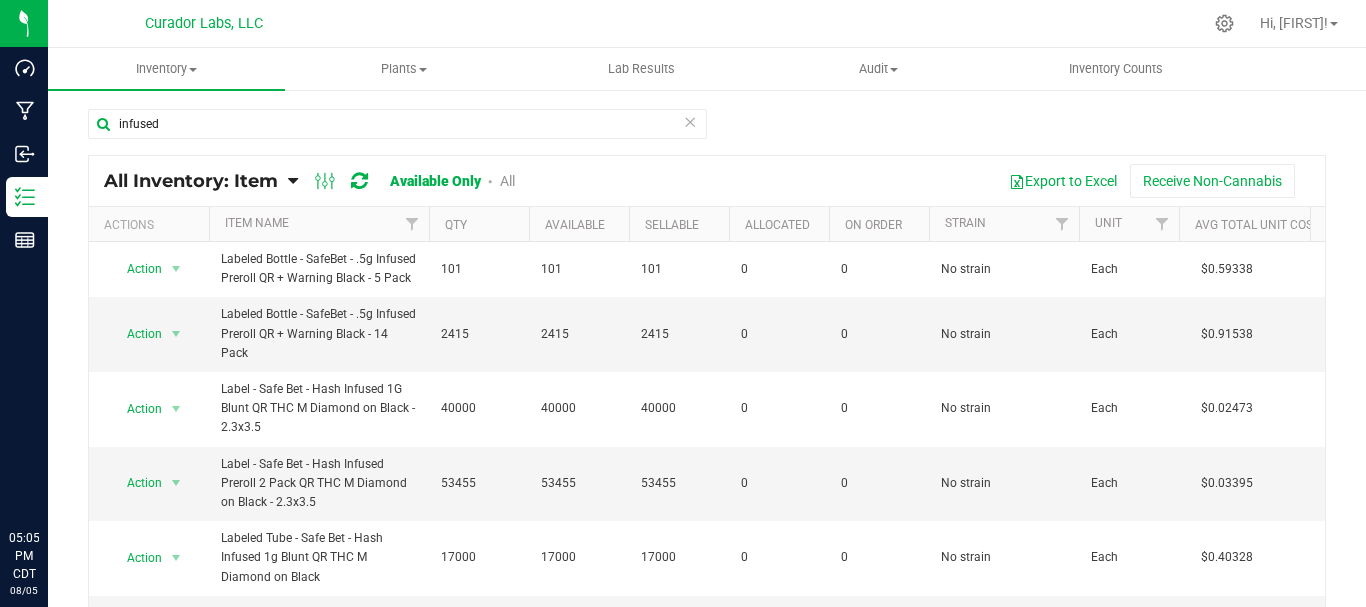 scroll, scrollTop: 0, scrollLeft: 0, axis: both 